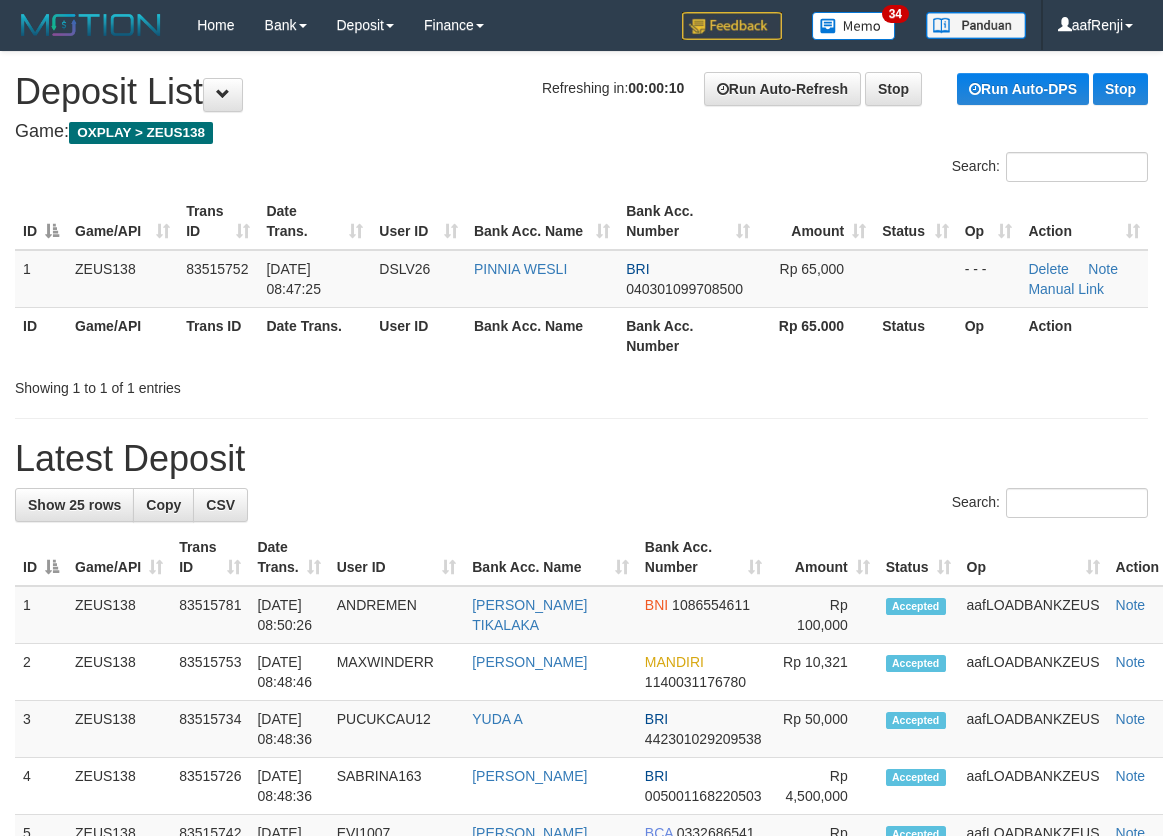 scroll, scrollTop: 0, scrollLeft: 0, axis: both 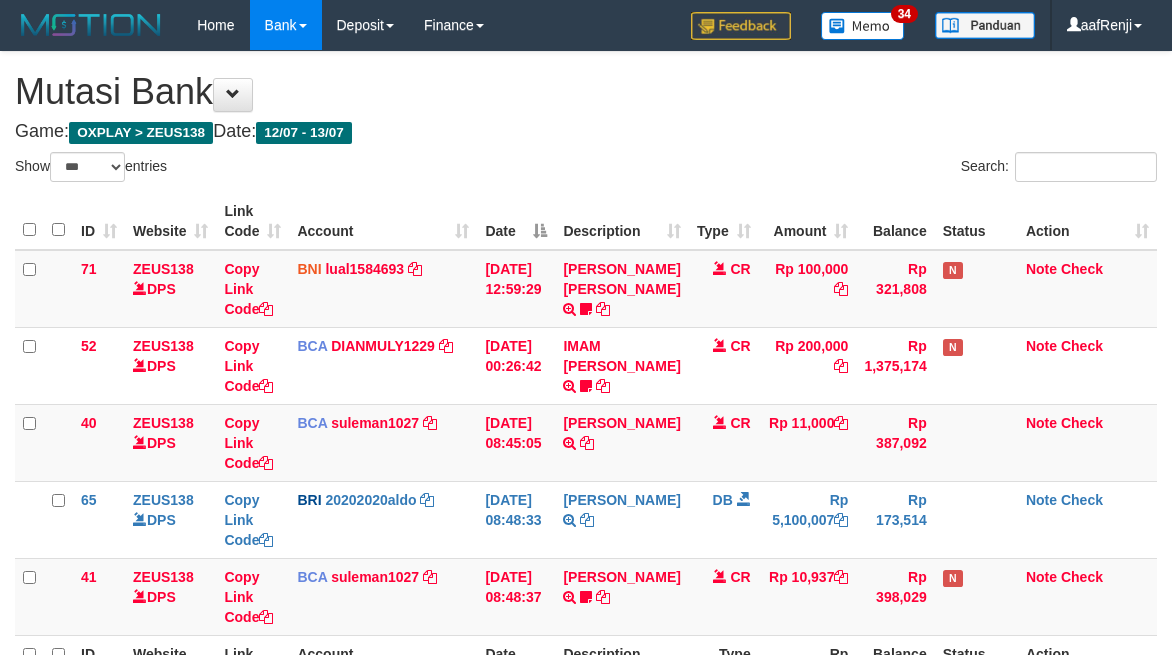 select on "***" 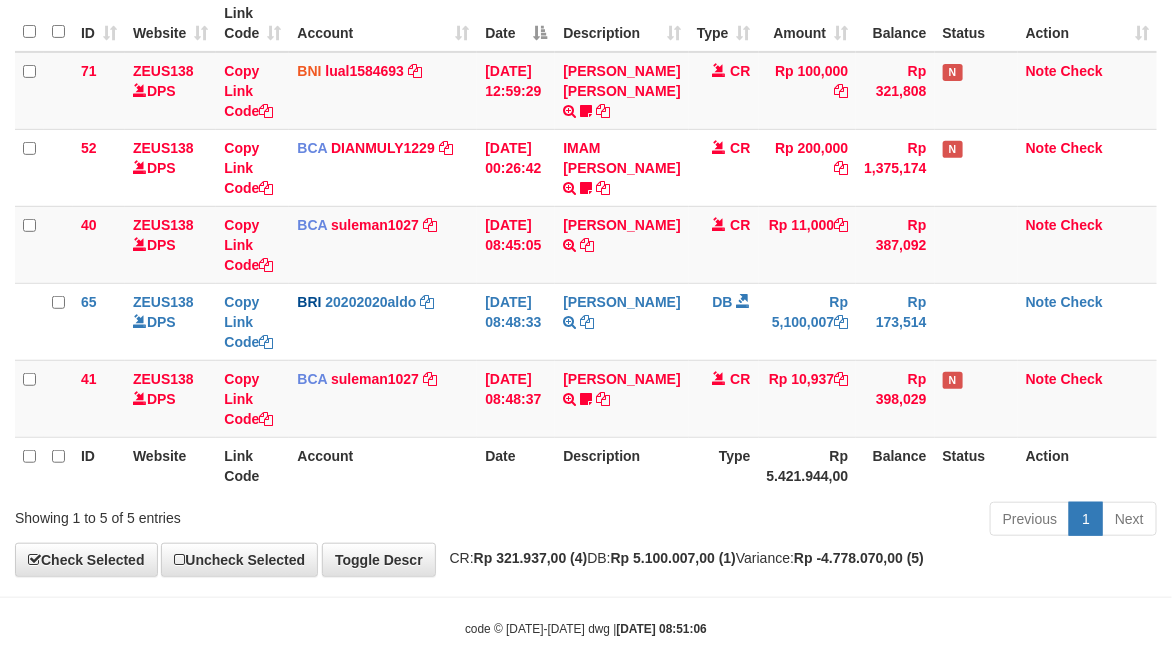 scroll, scrollTop: 250, scrollLeft: 0, axis: vertical 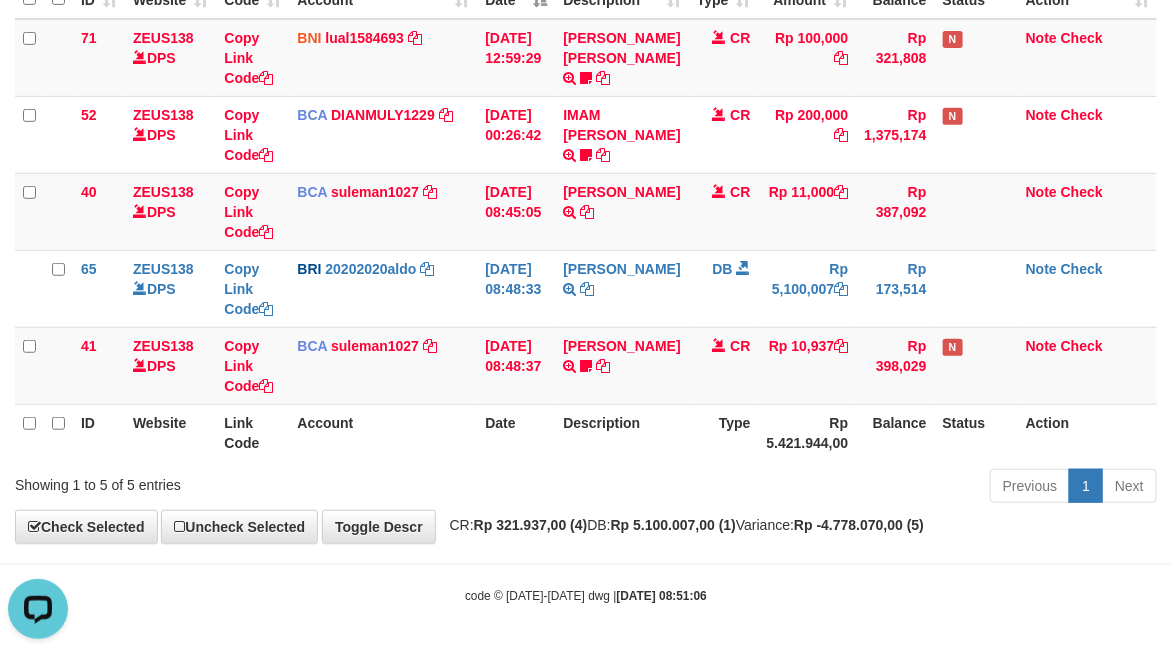 click on "Previous 1 Next" at bounding box center [830, 488] 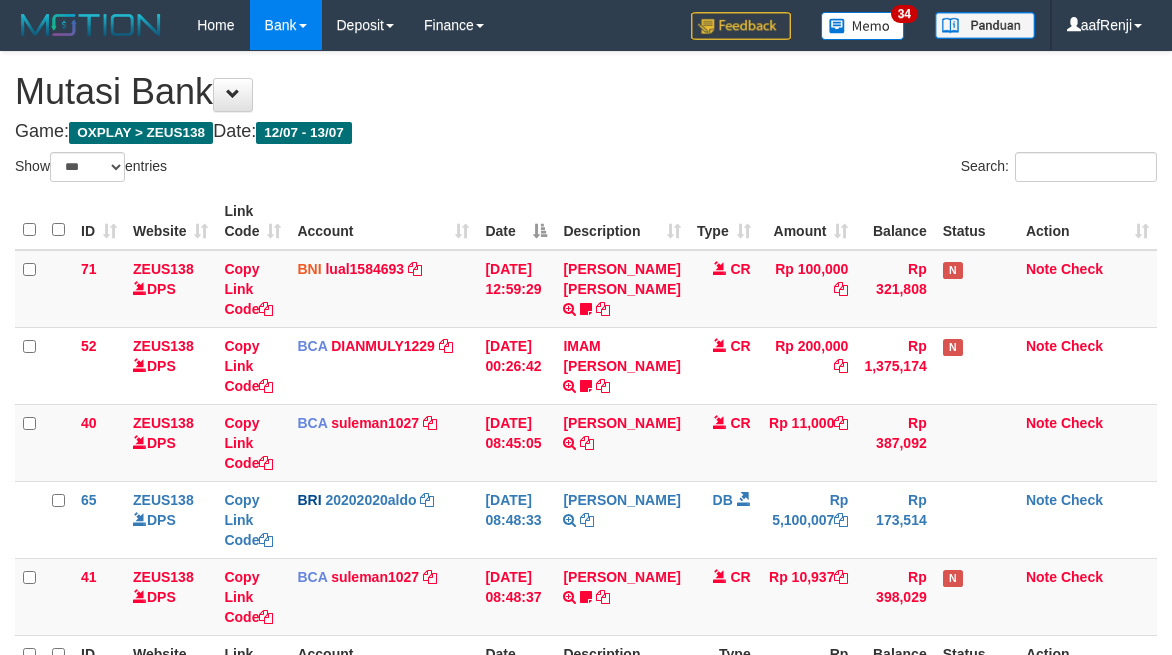 select on "***" 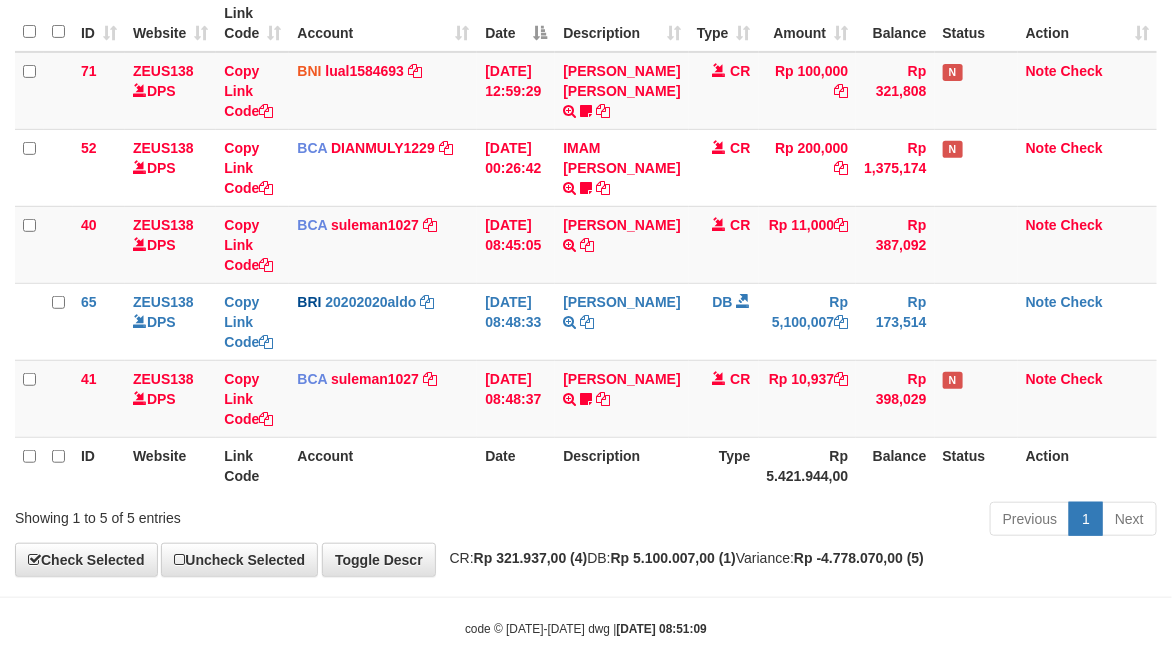 scroll, scrollTop: 250, scrollLeft: 0, axis: vertical 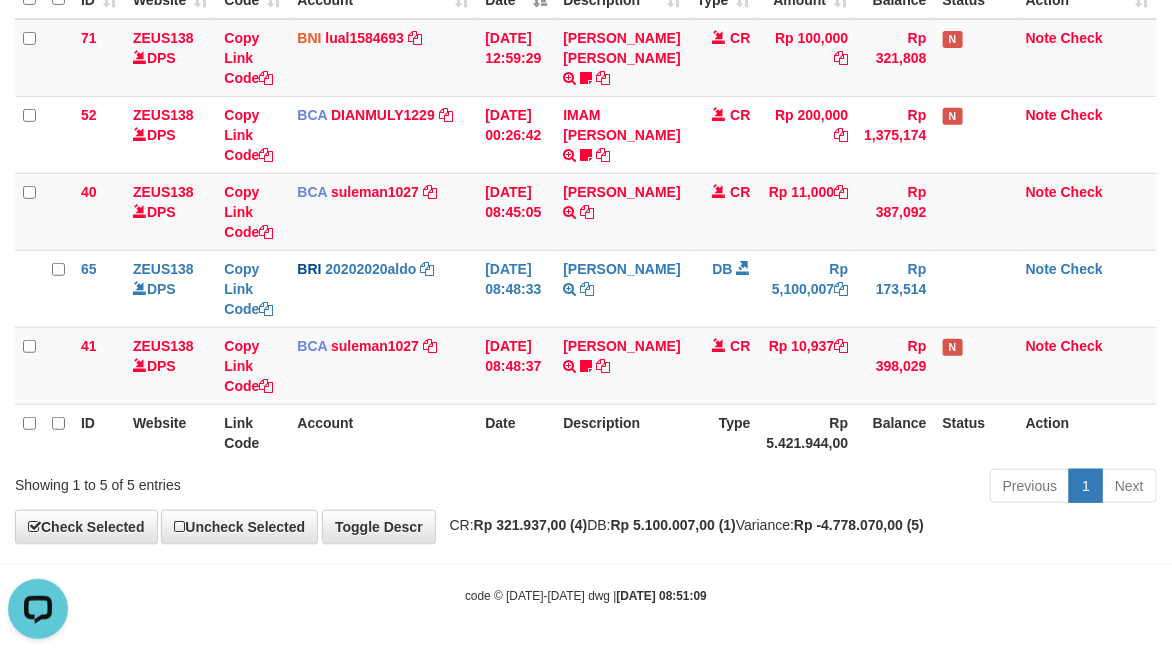 click on "Previous 1 Next" at bounding box center (830, 488) 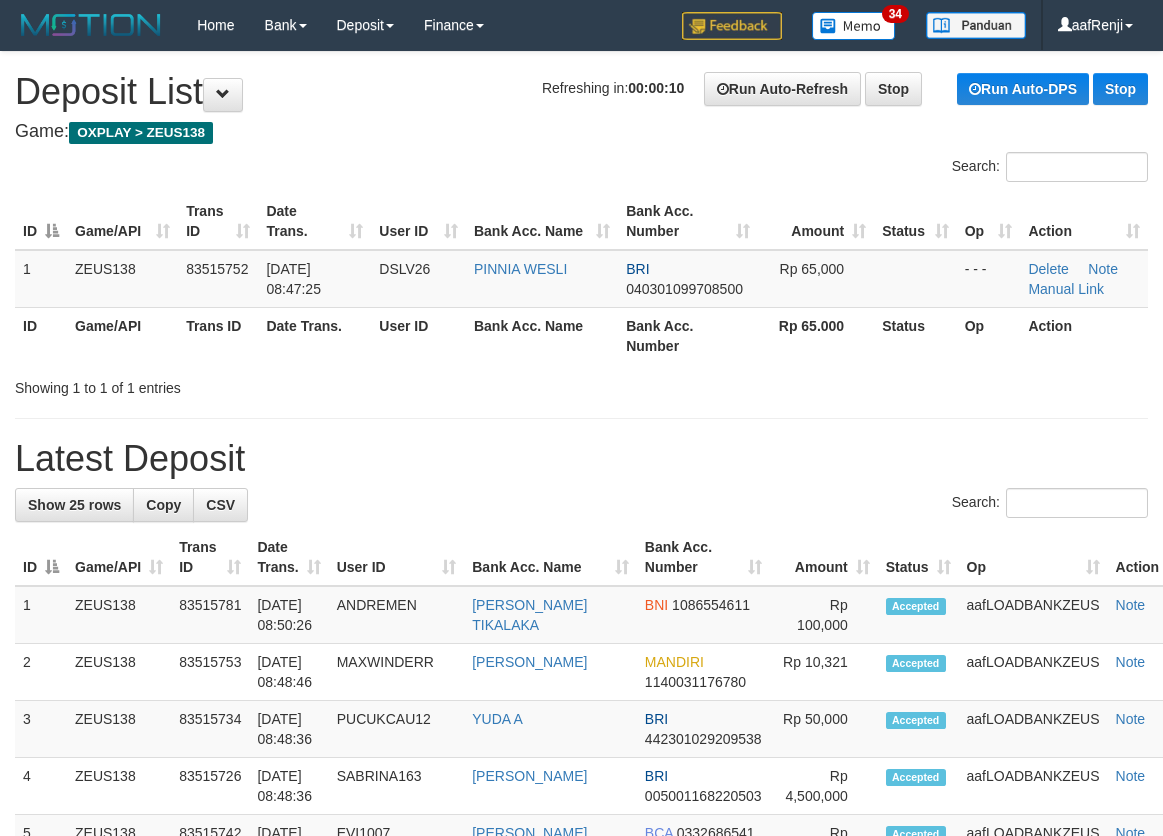 scroll, scrollTop: 0, scrollLeft: 0, axis: both 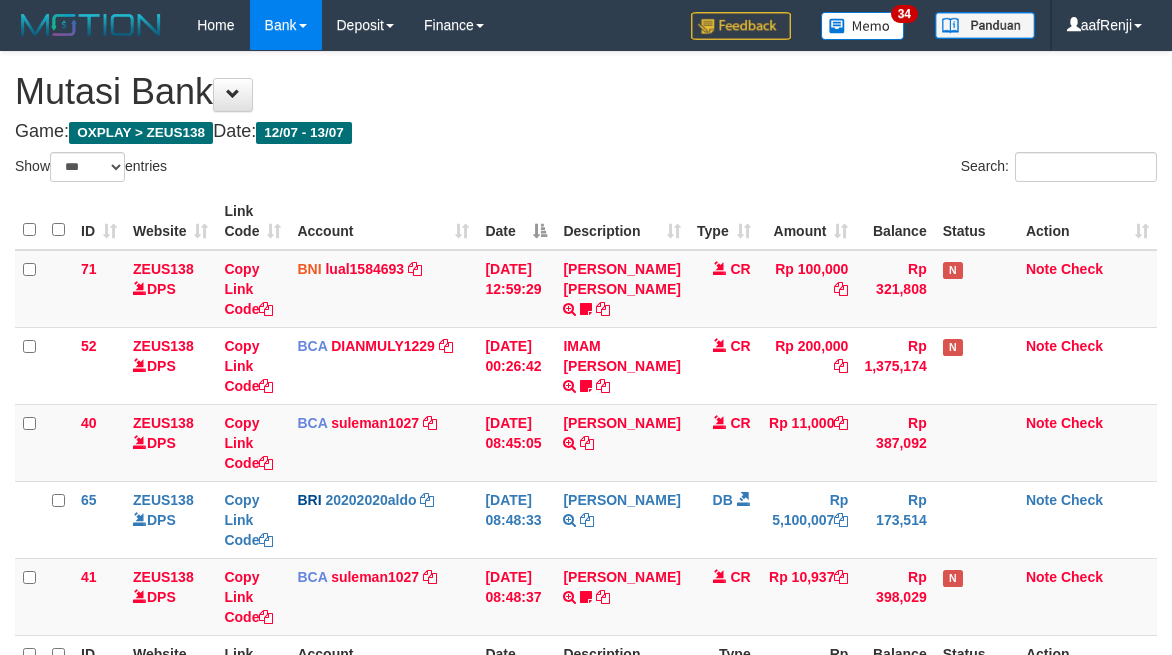 select on "***" 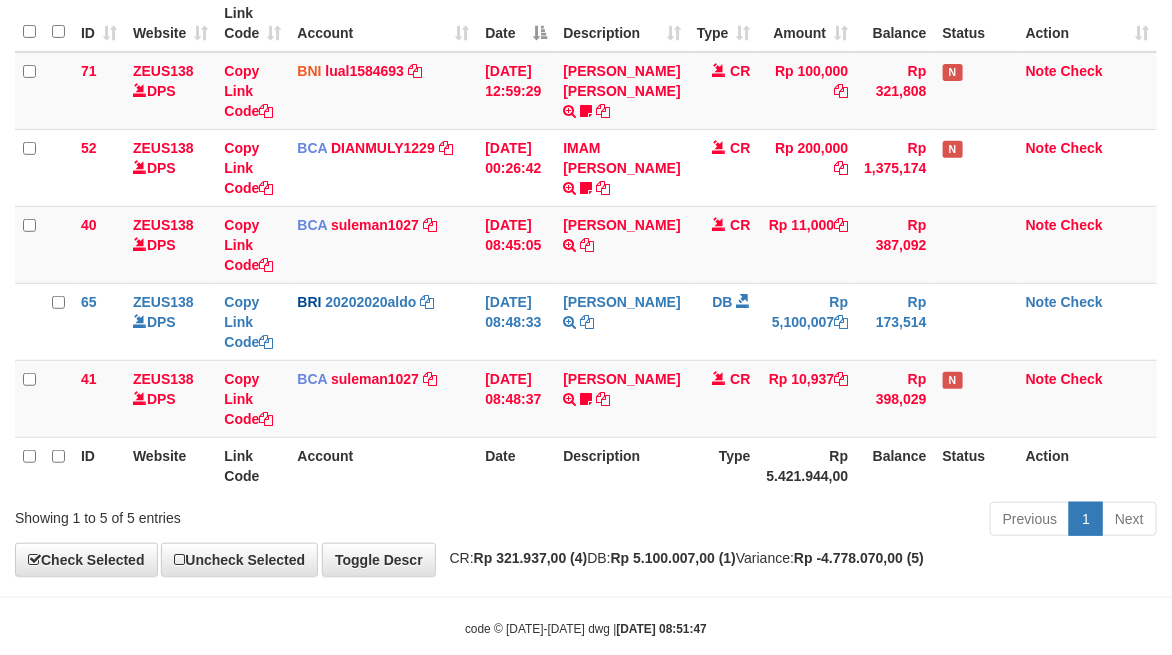 scroll, scrollTop: 250, scrollLeft: 0, axis: vertical 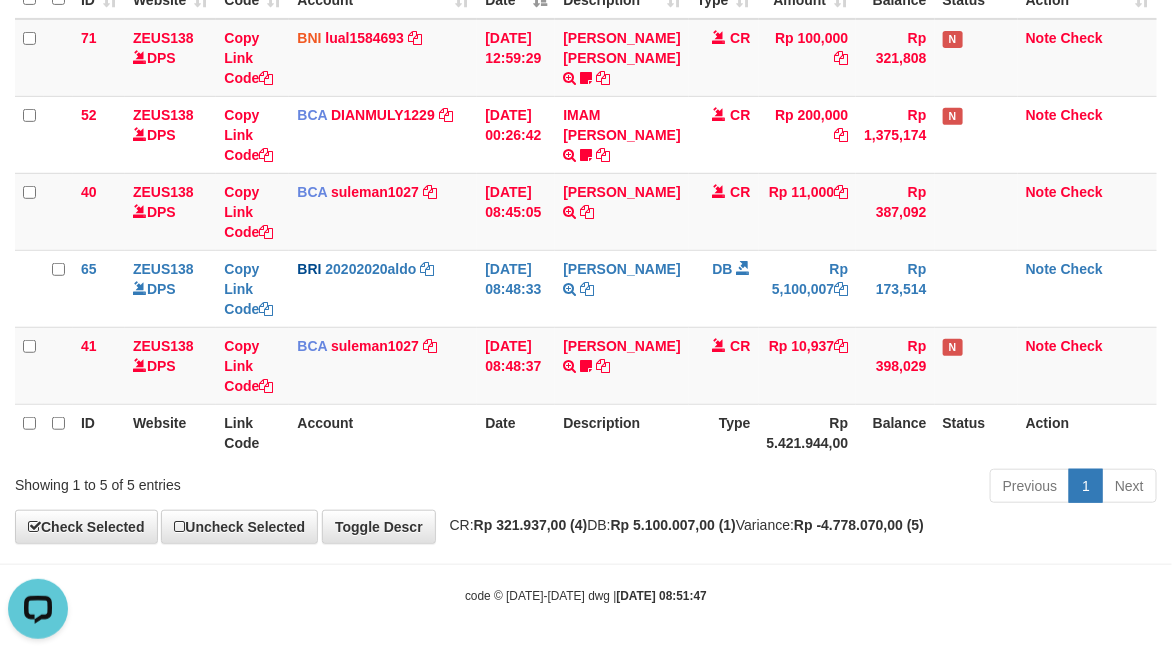 click on "Description" at bounding box center [621, 432] 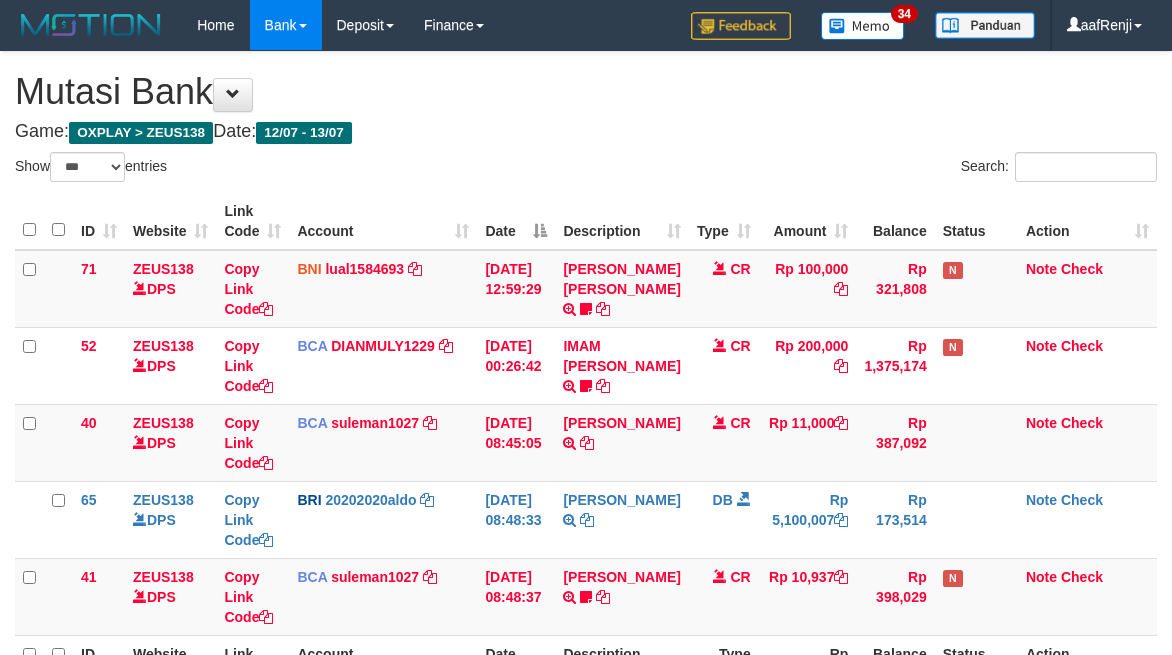 select on "***" 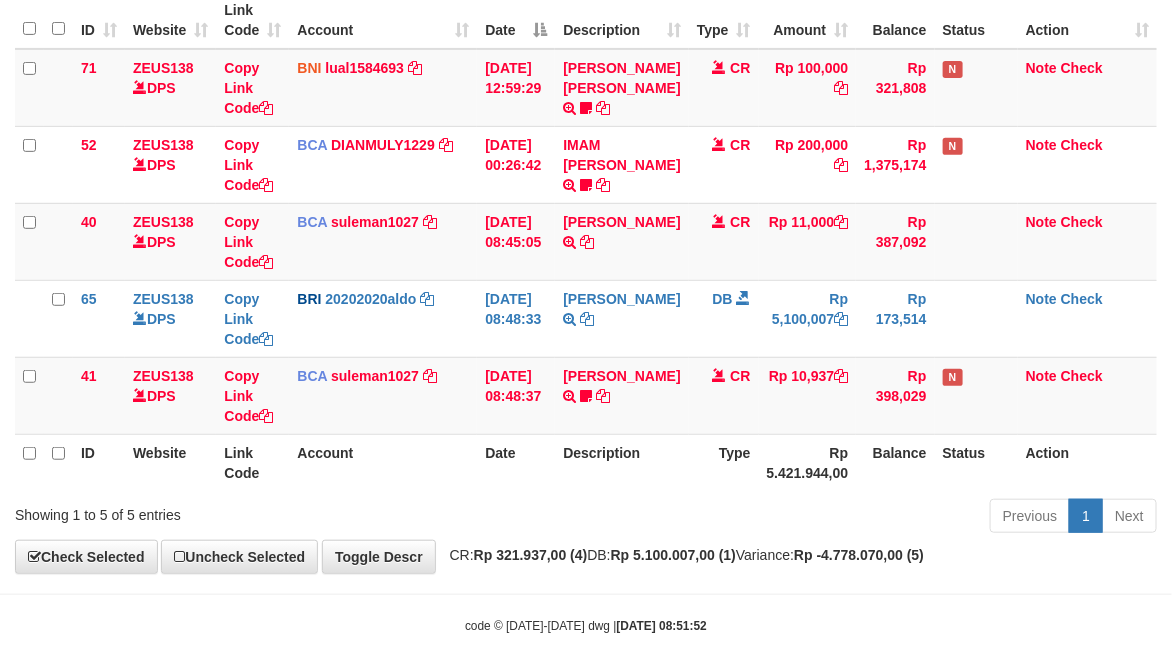 scroll, scrollTop: 252, scrollLeft: 0, axis: vertical 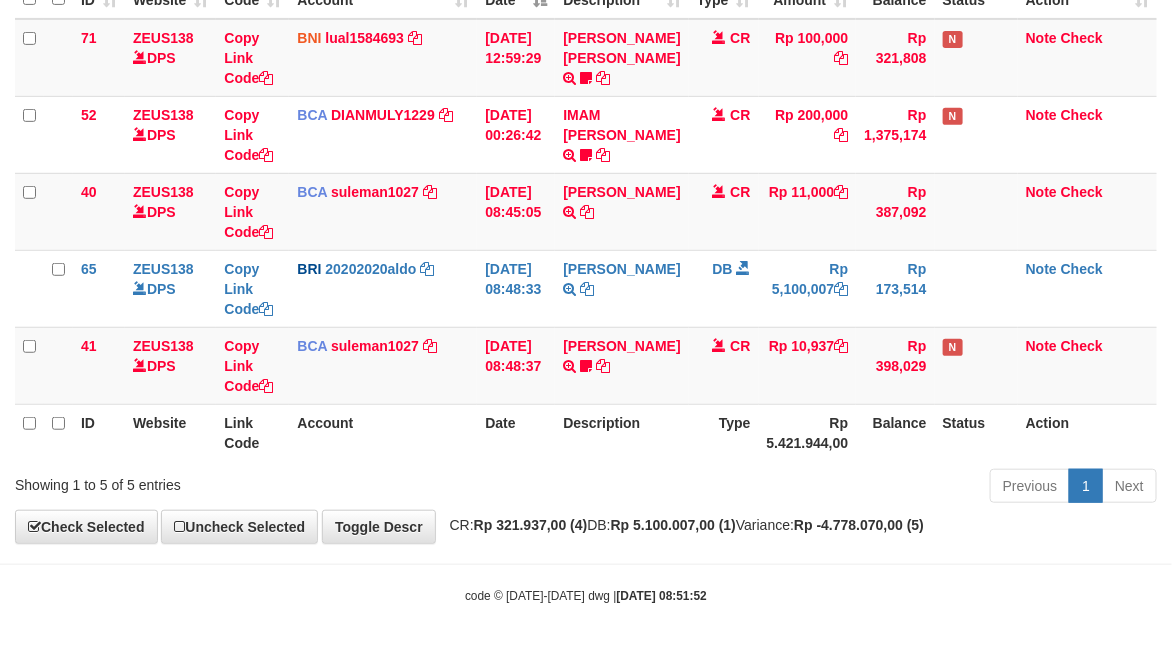 click on "Previous 1 Next" at bounding box center [830, 488] 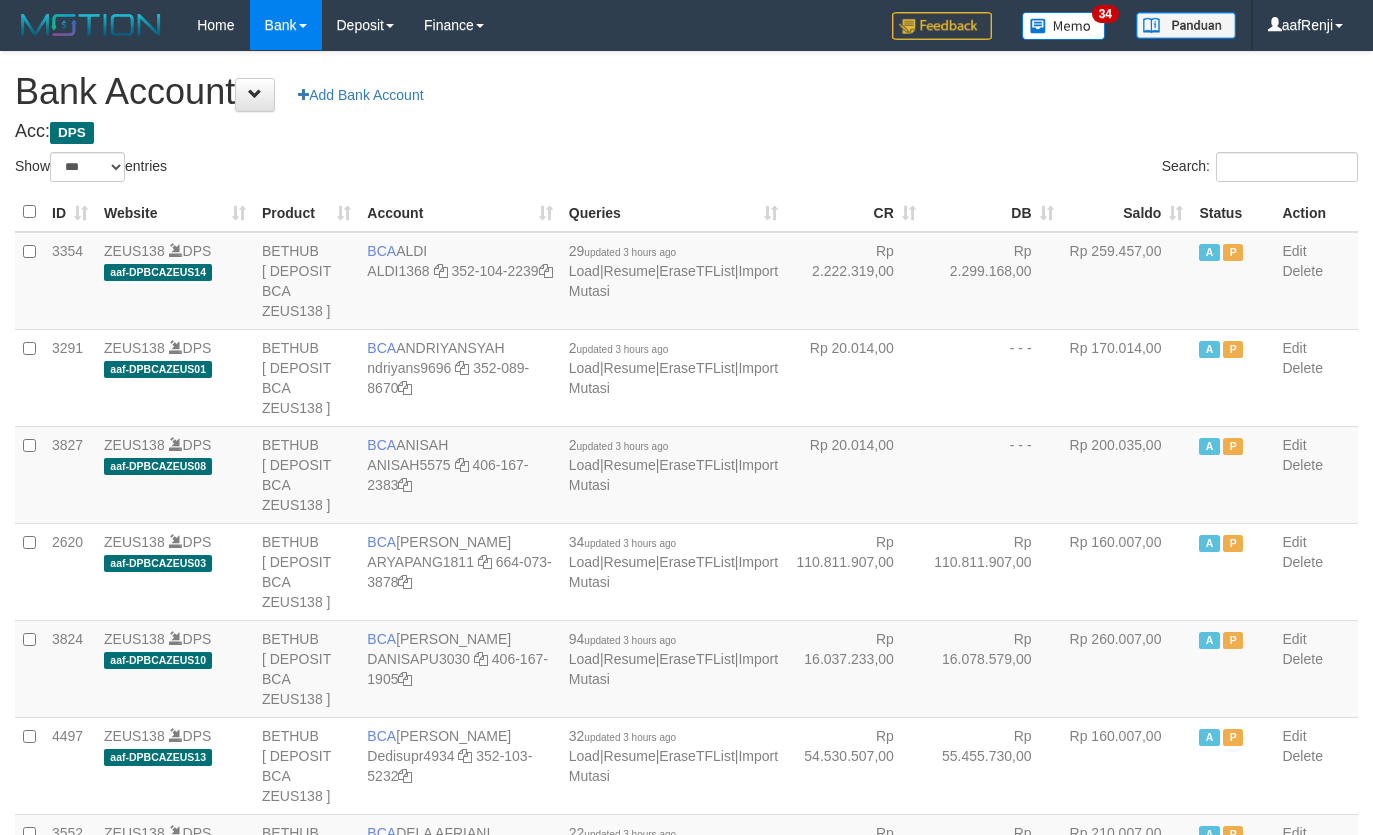 select on "***" 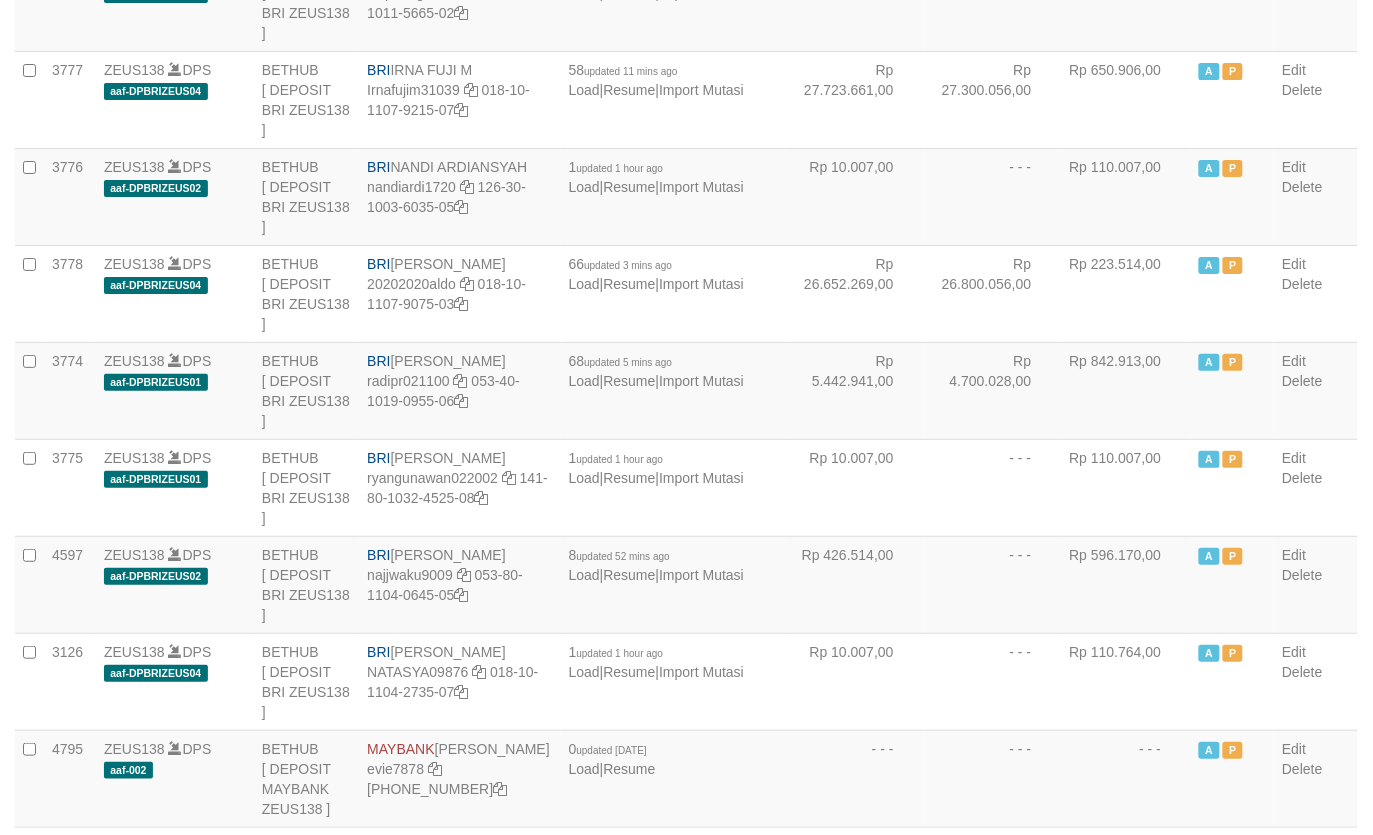 scroll, scrollTop: 3616, scrollLeft: 0, axis: vertical 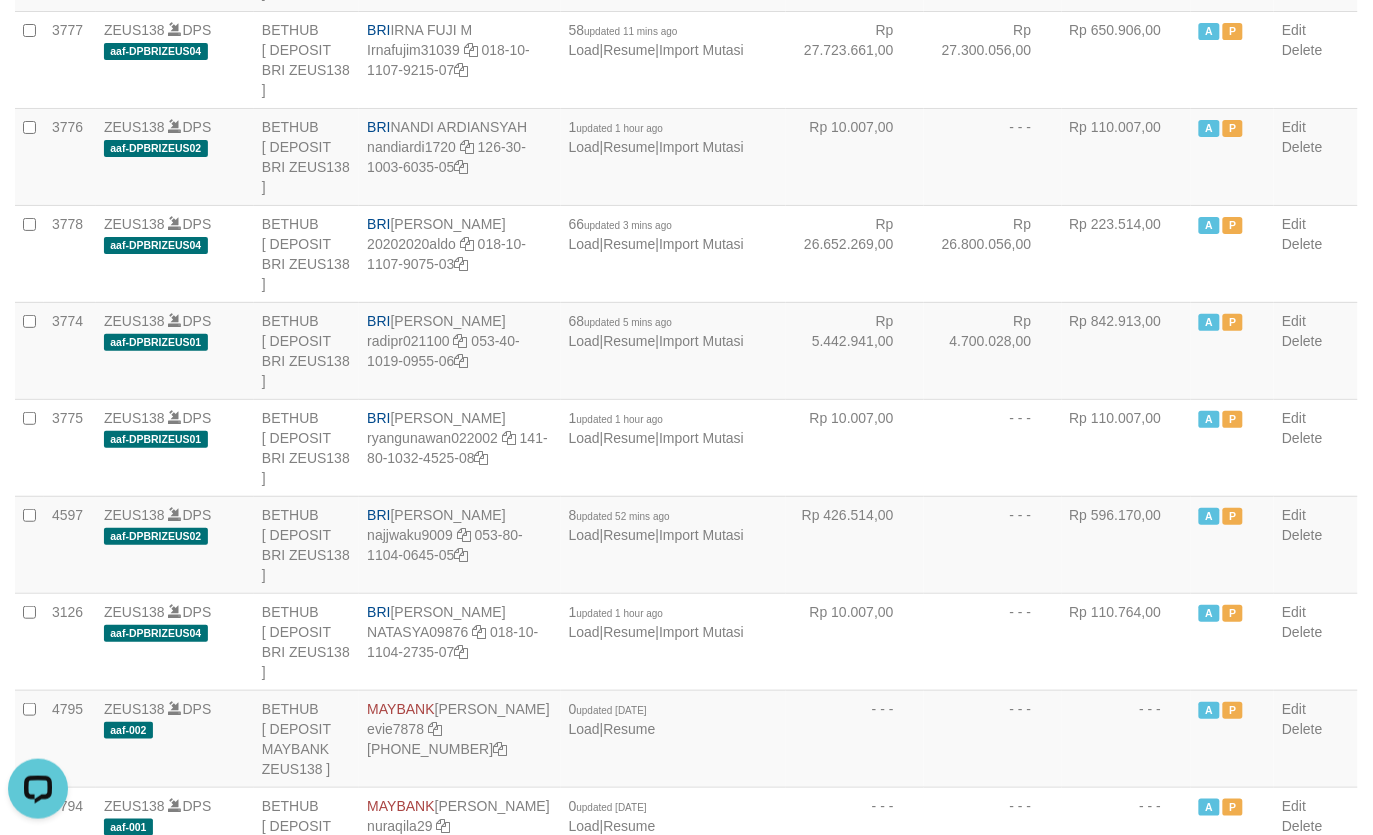 drag, startPoint x: 903, startPoint y: 268, endPoint x: 1391, endPoint y: 216, distance: 490.76266 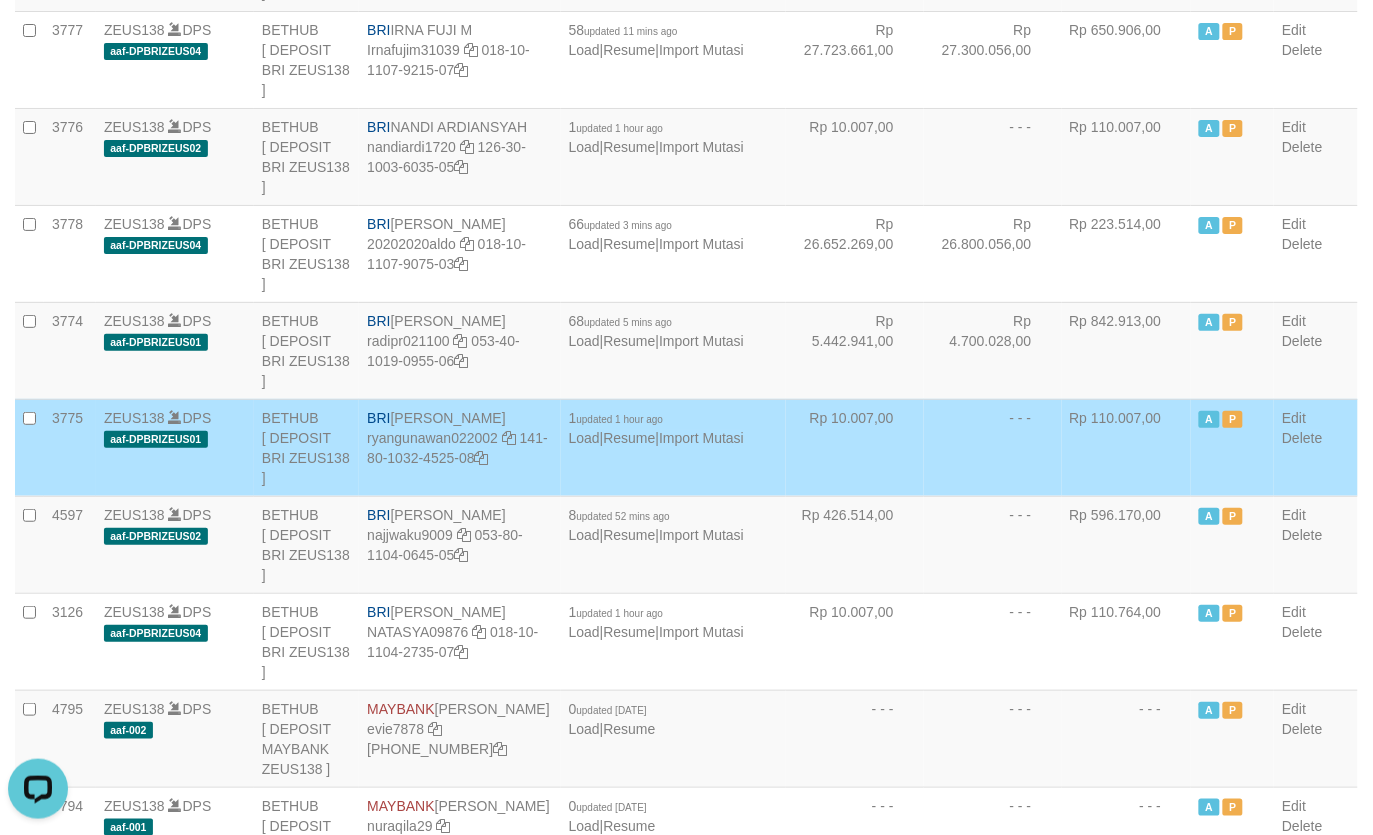 drag, startPoint x: 835, startPoint y: 313, endPoint x: 825, endPoint y: 322, distance: 13.453624 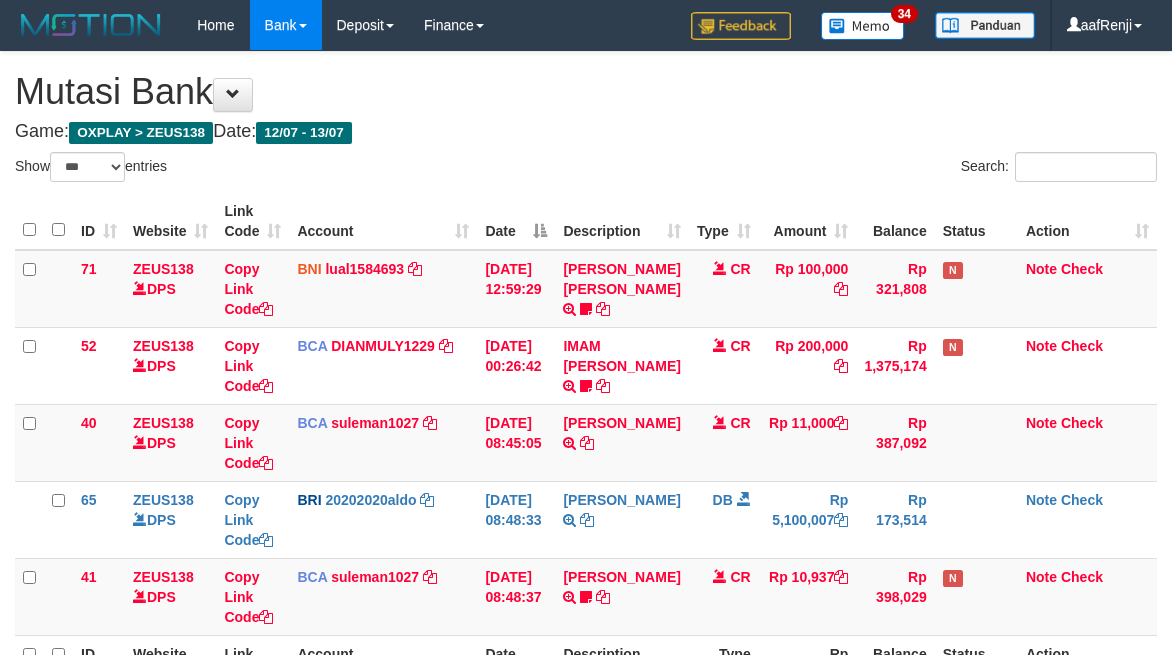select on "***" 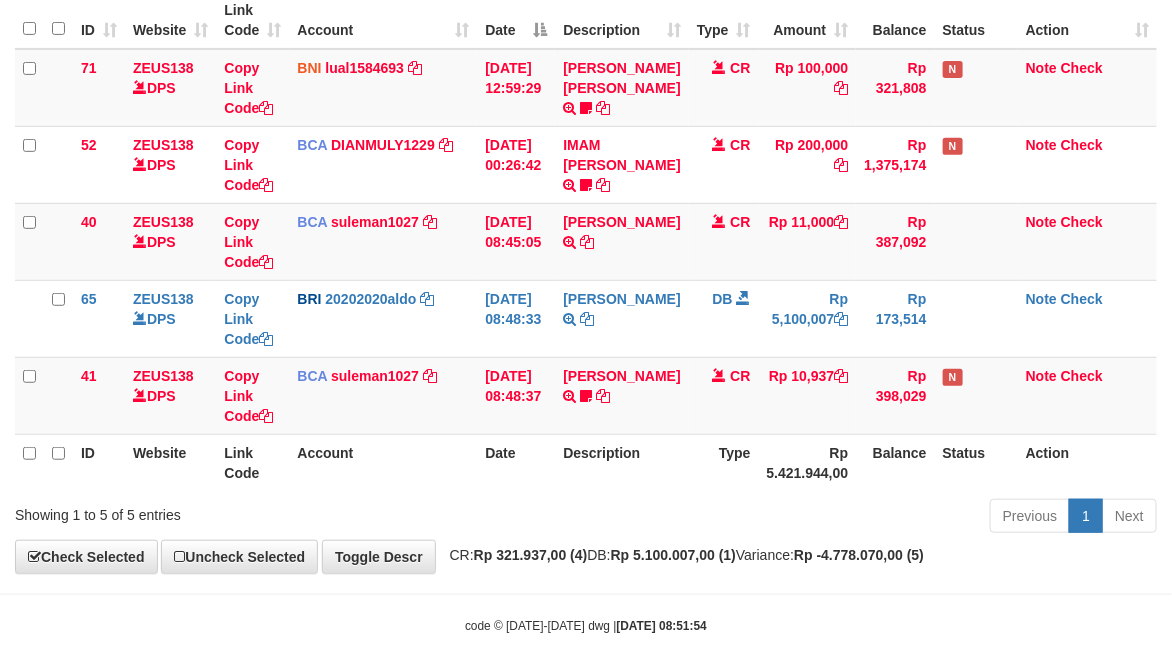 scroll, scrollTop: 252, scrollLeft: 0, axis: vertical 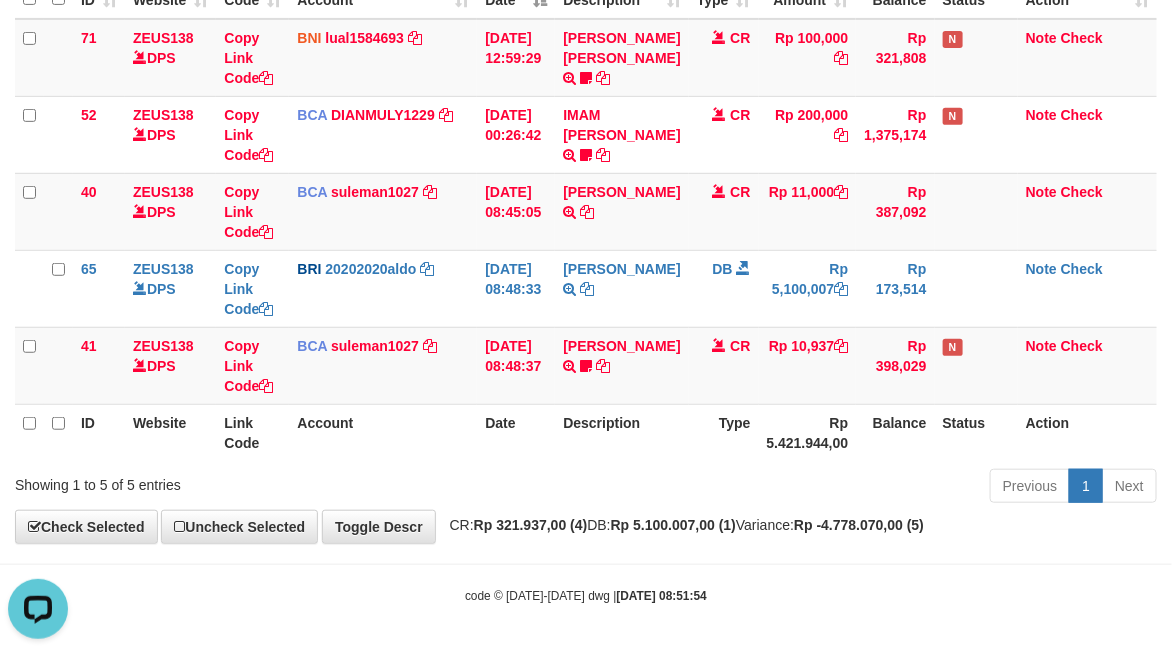click on "Description" at bounding box center (621, 432) 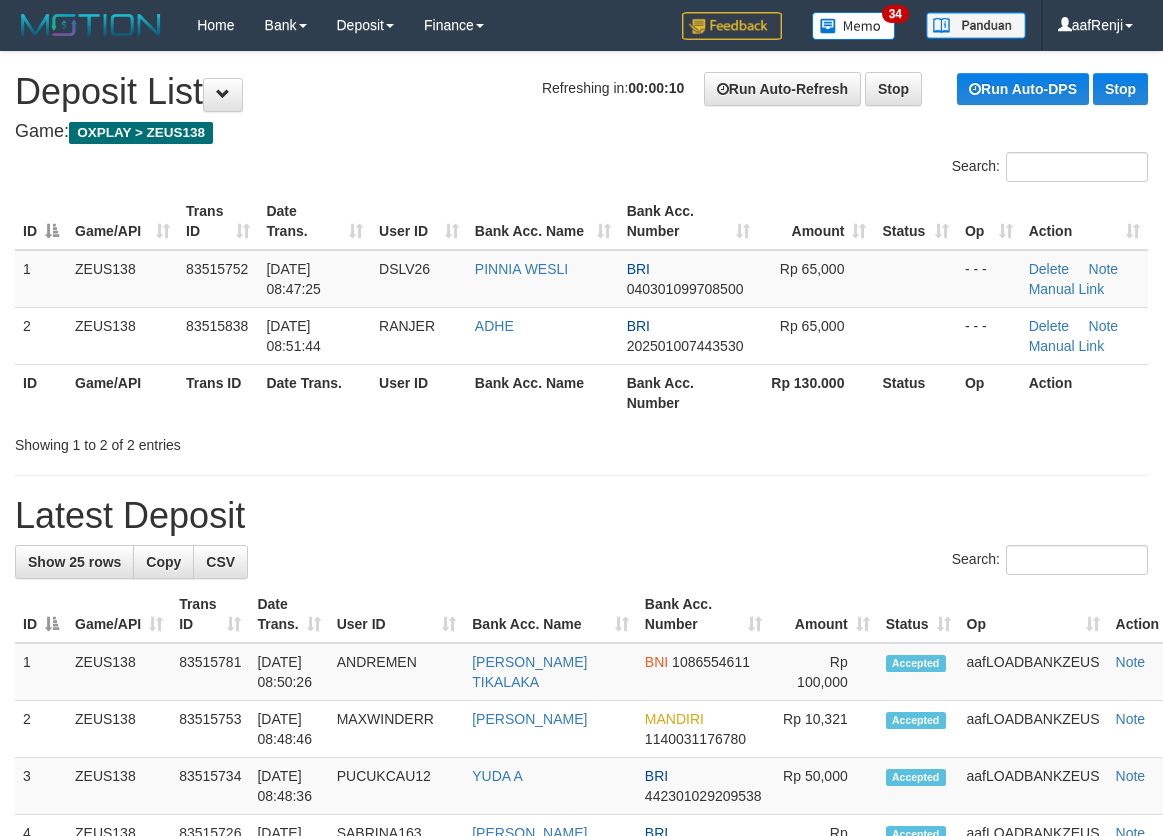scroll, scrollTop: 0, scrollLeft: 0, axis: both 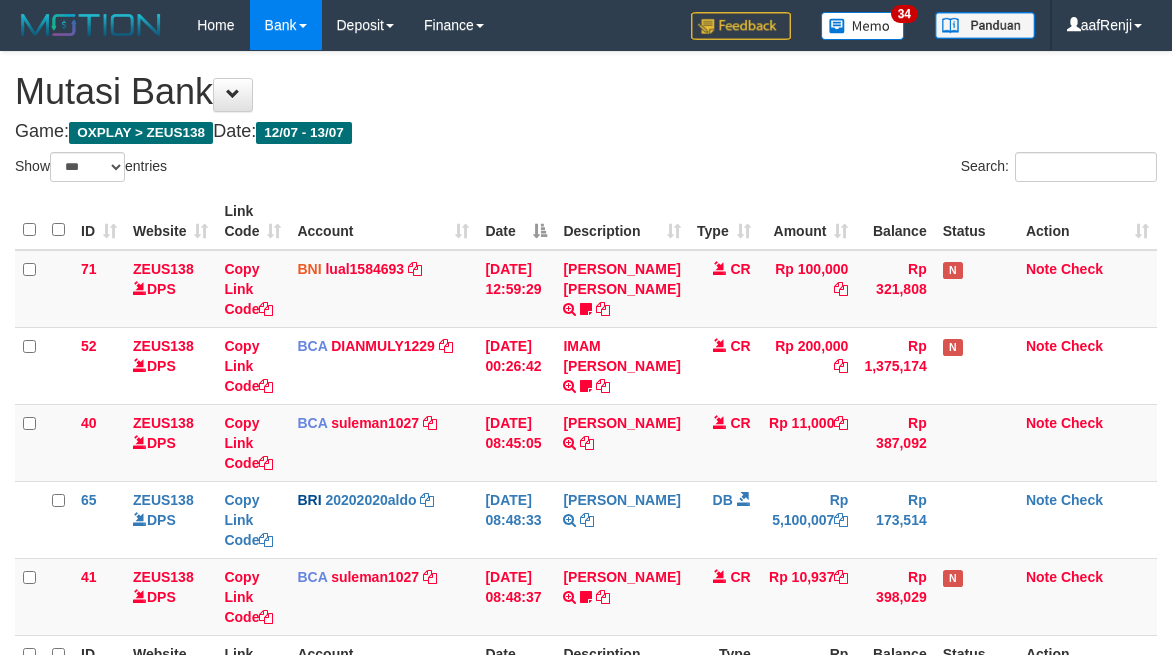 select on "***" 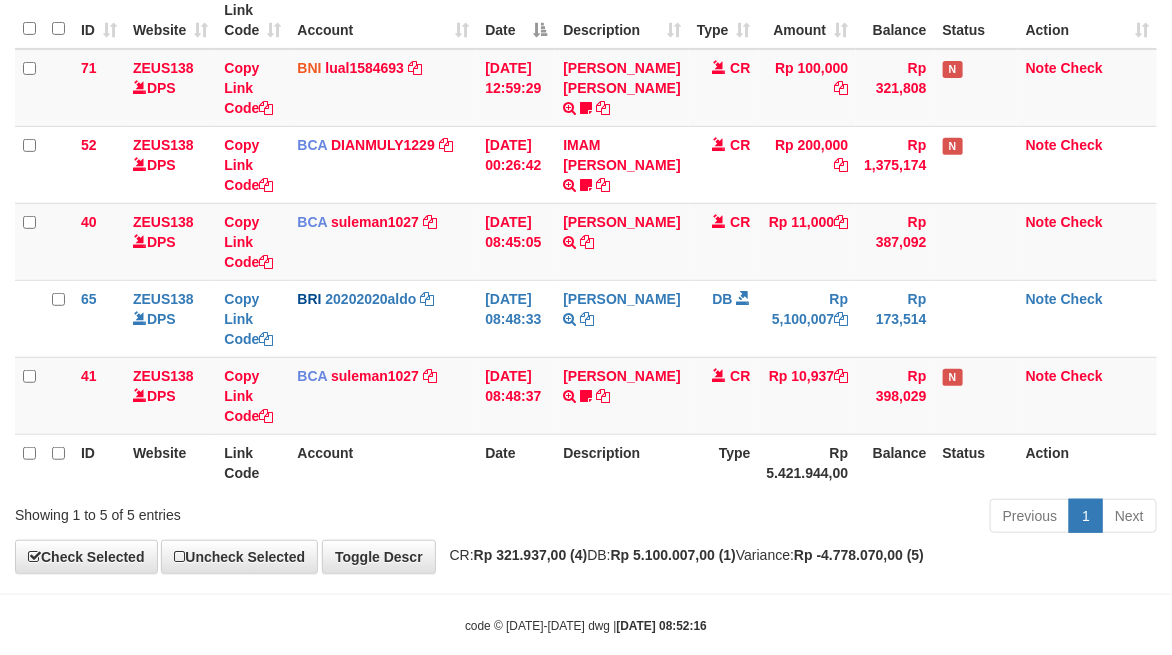 scroll, scrollTop: 252, scrollLeft: 0, axis: vertical 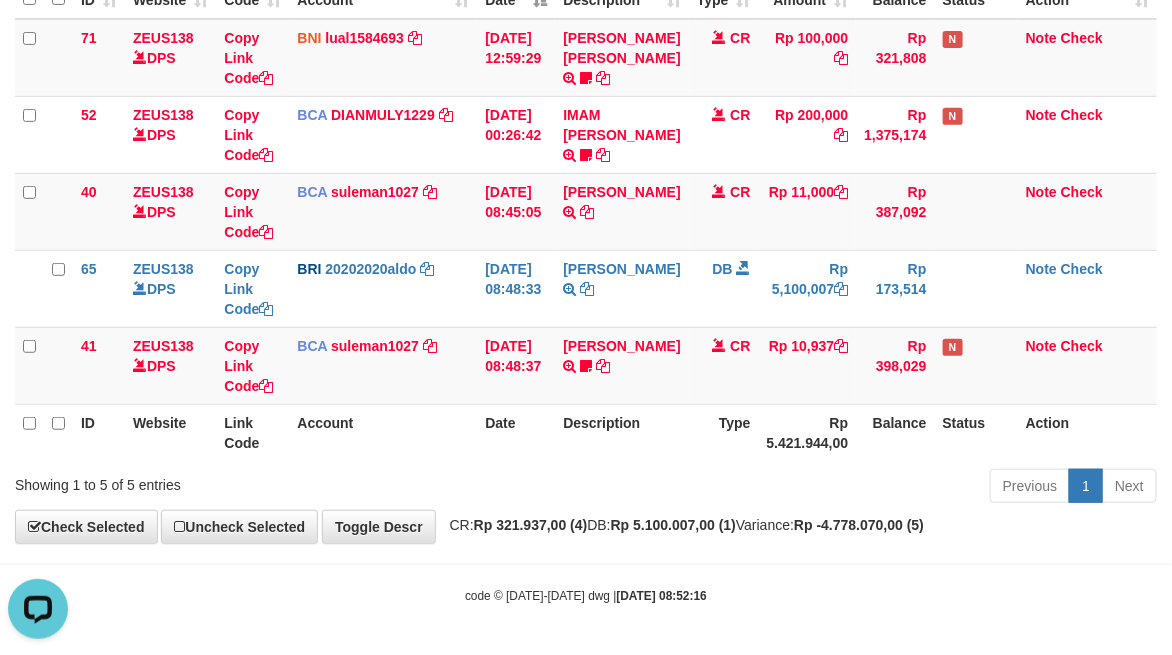 click on "Type" at bounding box center [724, 432] 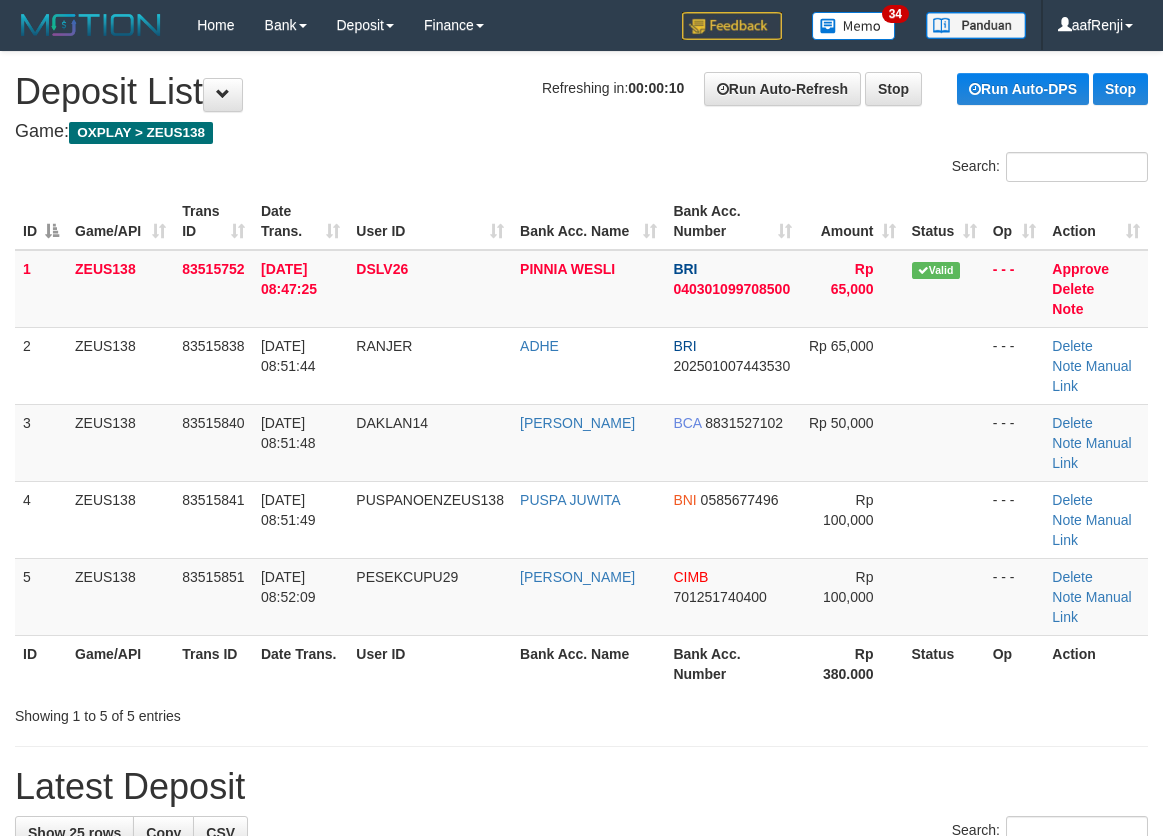 scroll, scrollTop: 0, scrollLeft: 0, axis: both 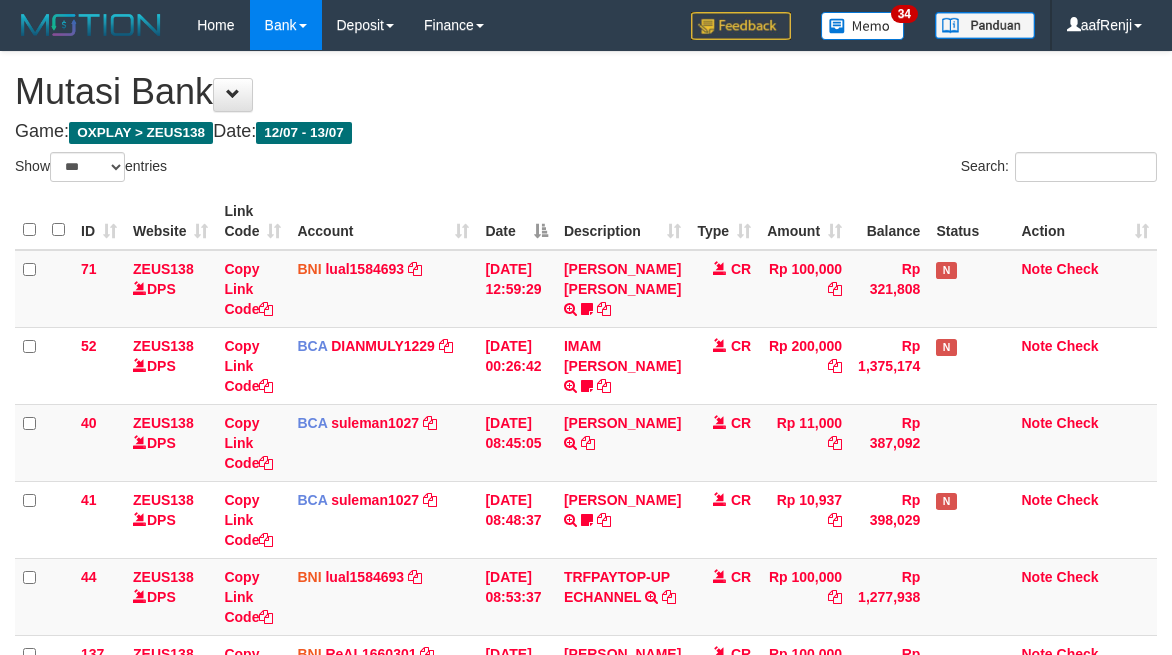 select on "***" 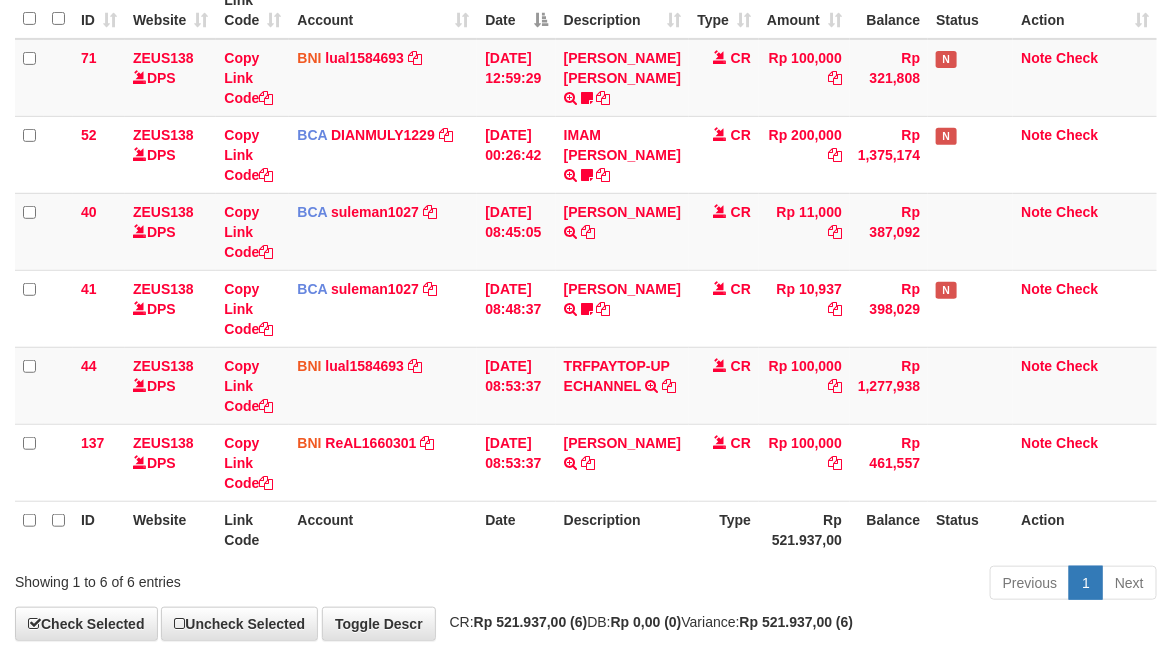 scroll, scrollTop: 252, scrollLeft: 0, axis: vertical 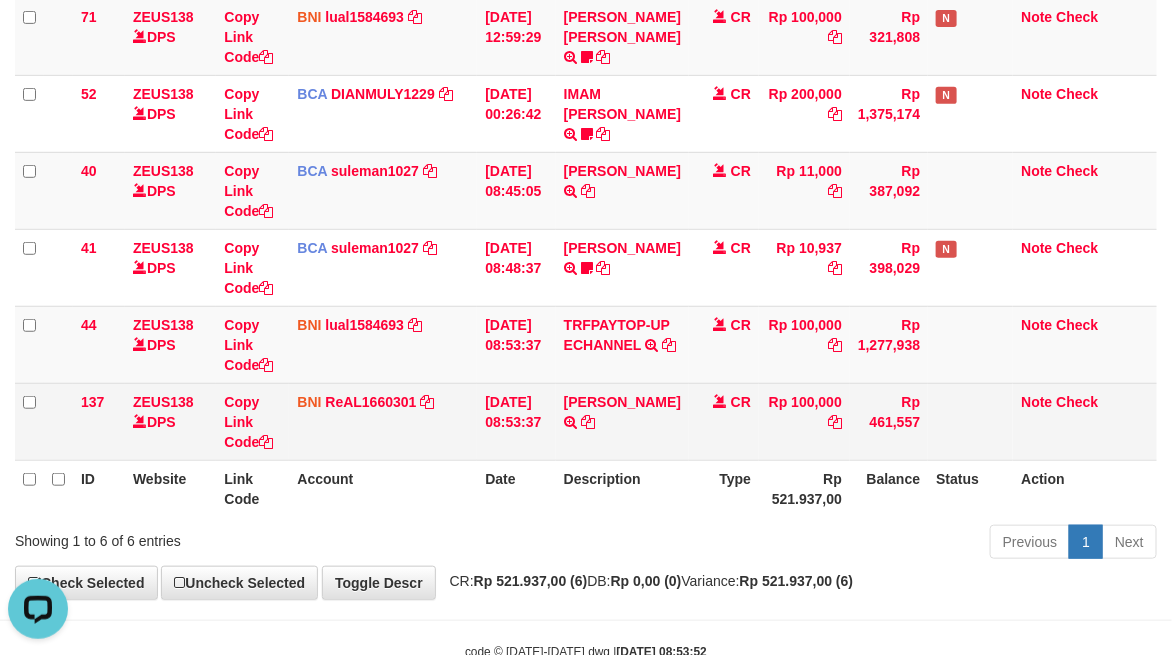 click on "[PERSON_NAME]         TRANSFER DARI BPK [PERSON_NAME]" at bounding box center (622, 421) 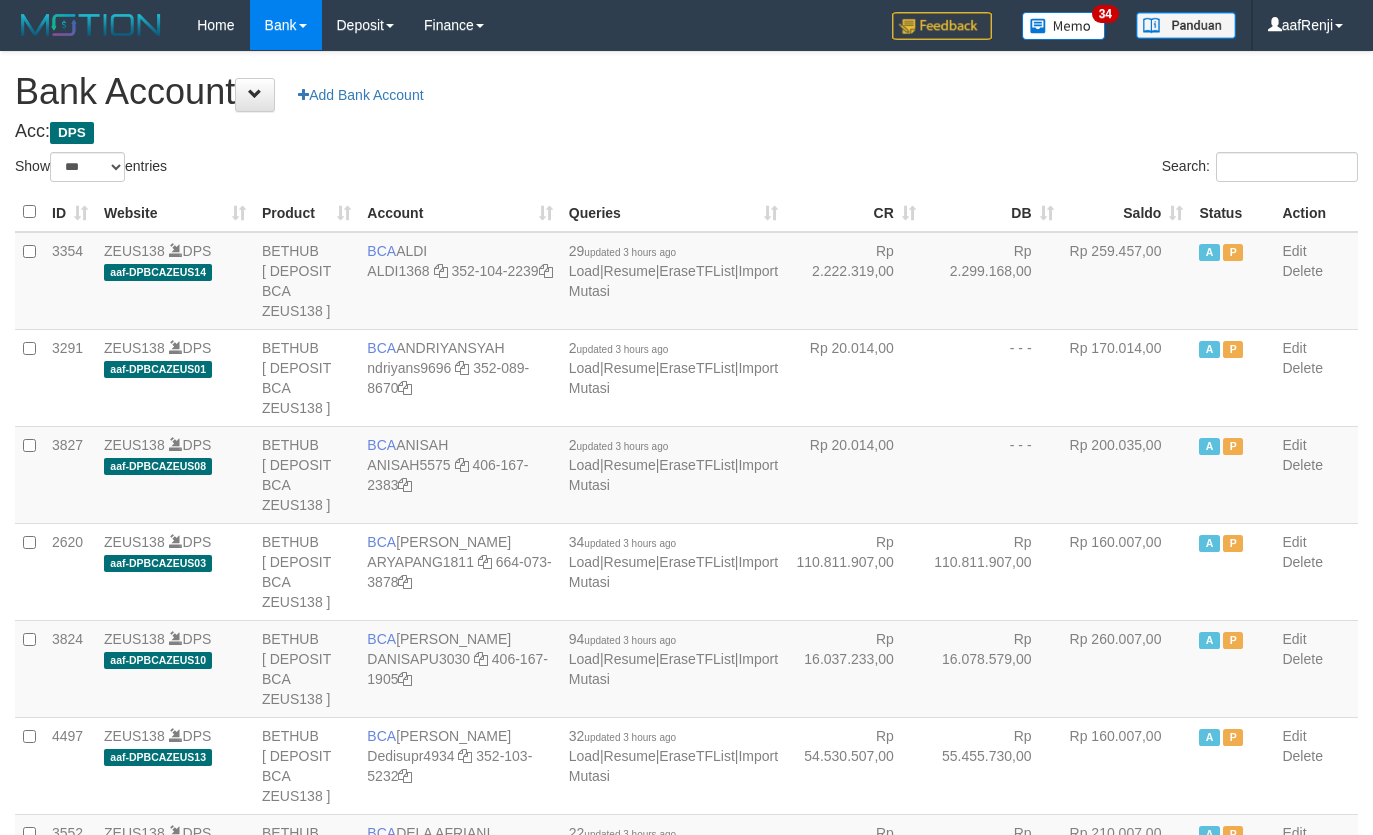 select on "***" 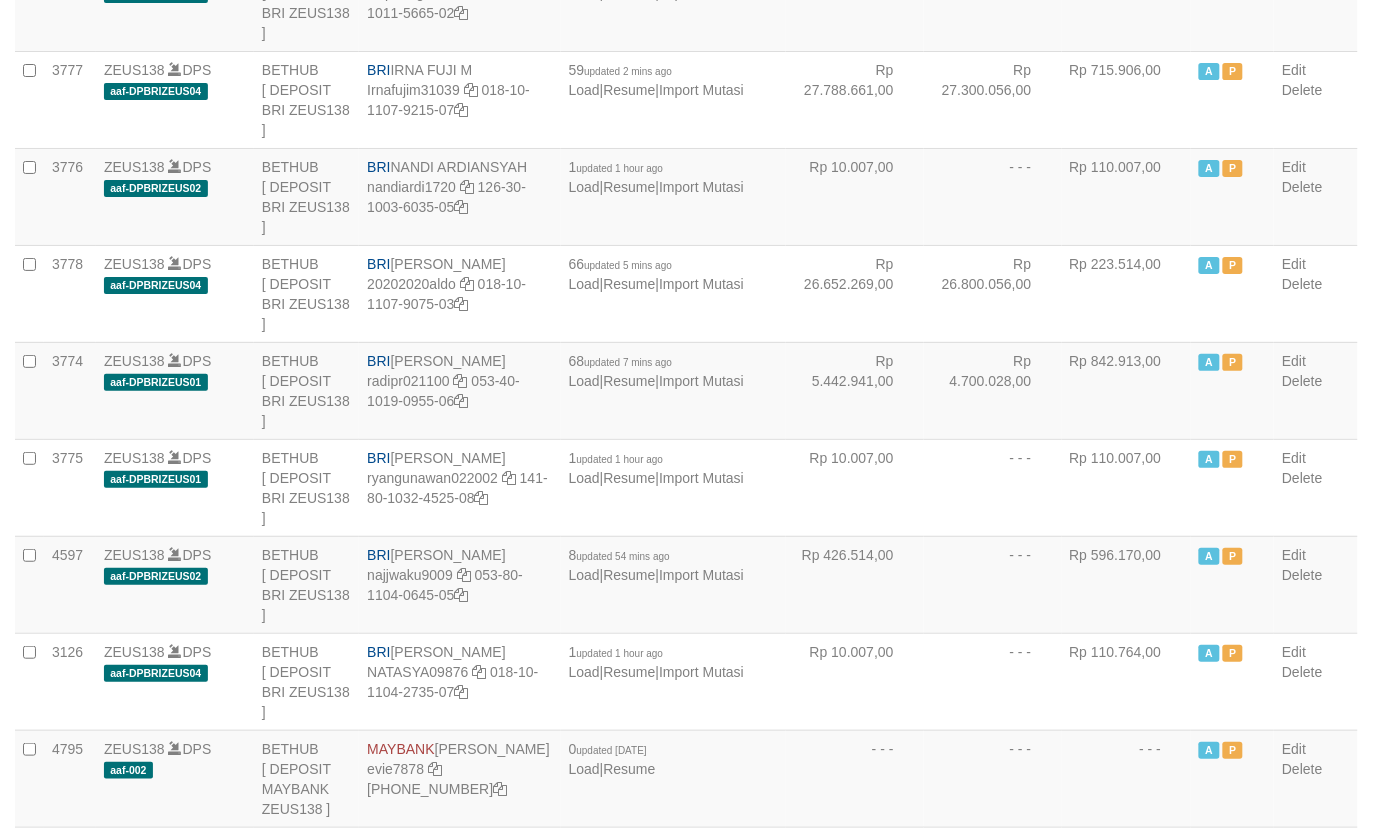 scroll, scrollTop: 3616, scrollLeft: 0, axis: vertical 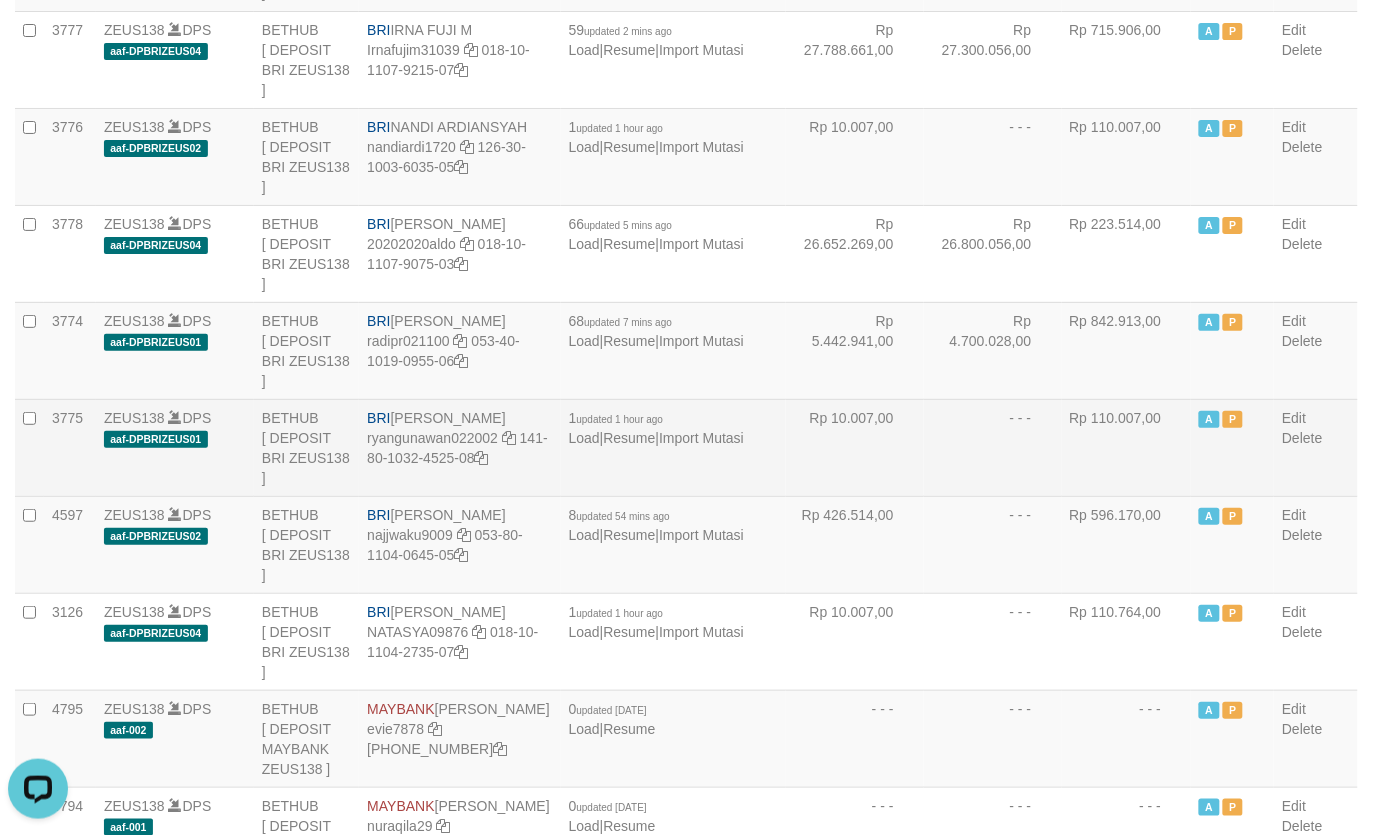 click on "Rp 10.007,00" at bounding box center [855, 447] 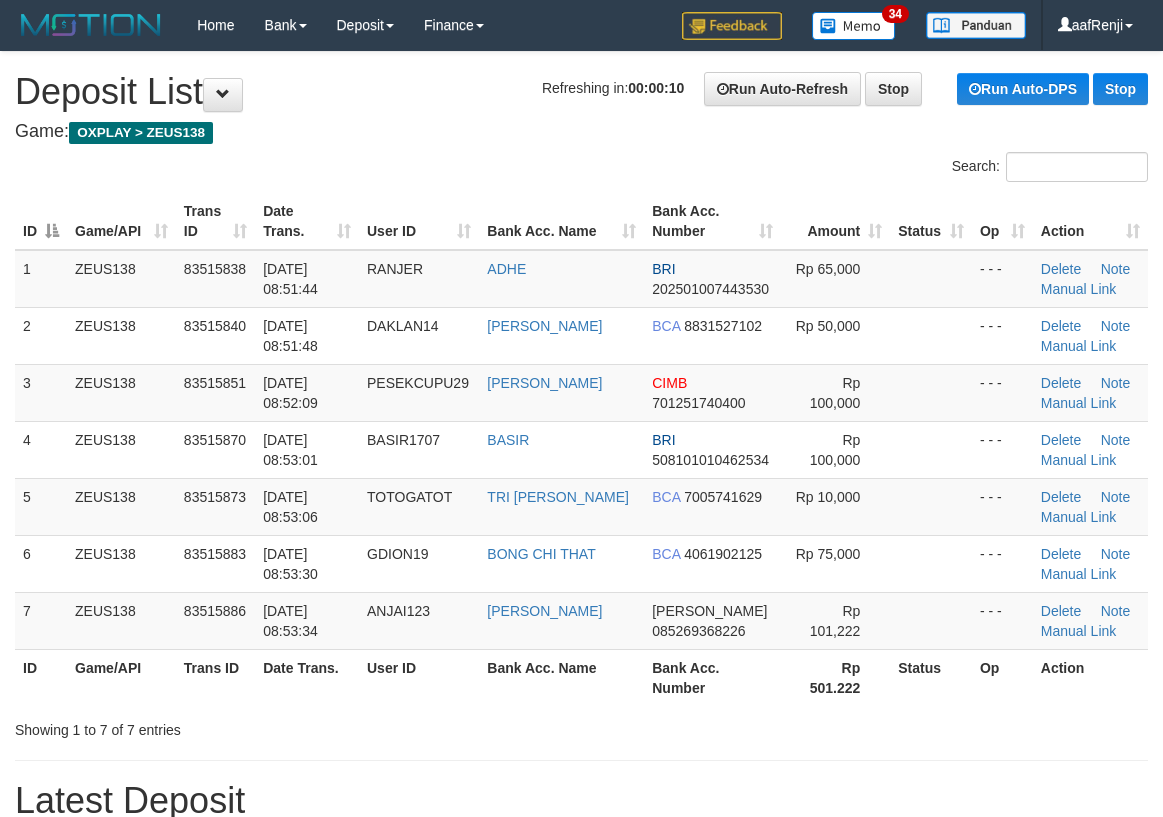 scroll, scrollTop: 0, scrollLeft: 0, axis: both 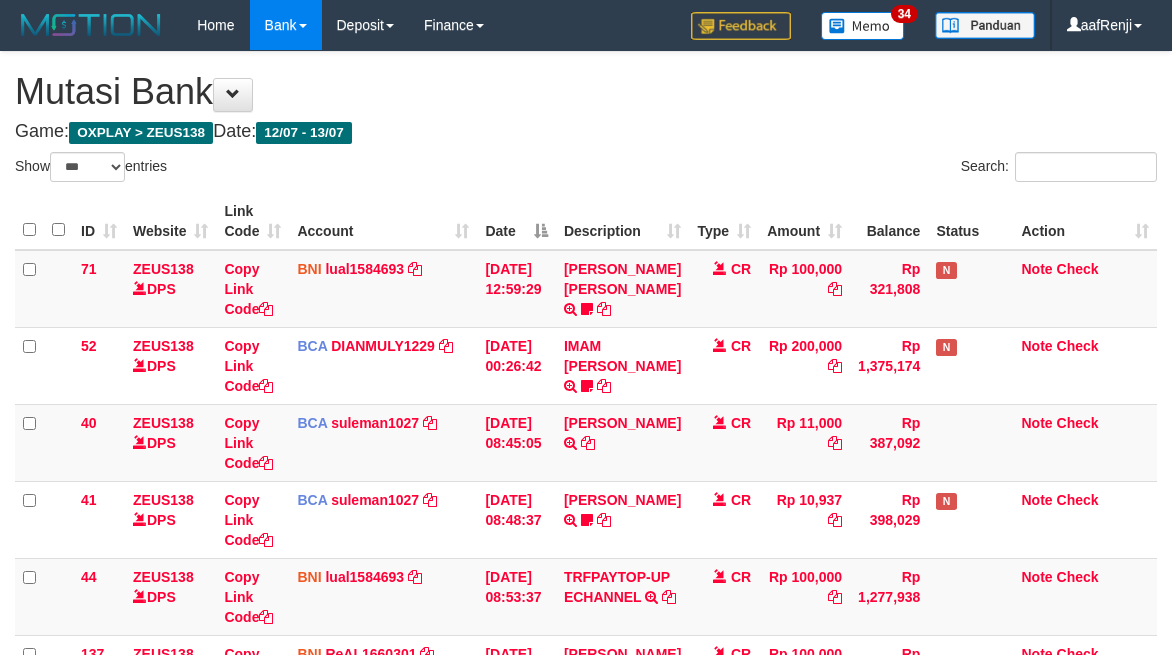 select on "***" 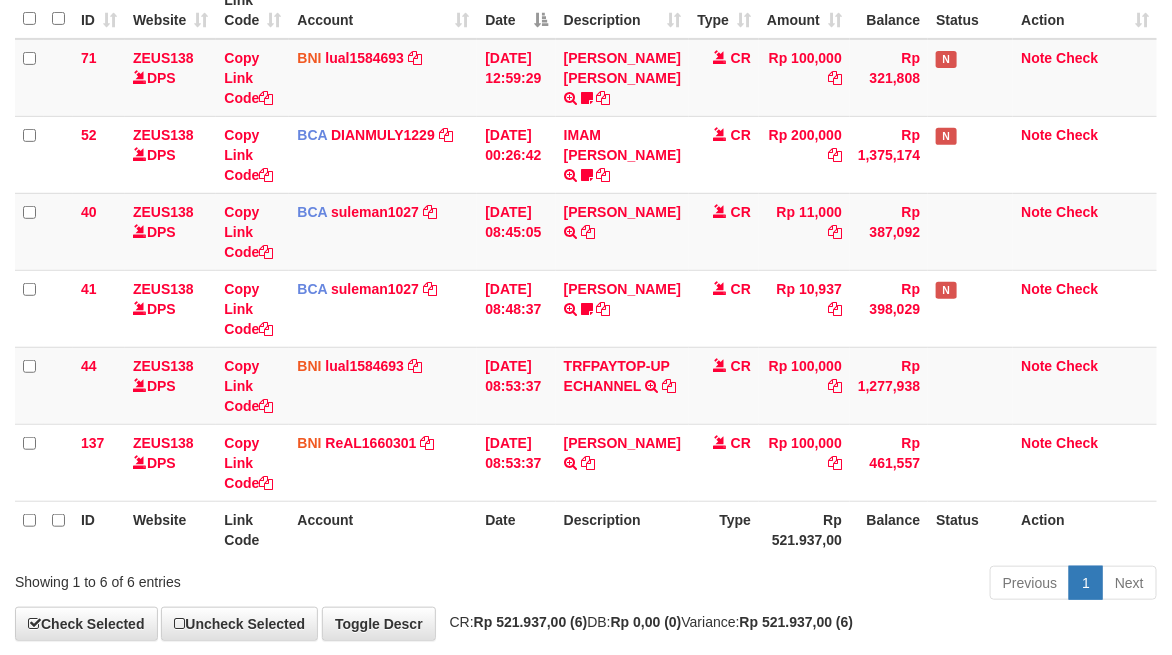 scroll, scrollTop: 252, scrollLeft: 0, axis: vertical 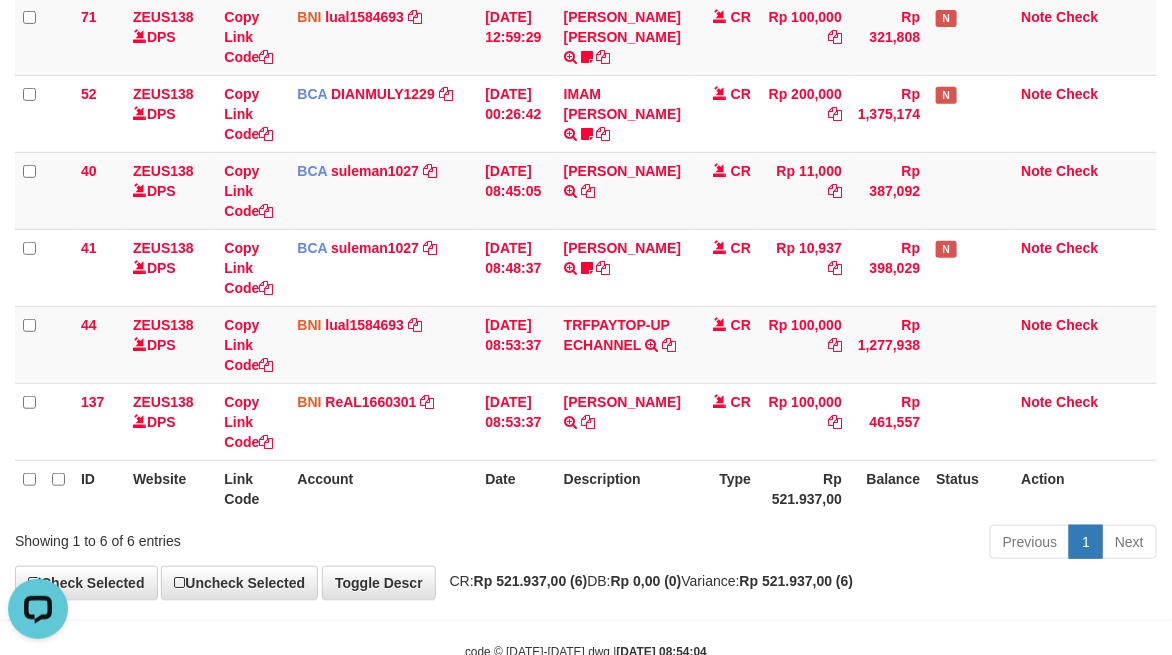 click on "Date" at bounding box center (516, 488) 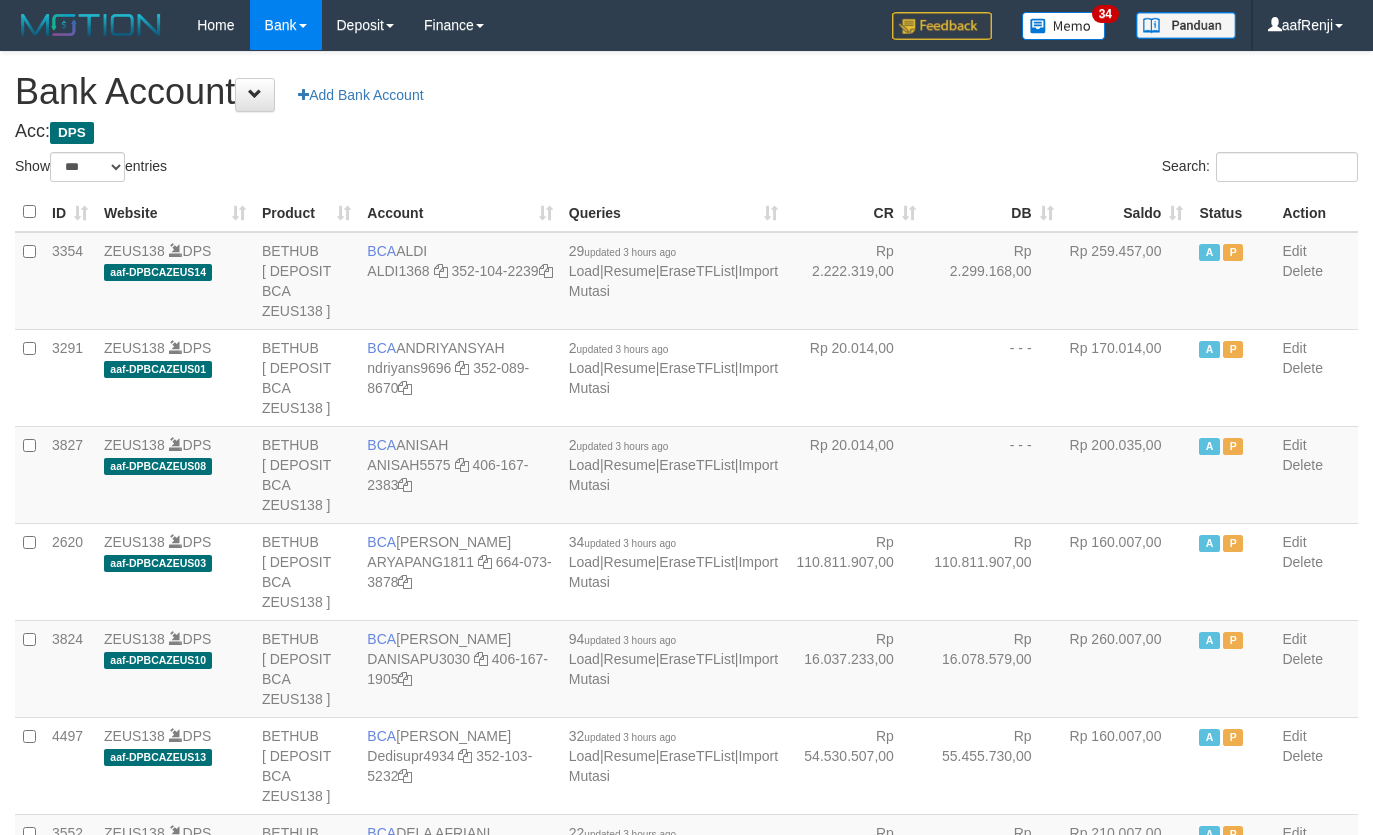 select on "***" 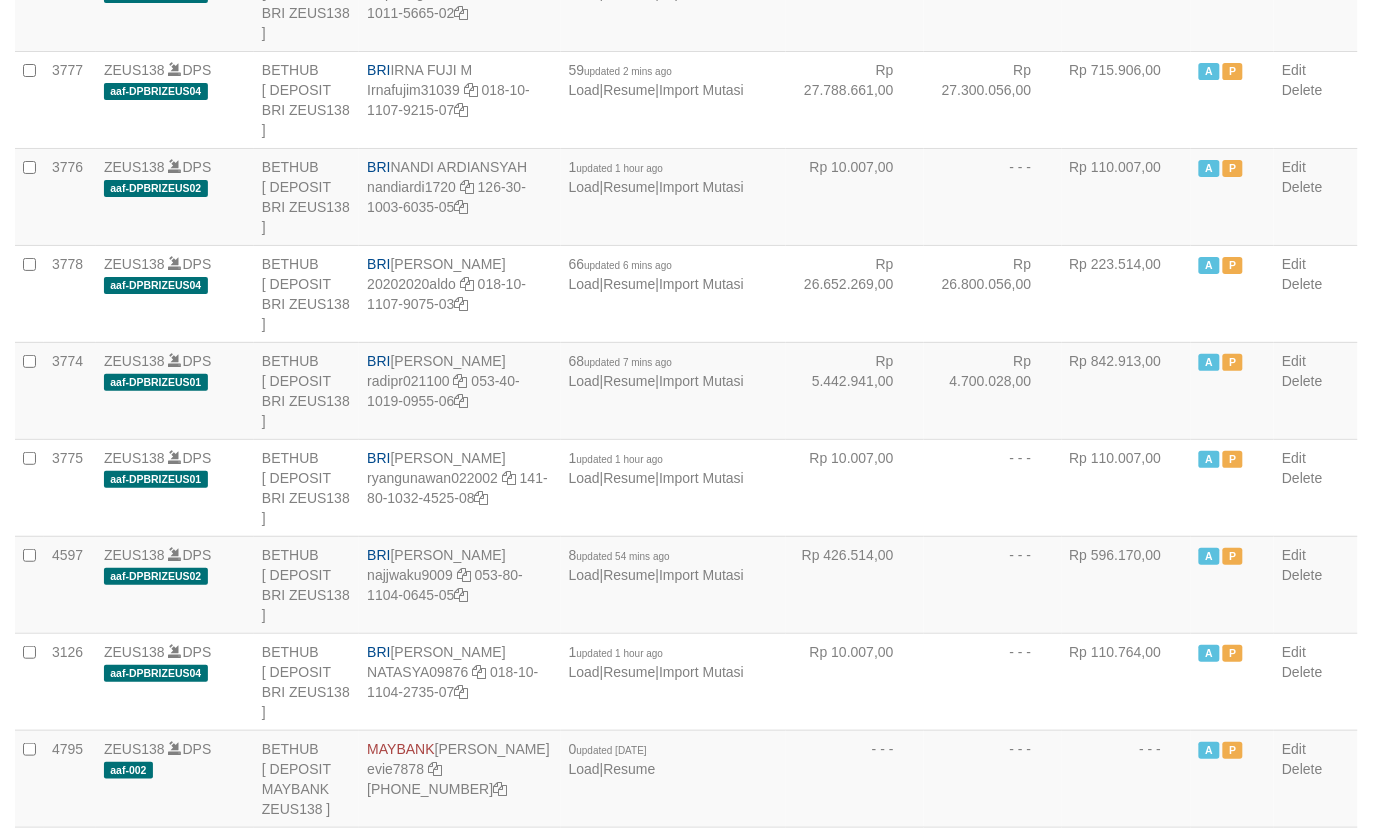 scroll, scrollTop: 3616, scrollLeft: 0, axis: vertical 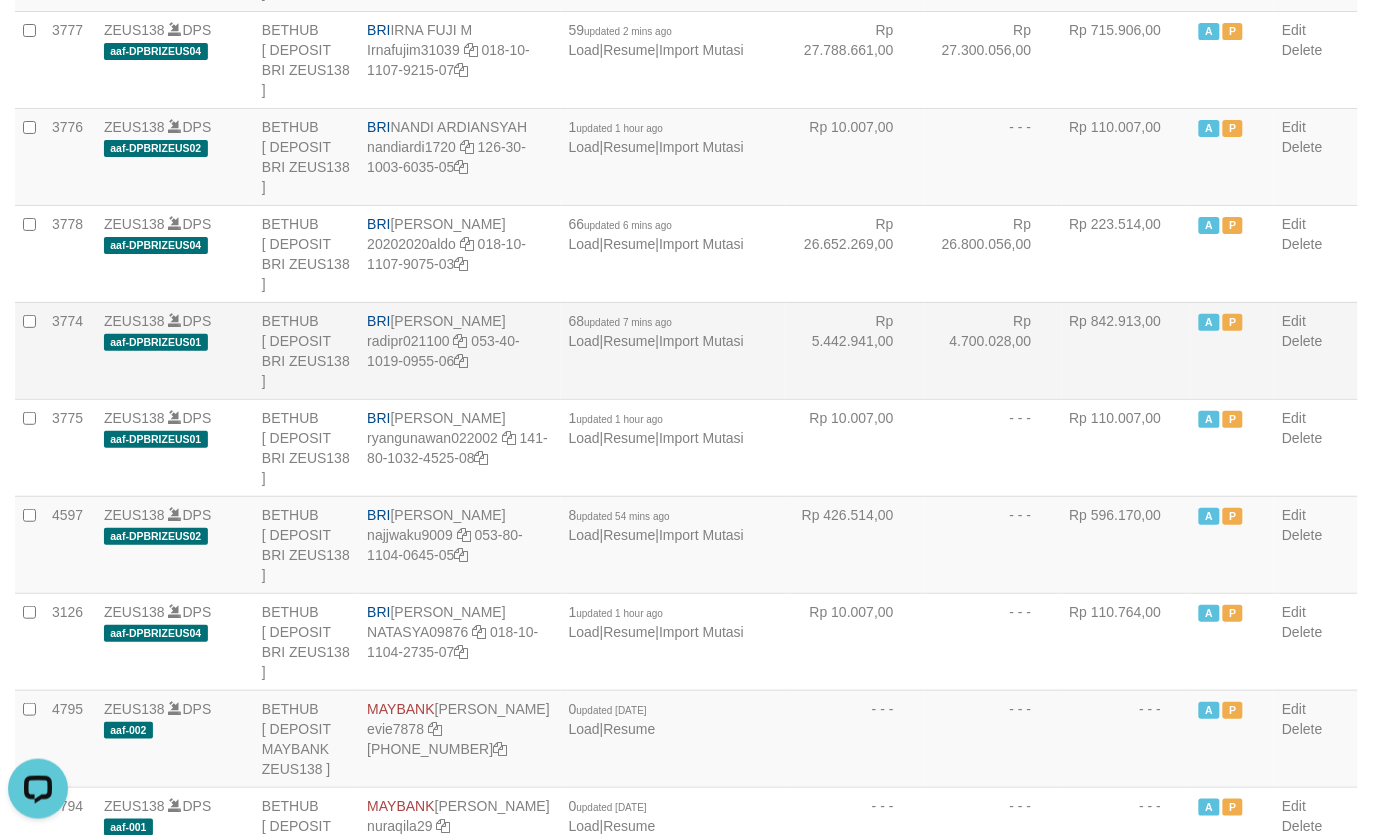 click on "Rp 5.442.941,00" at bounding box center [855, 350] 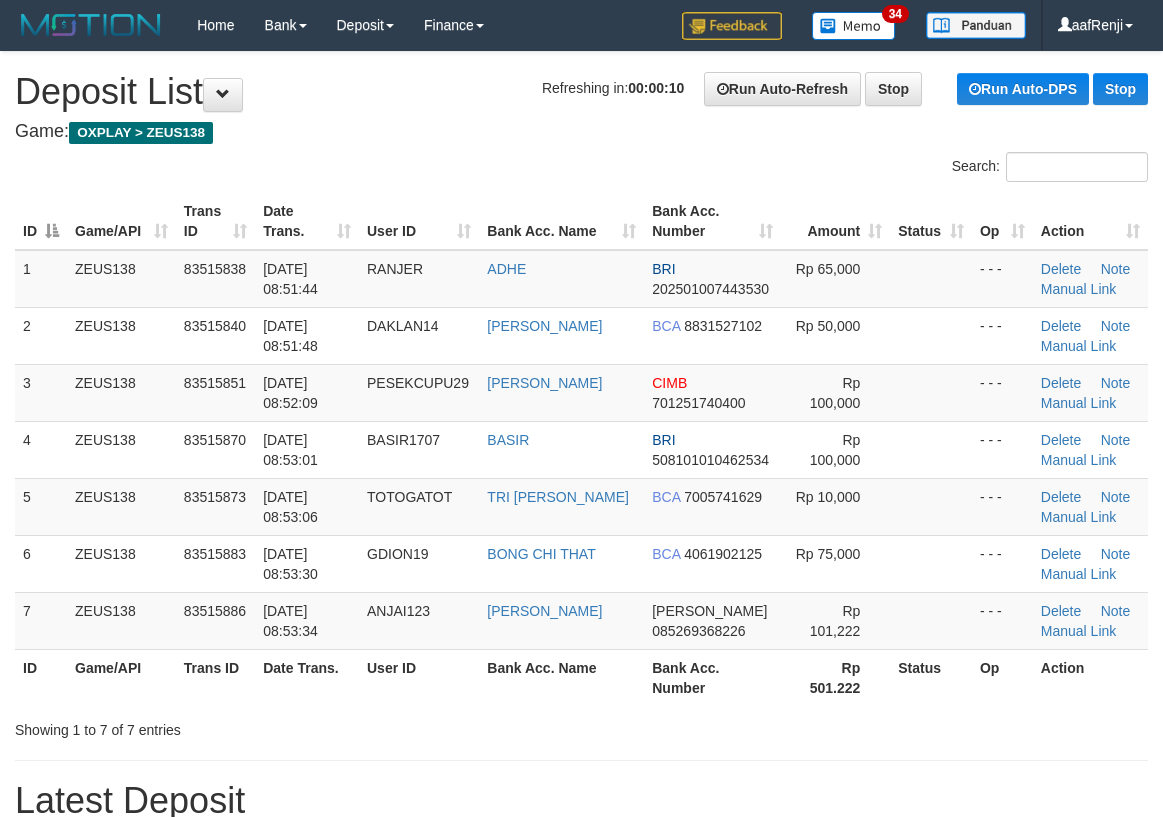 scroll, scrollTop: 0, scrollLeft: 0, axis: both 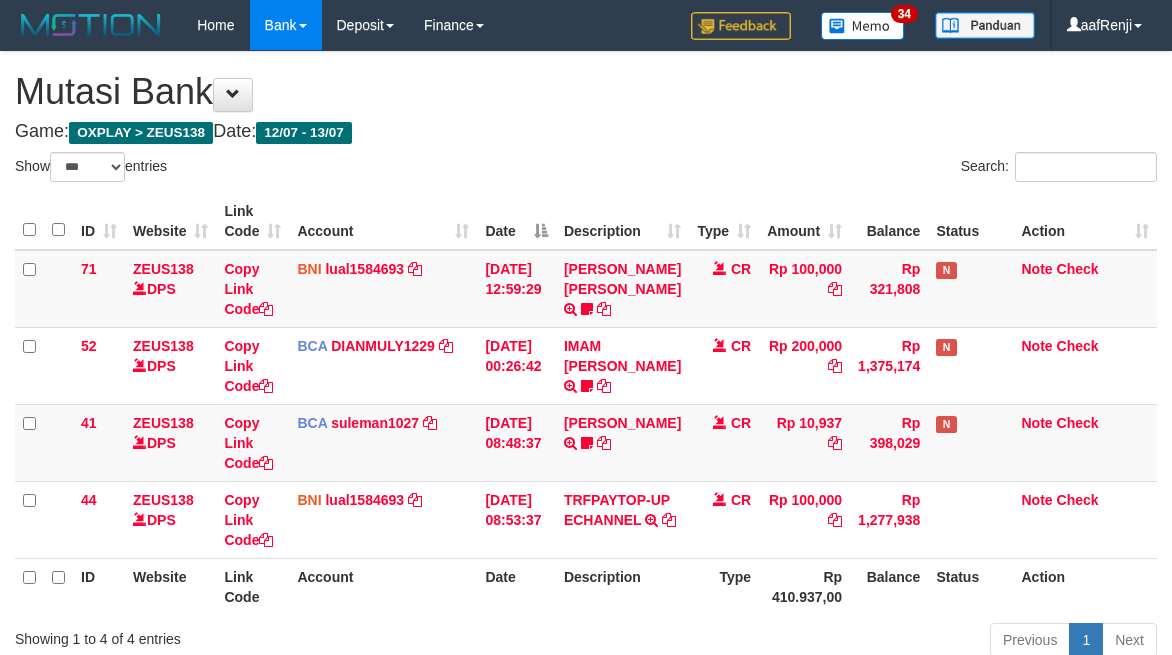 select on "***" 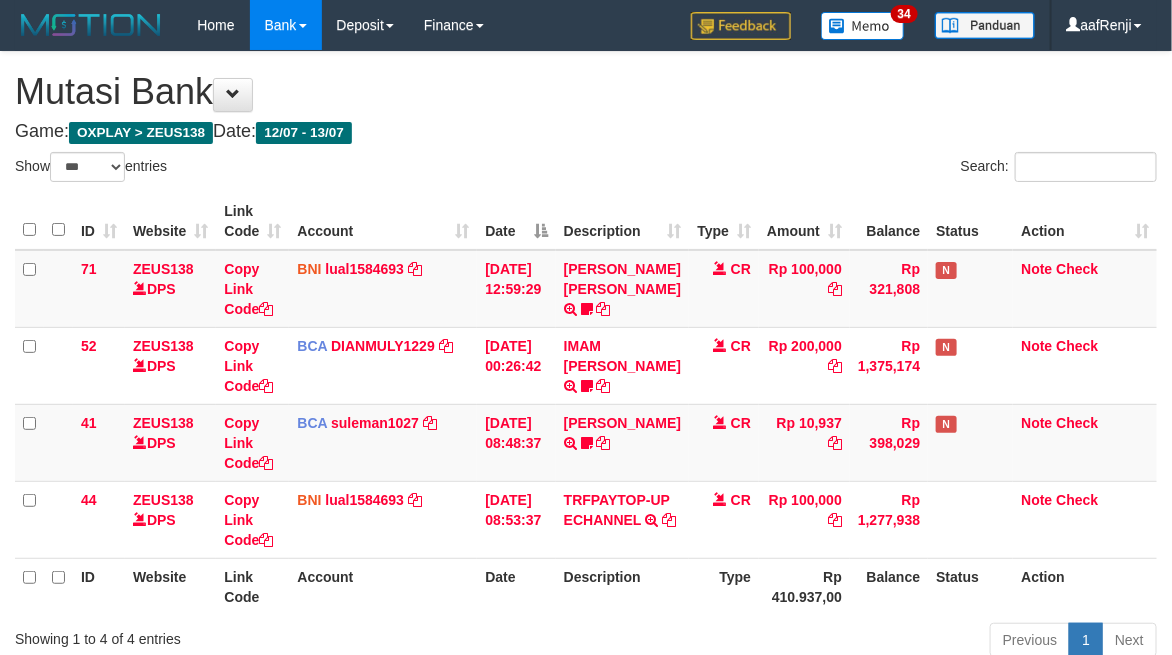 scroll, scrollTop: 195, scrollLeft: 0, axis: vertical 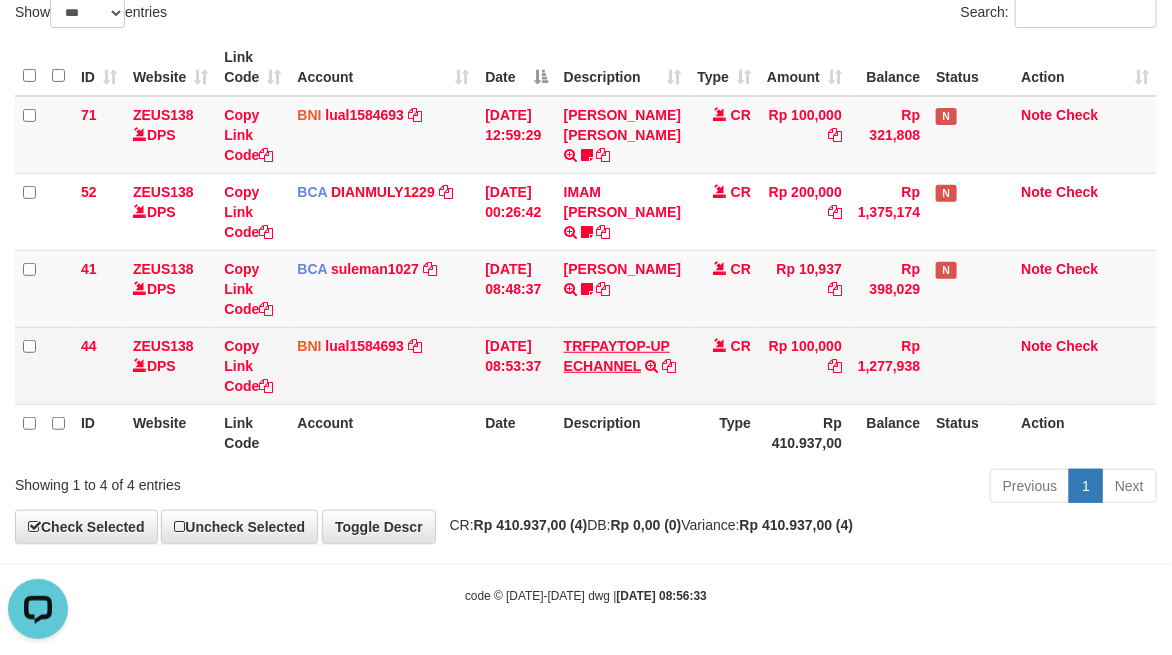 click on "TRFPAYTOP-UP ECHANNEL         TRF/PAY/TOP-UP ECHANNEL" at bounding box center (622, 365) 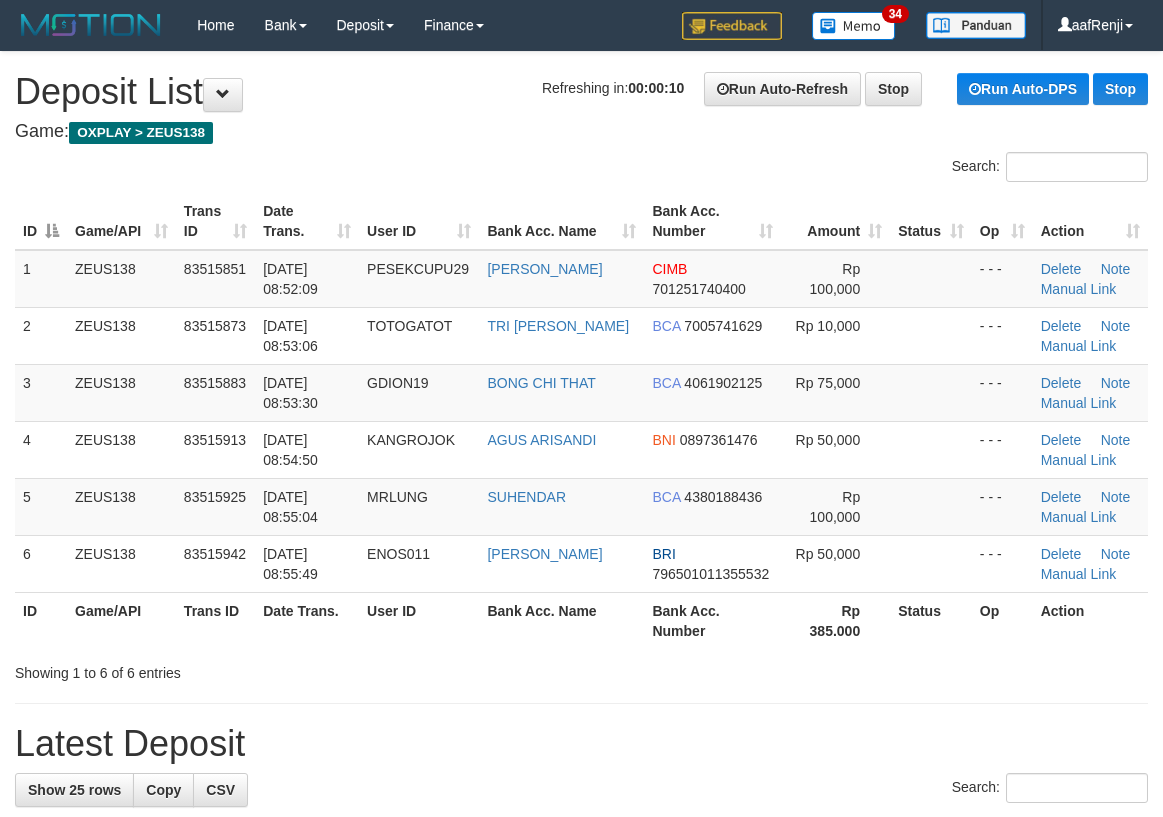 scroll, scrollTop: 0, scrollLeft: 0, axis: both 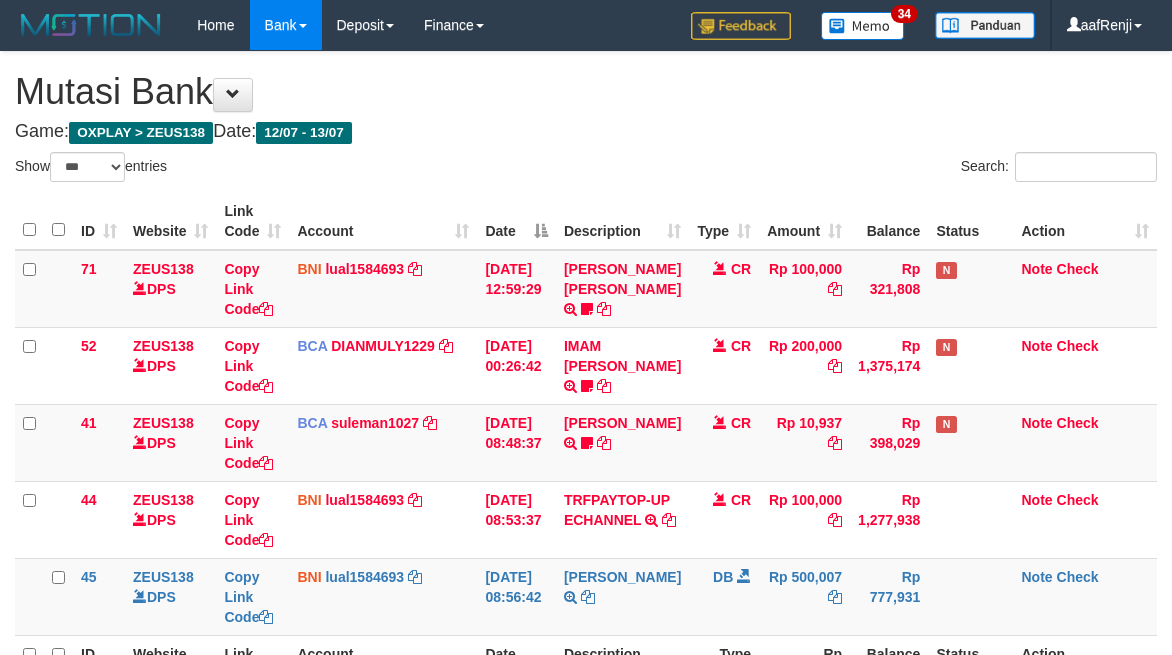 select on "***" 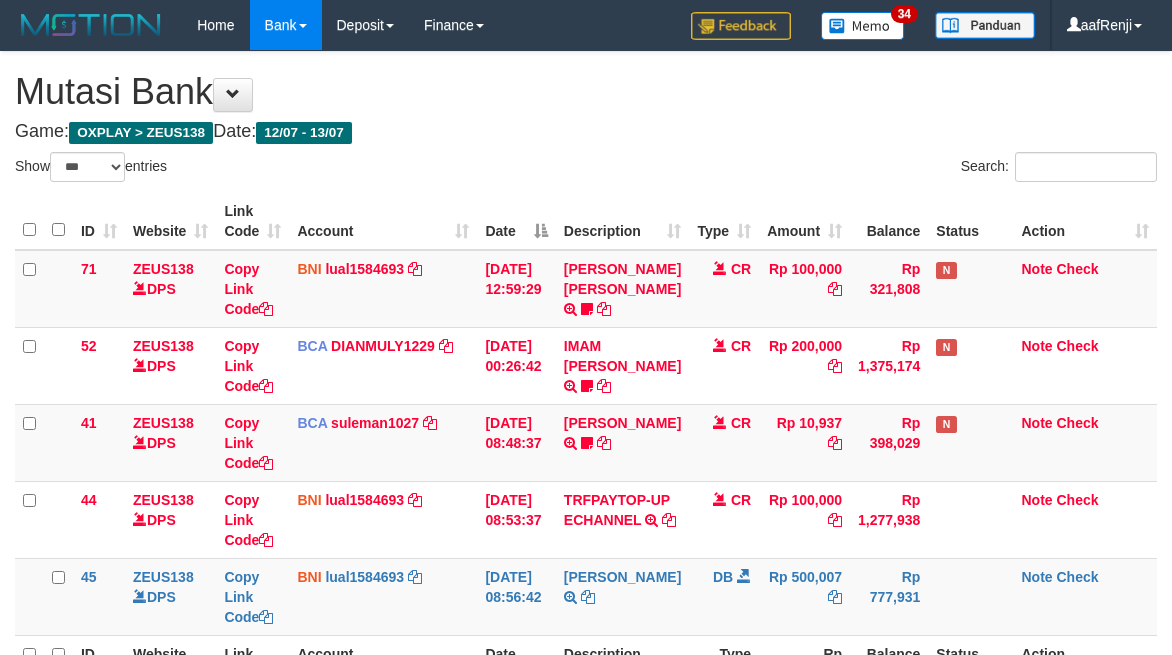 scroll, scrollTop: 235, scrollLeft: 0, axis: vertical 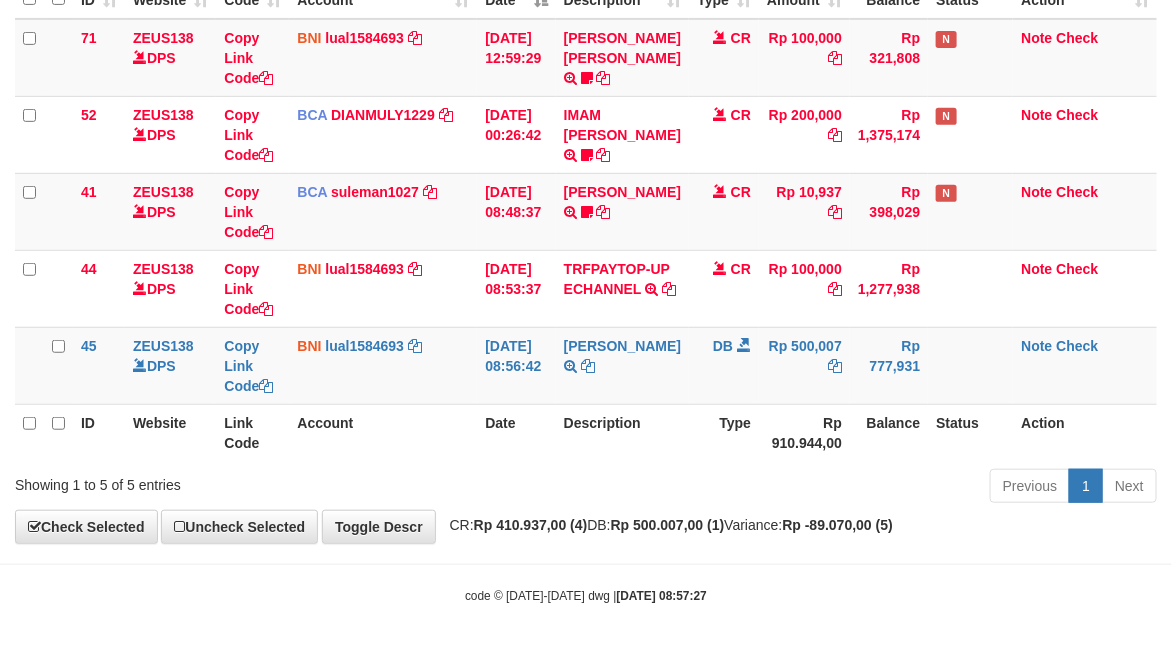 click on "Type" at bounding box center (724, 432) 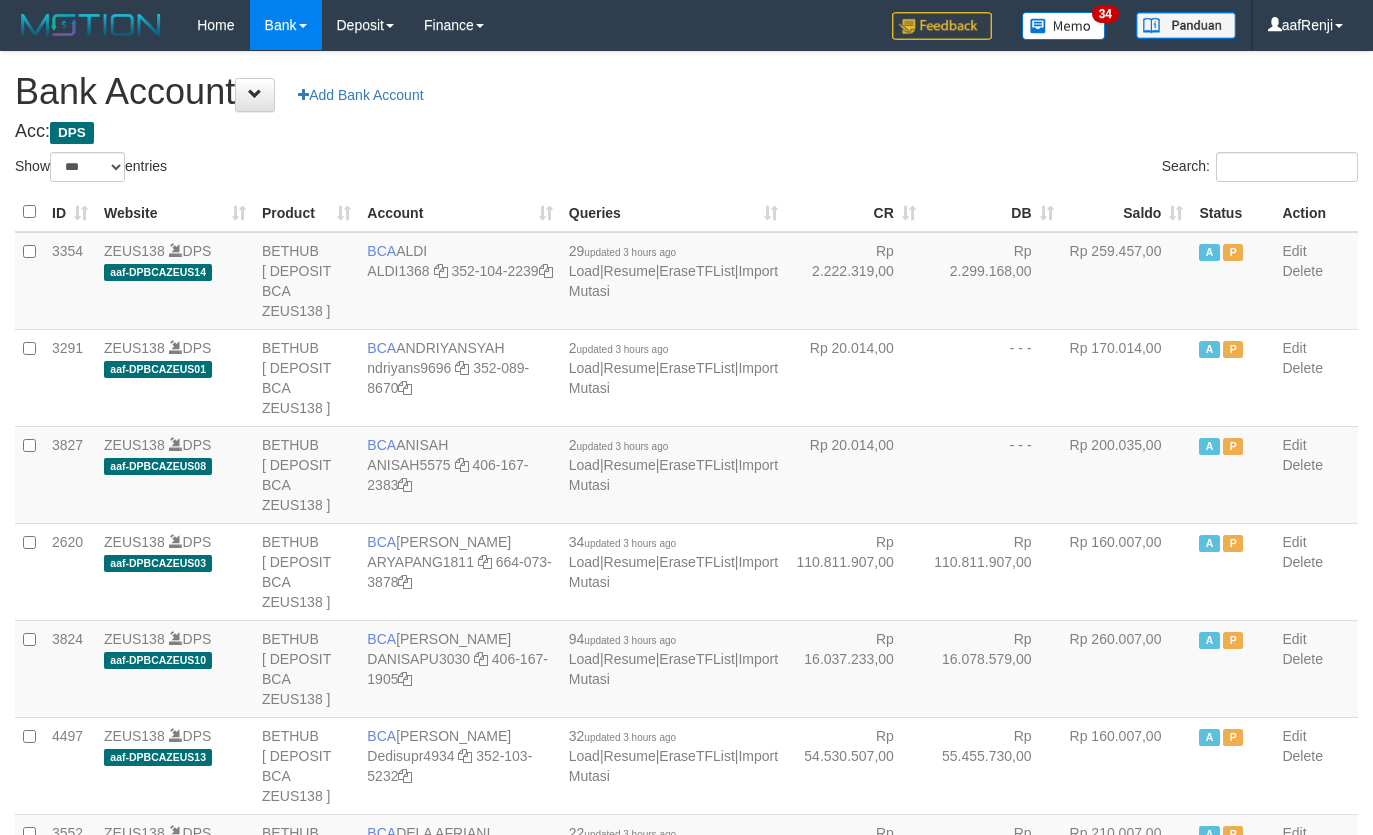 select on "***" 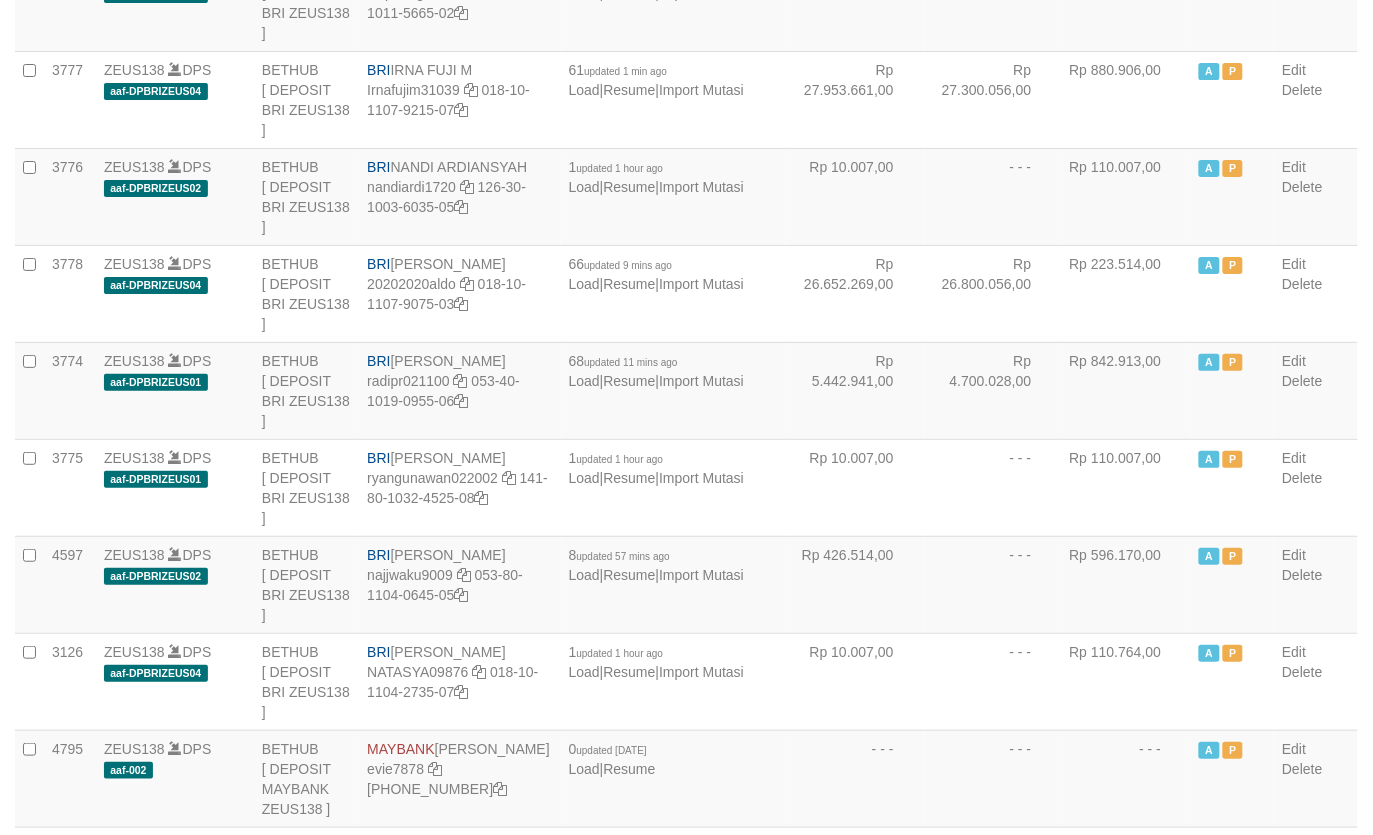 scroll, scrollTop: 3616, scrollLeft: 0, axis: vertical 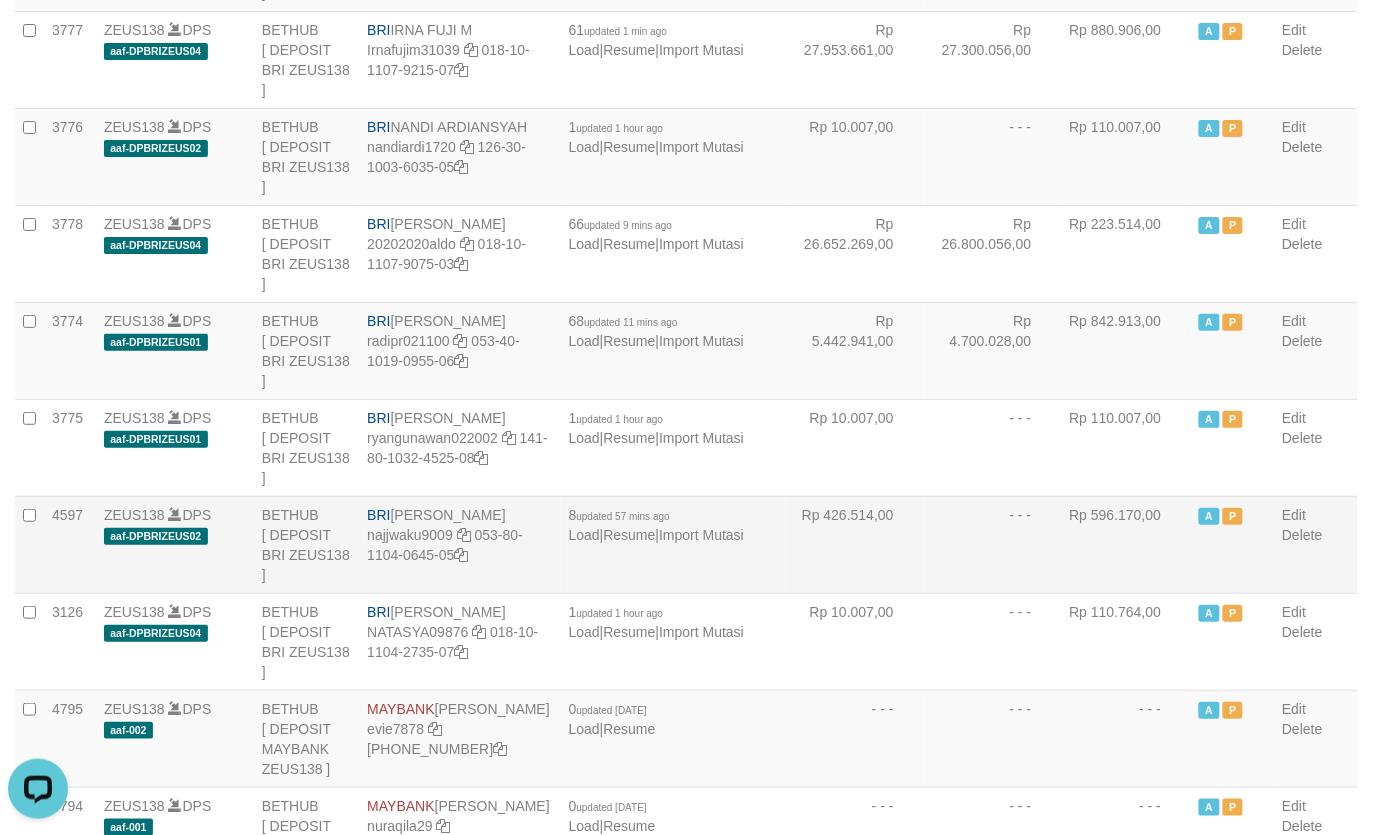 click on "Rp 426.514,00" at bounding box center (855, 544) 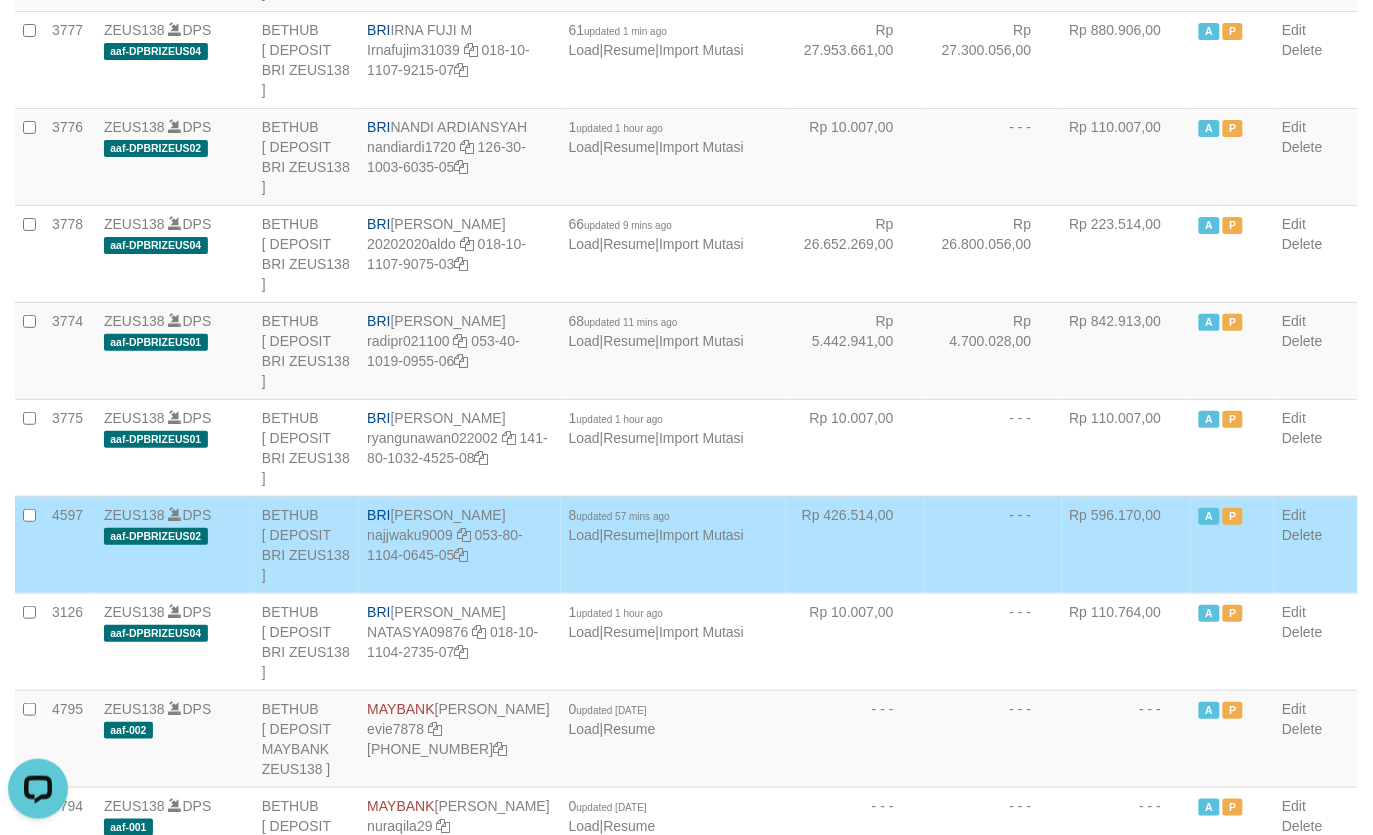 scroll, scrollTop: 1583, scrollLeft: 0, axis: vertical 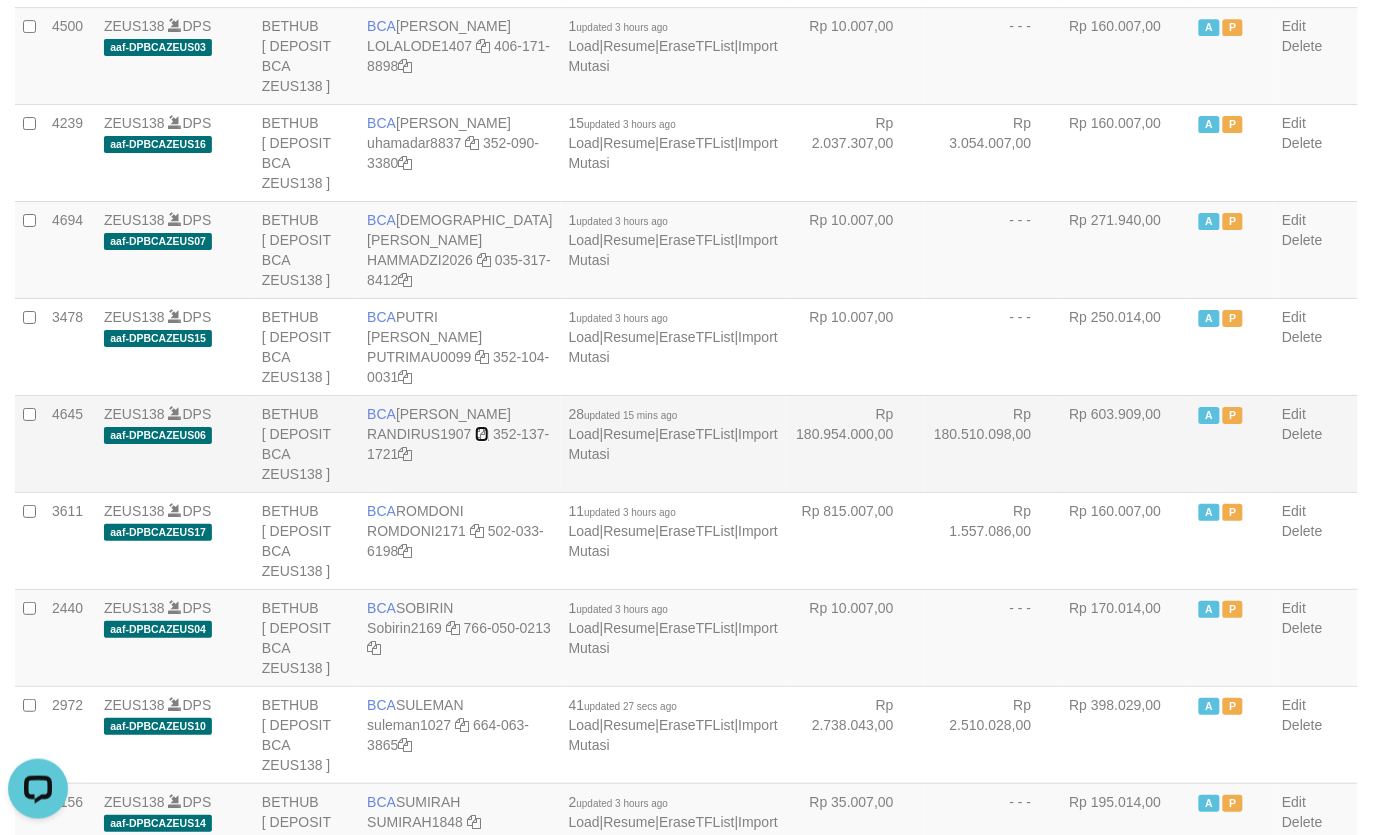 click at bounding box center [482, 434] 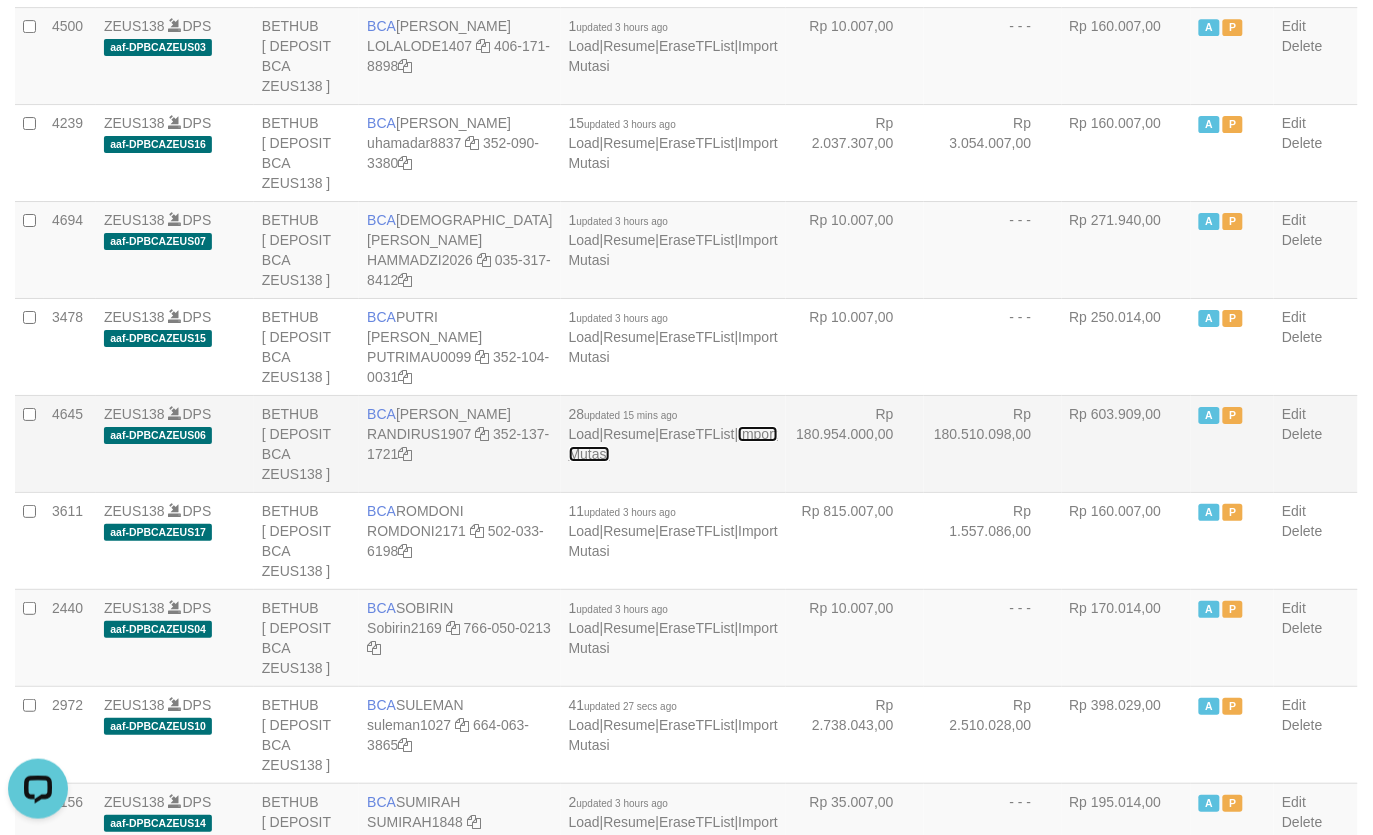click on "Import Mutasi" at bounding box center [673, 444] 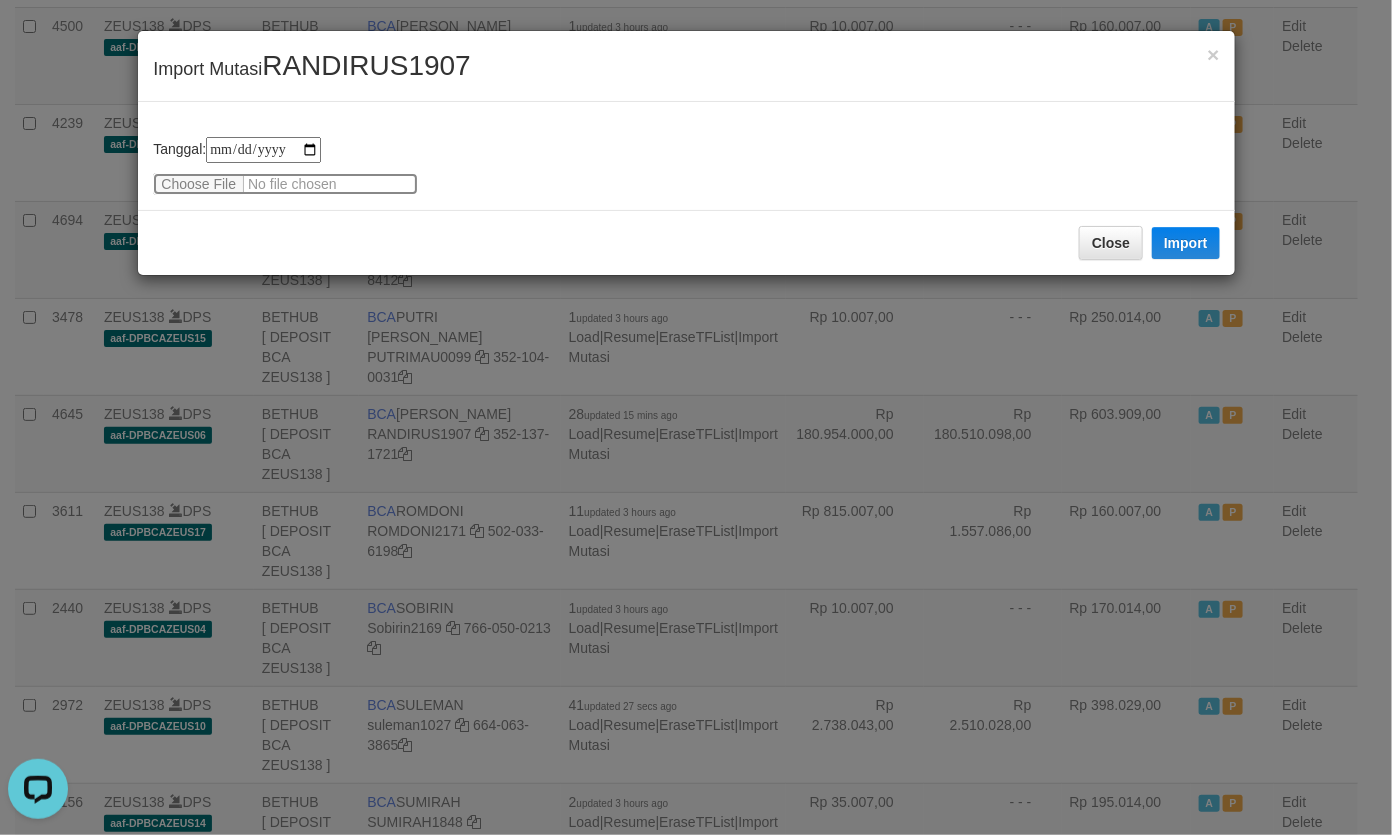 click at bounding box center (285, 184) 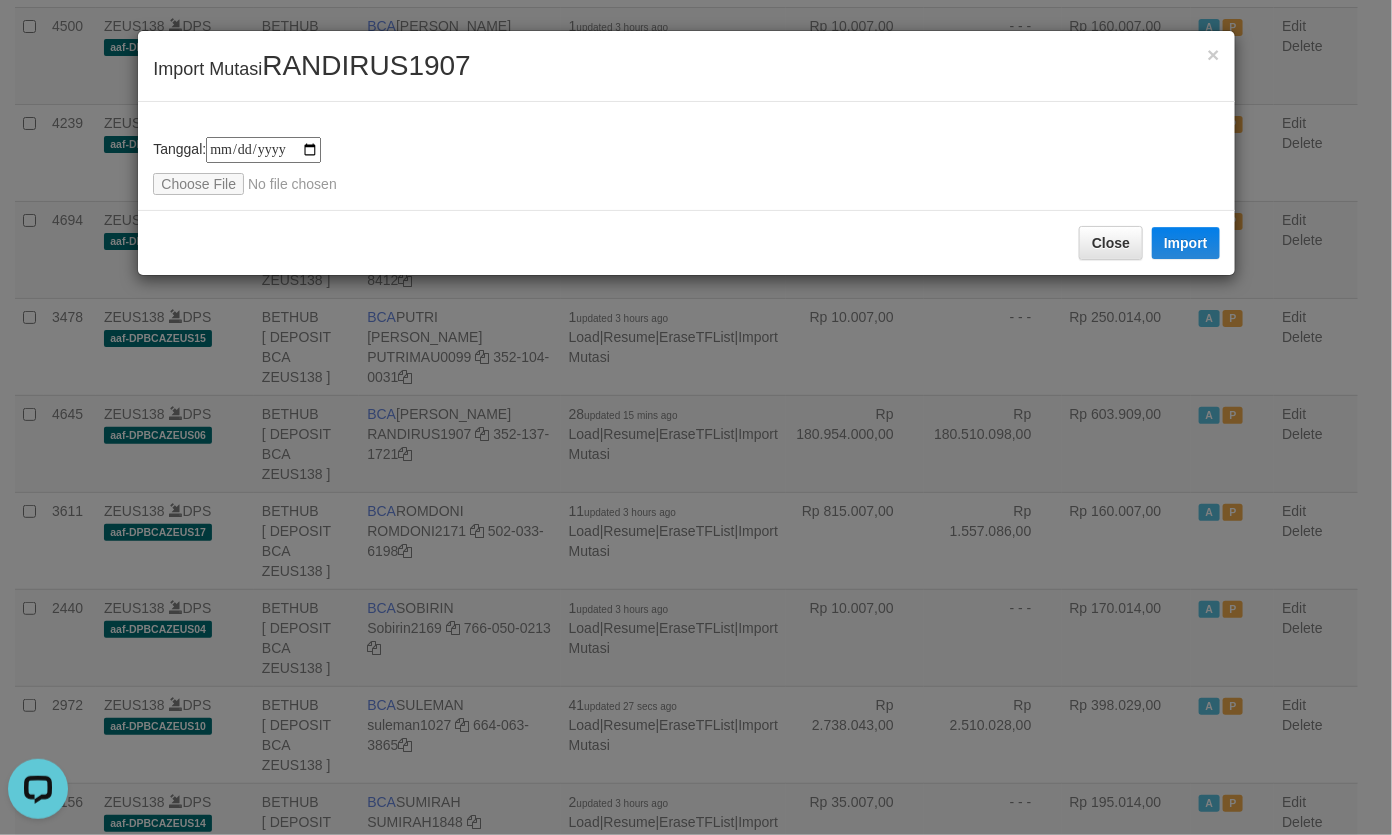 click on "RANDIRUS1907" at bounding box center (366, 65) 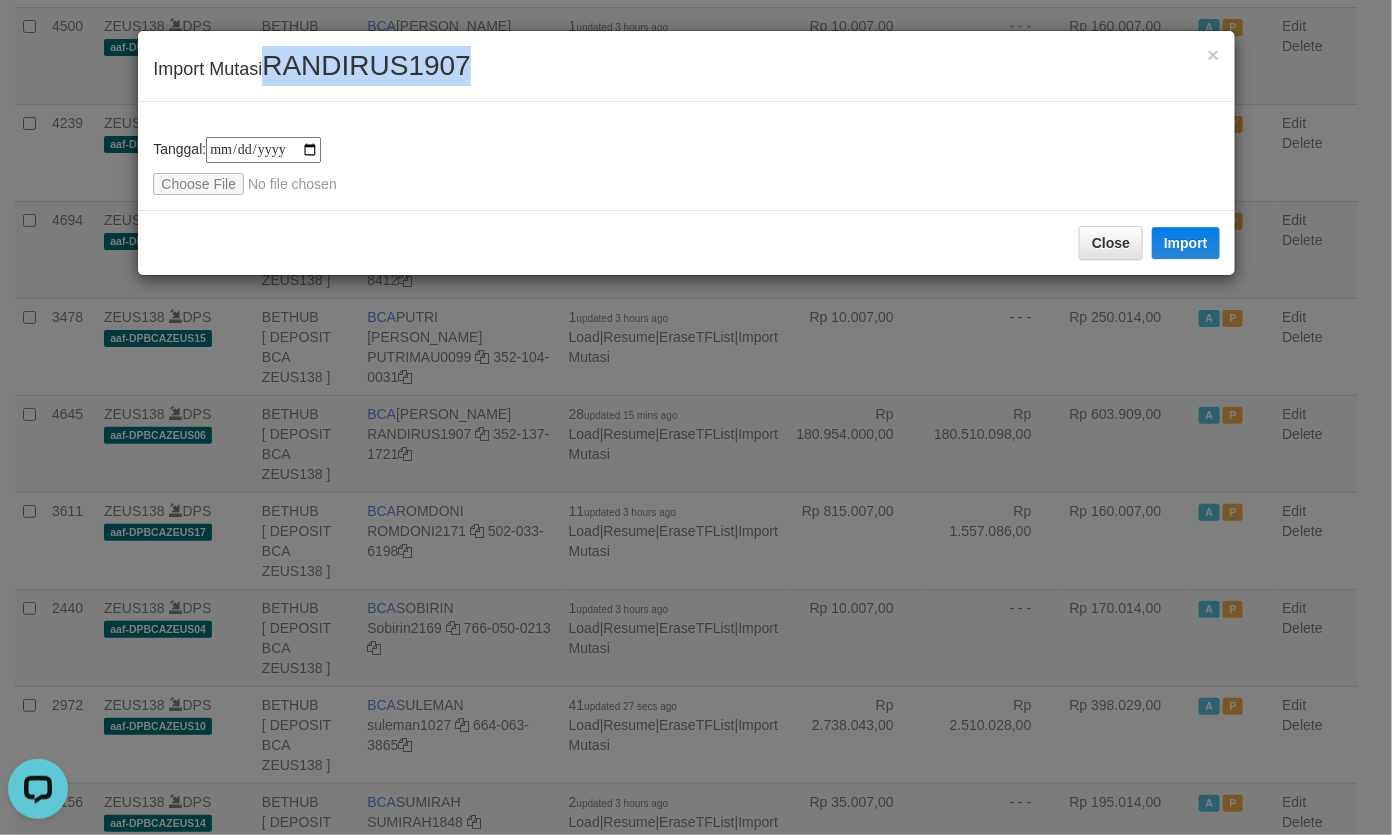 click on "RANDIRUS1907" at bounding box center (366, 65) 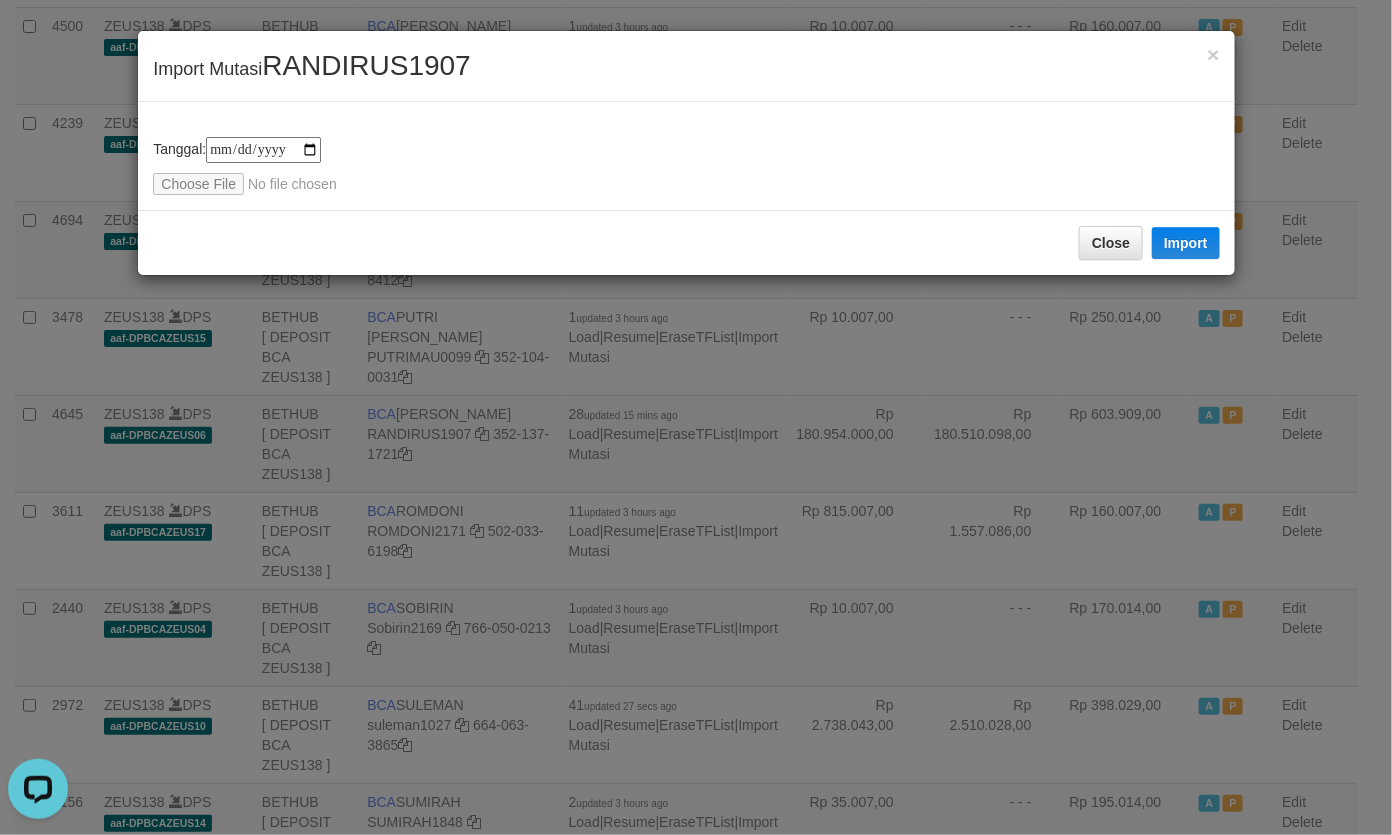 click on "**********" at bounding box center [686, 156] 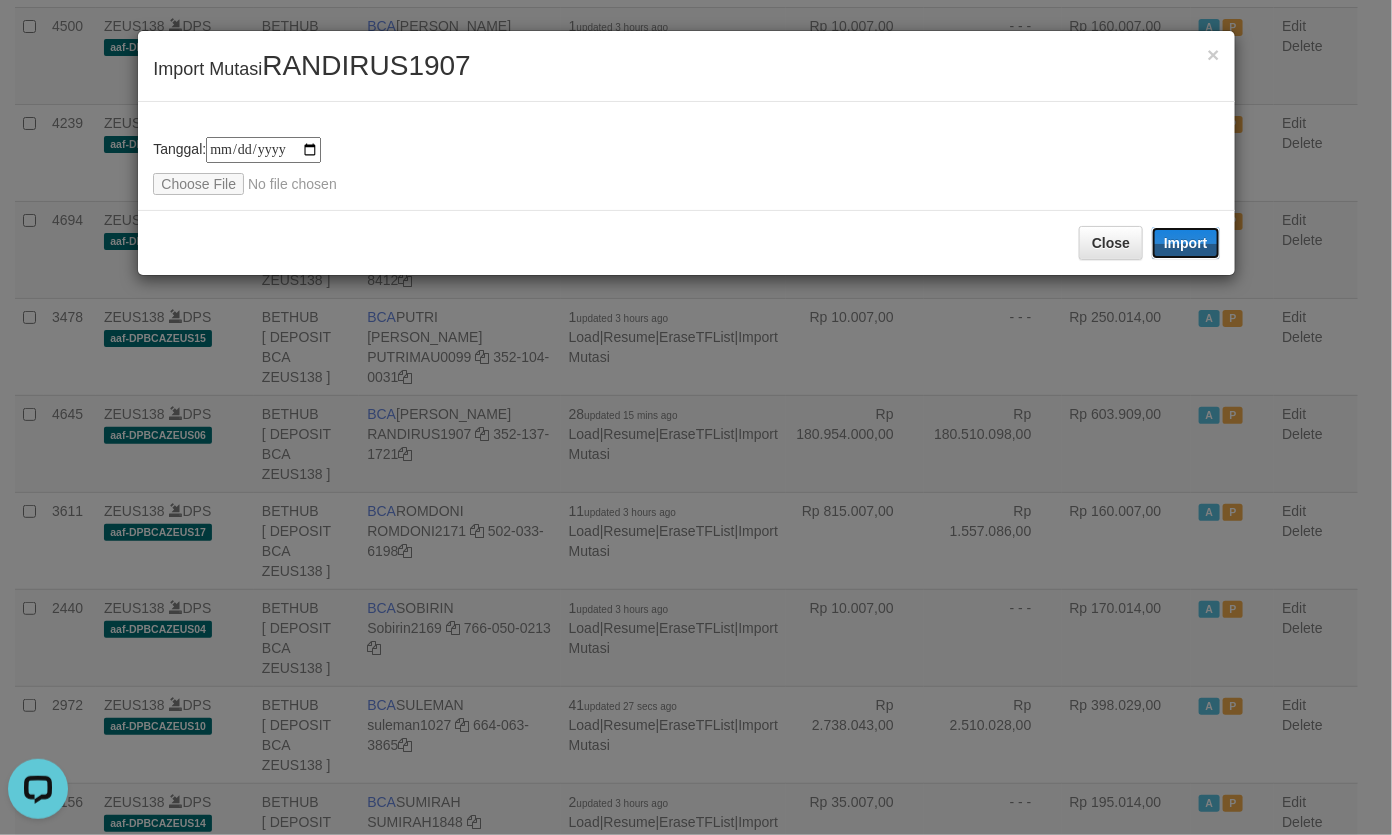 drag, startPoint x: 1163, startPoint y: 241, endPoint x: 341, endPoint y: 242, distance: 822.0006 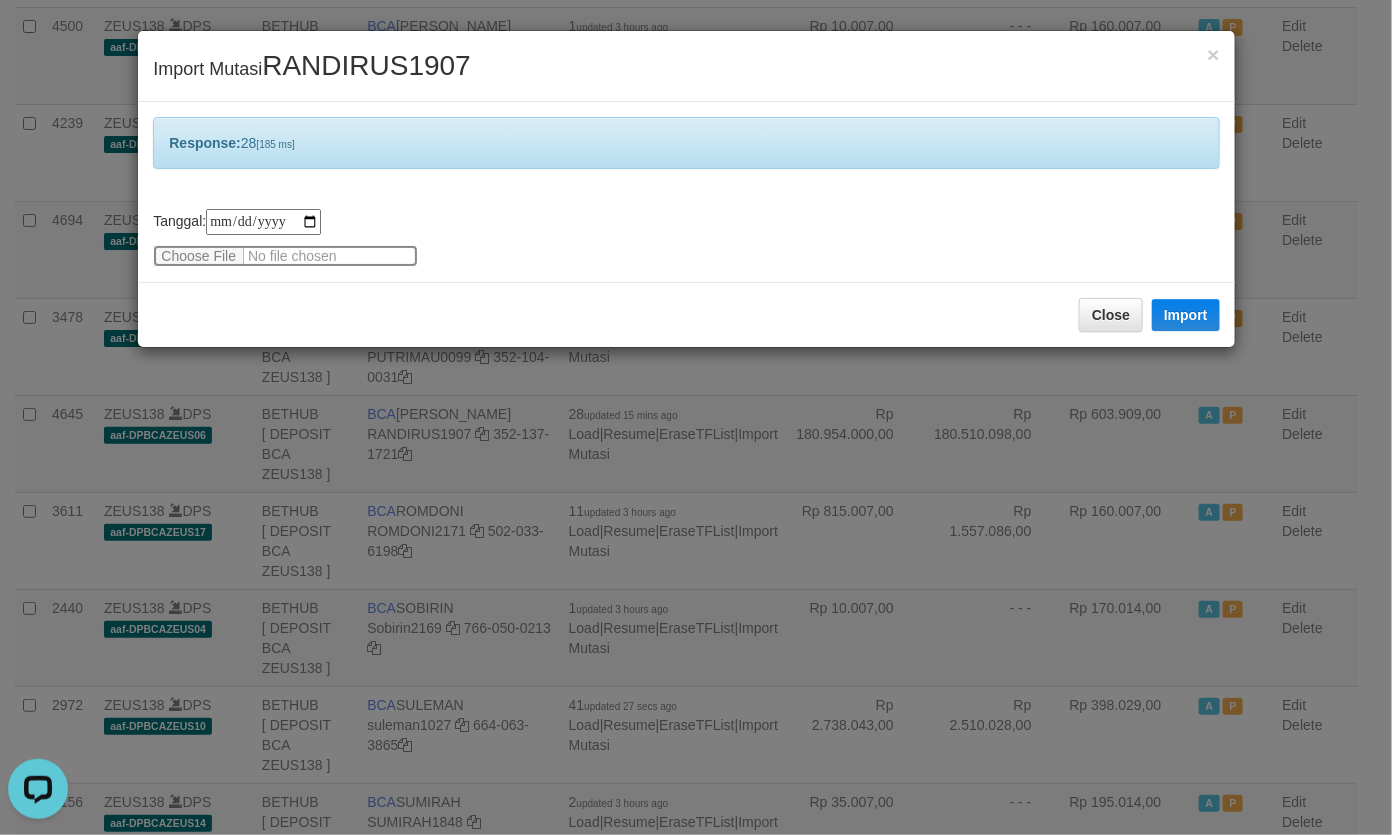 click at bounding box center (285, 256) 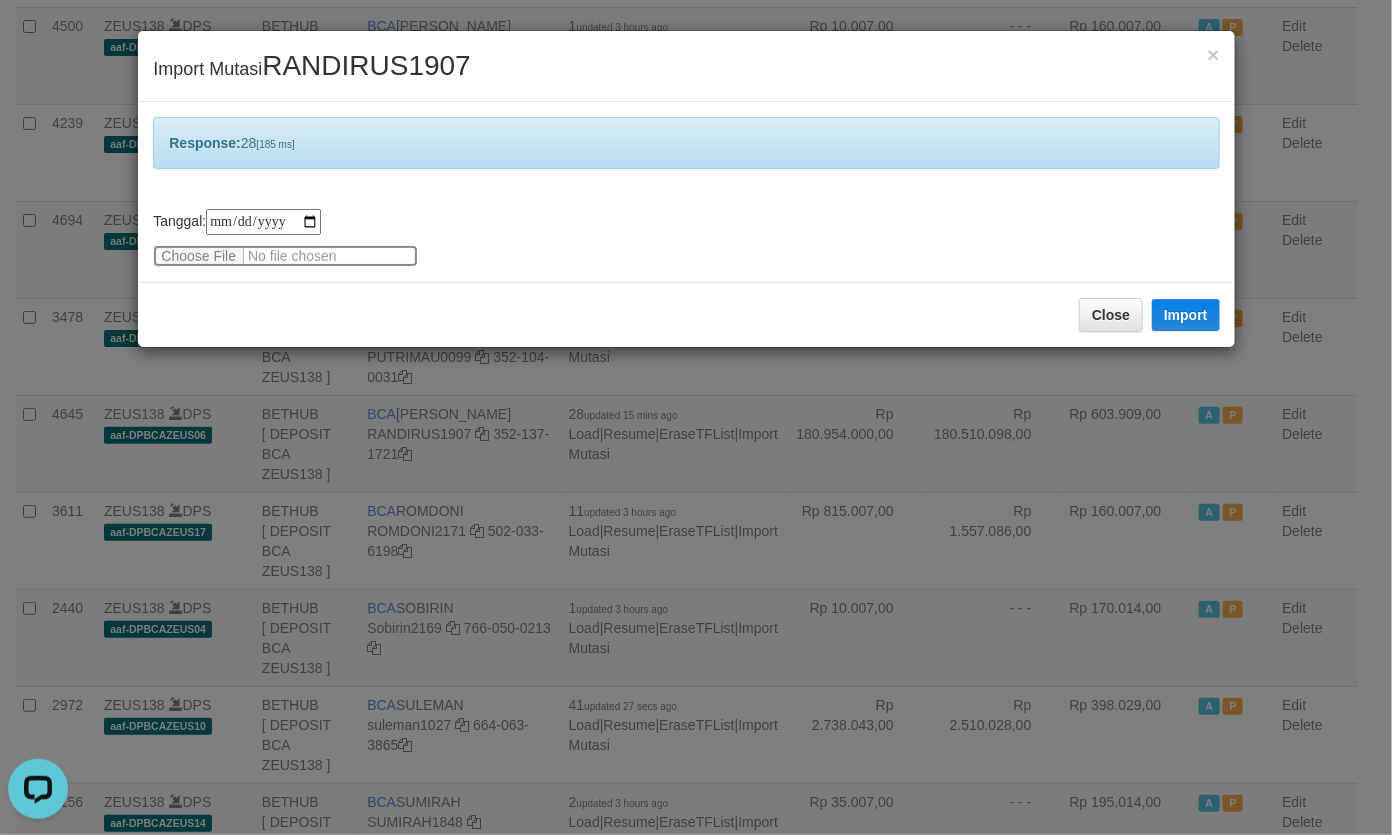 type 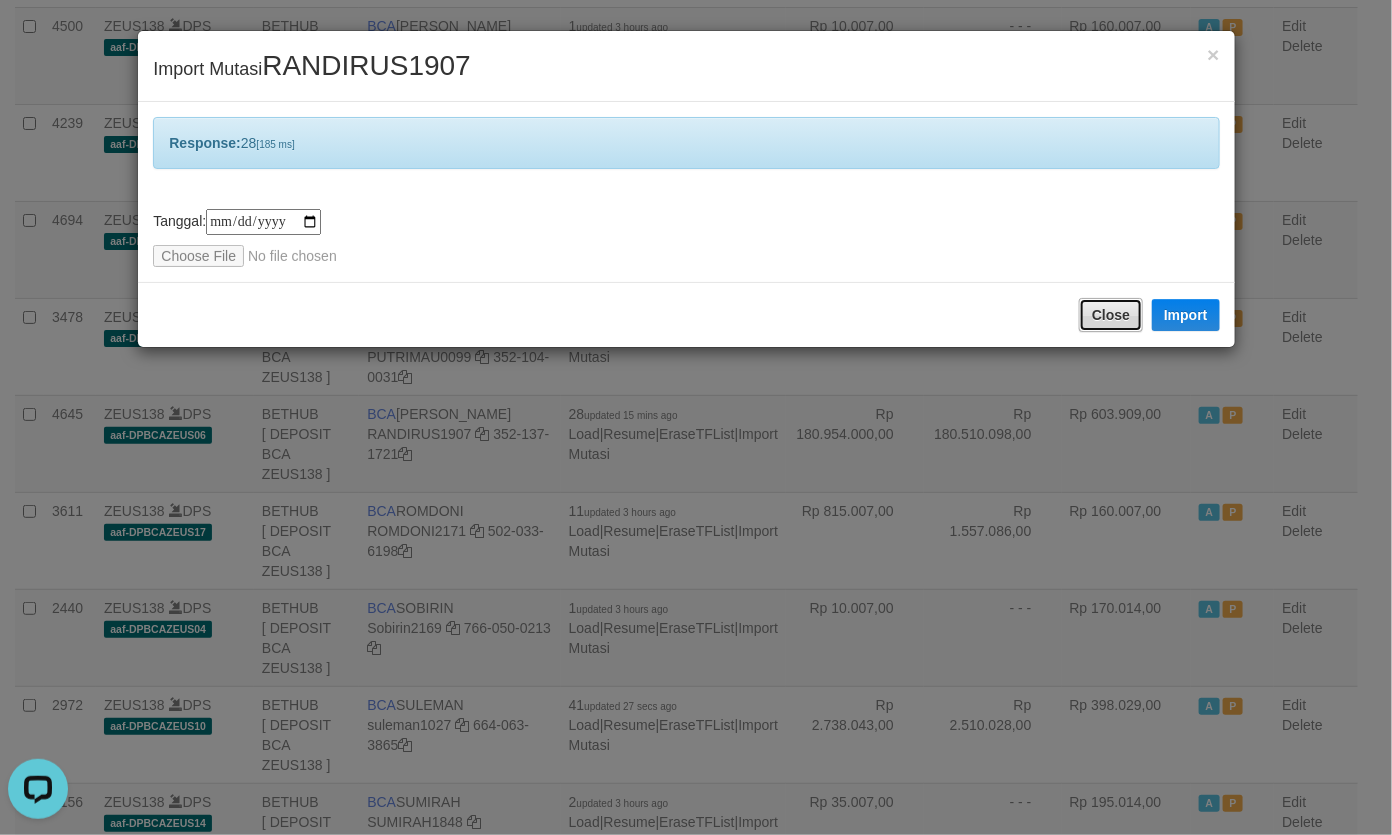 click on "Close" at bounding box center (1111, 315) 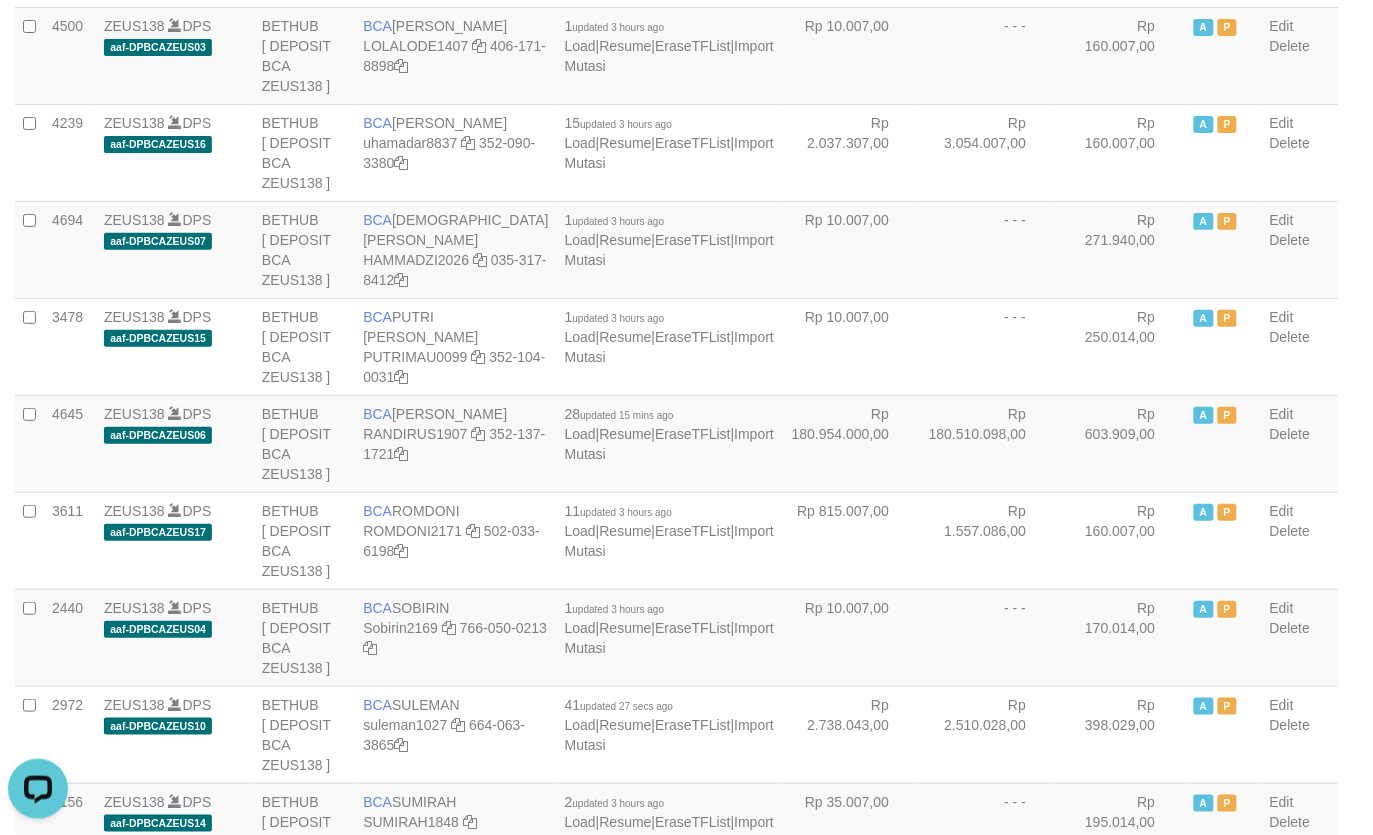 click on "- - -" at bounding box center [987, 346] 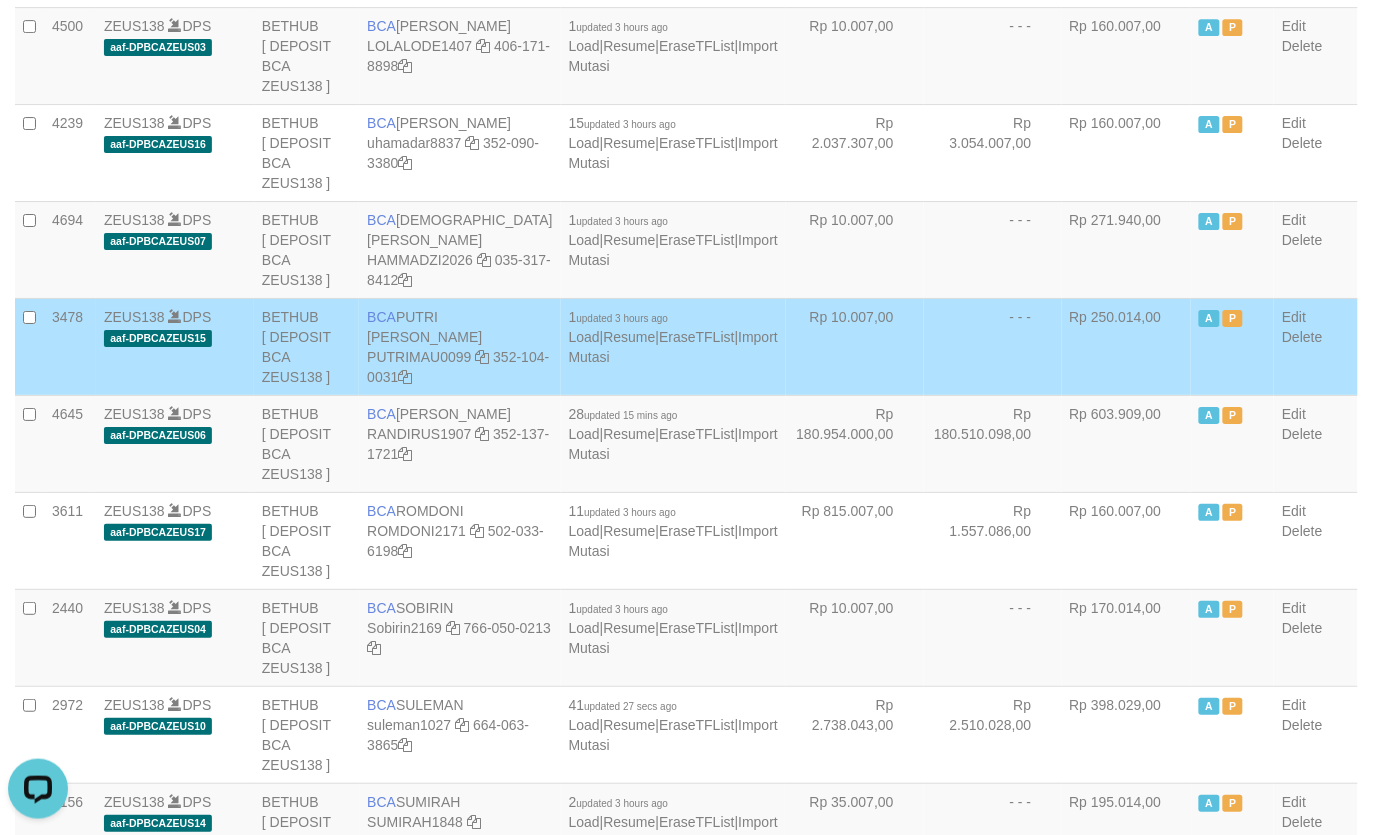 click on "- - -" at bounding box center [993, 346] 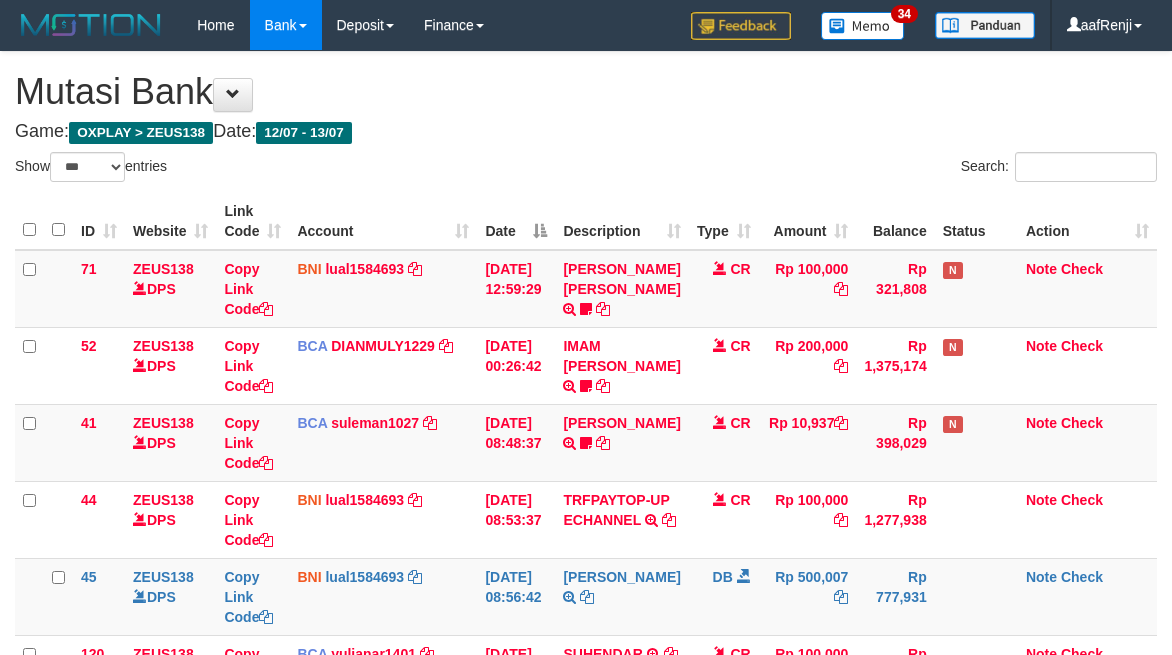 select on "***" 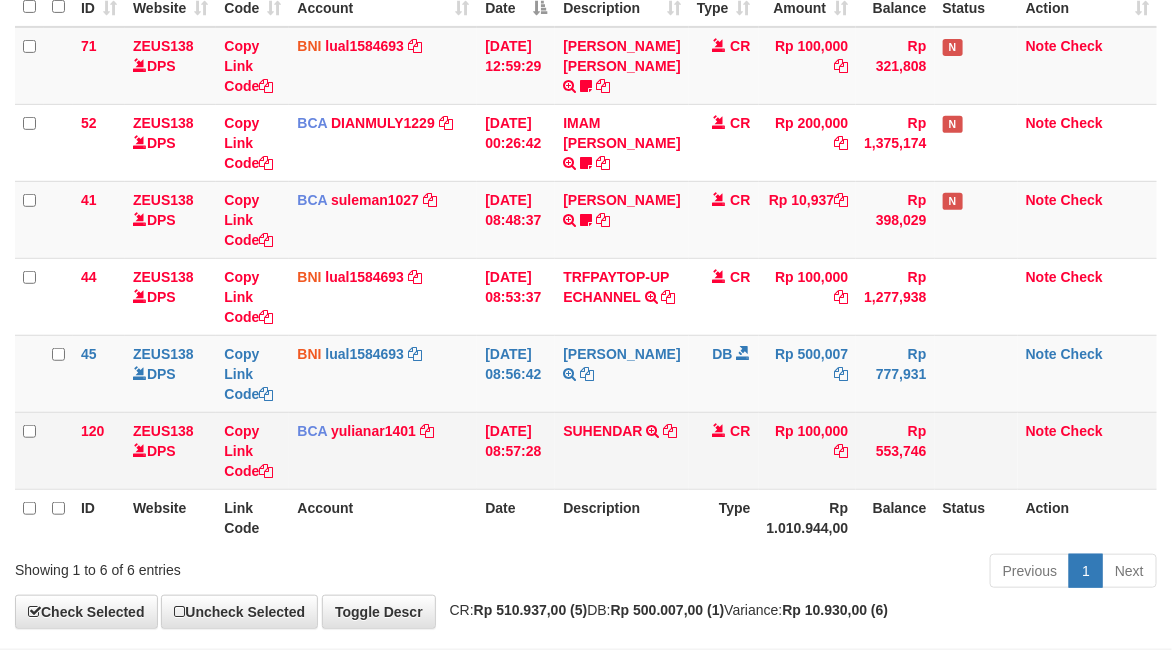 scroll, scrollTop: 235, scrollLeft: 0, axis: vertical 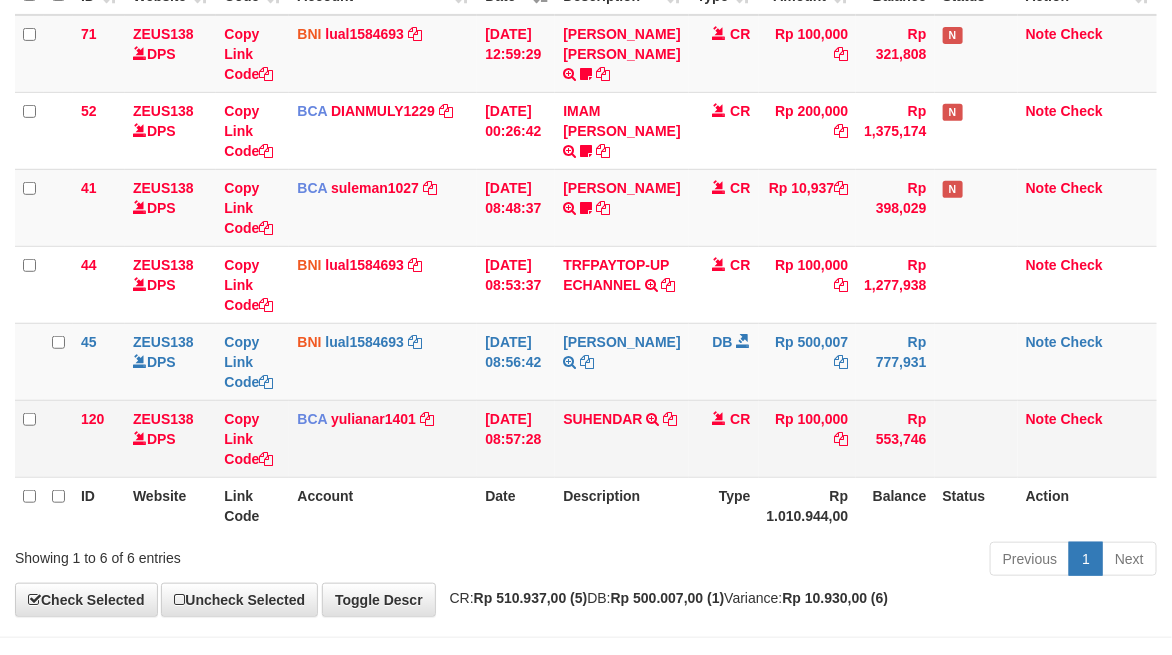 click on "CR" at bounding box center [724, 438] 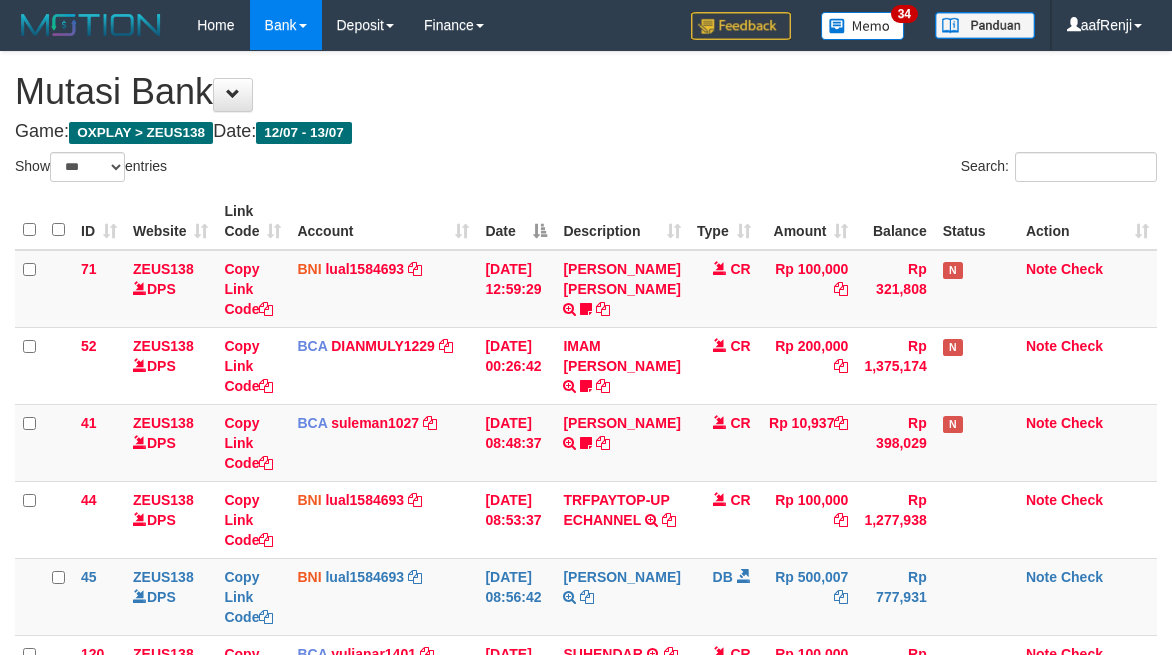 select on "***" 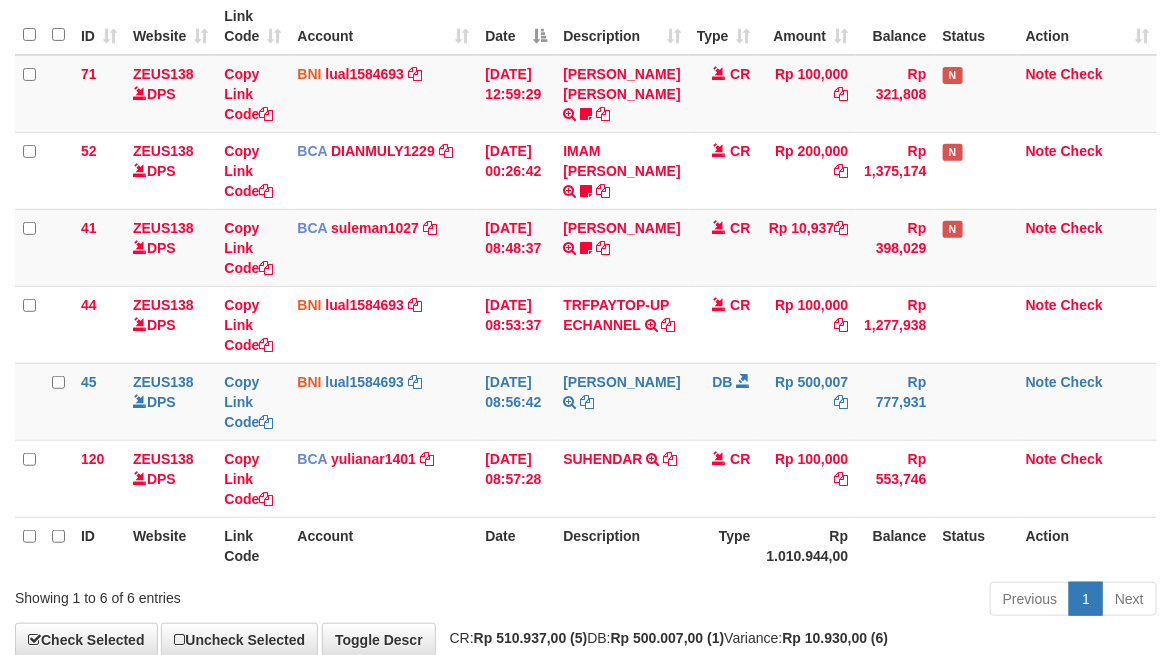 scroll, scrollTop: 235, scrollLeft: 0, axis: vertical 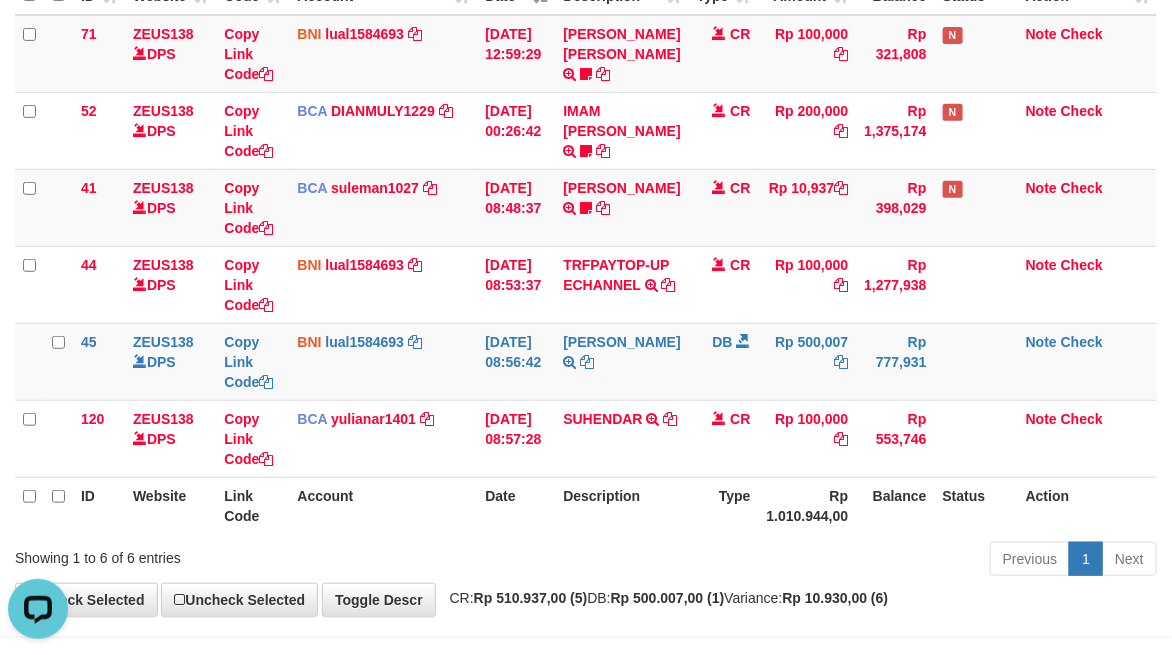 click on "Description" at bounding box center [621, 505] 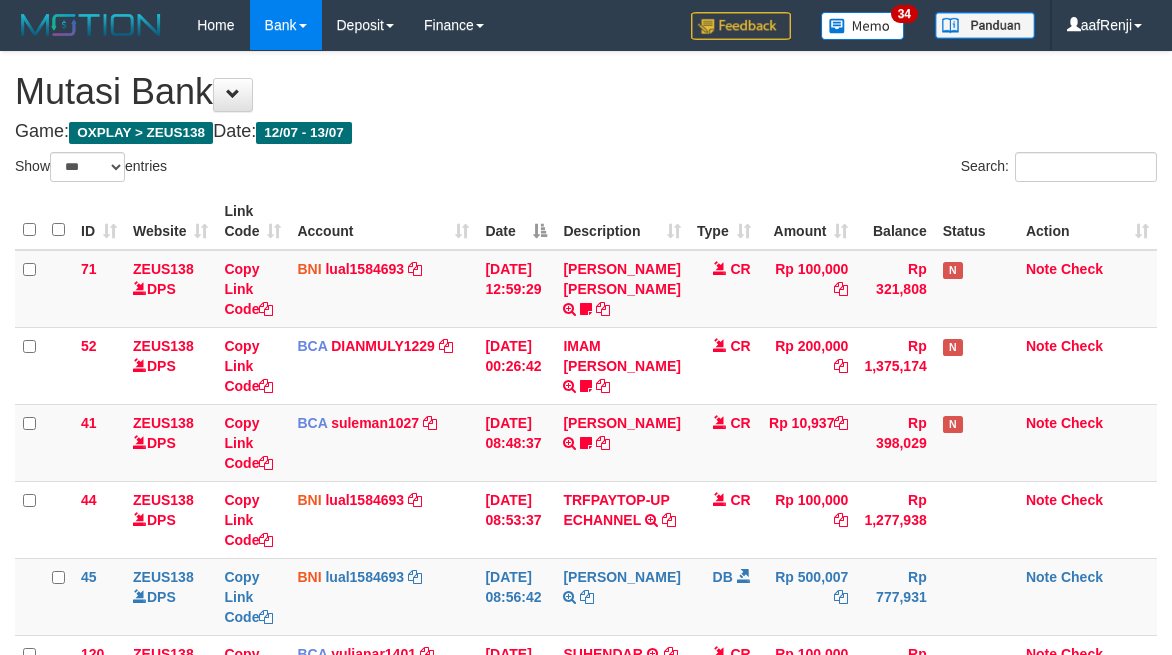 select on "***" 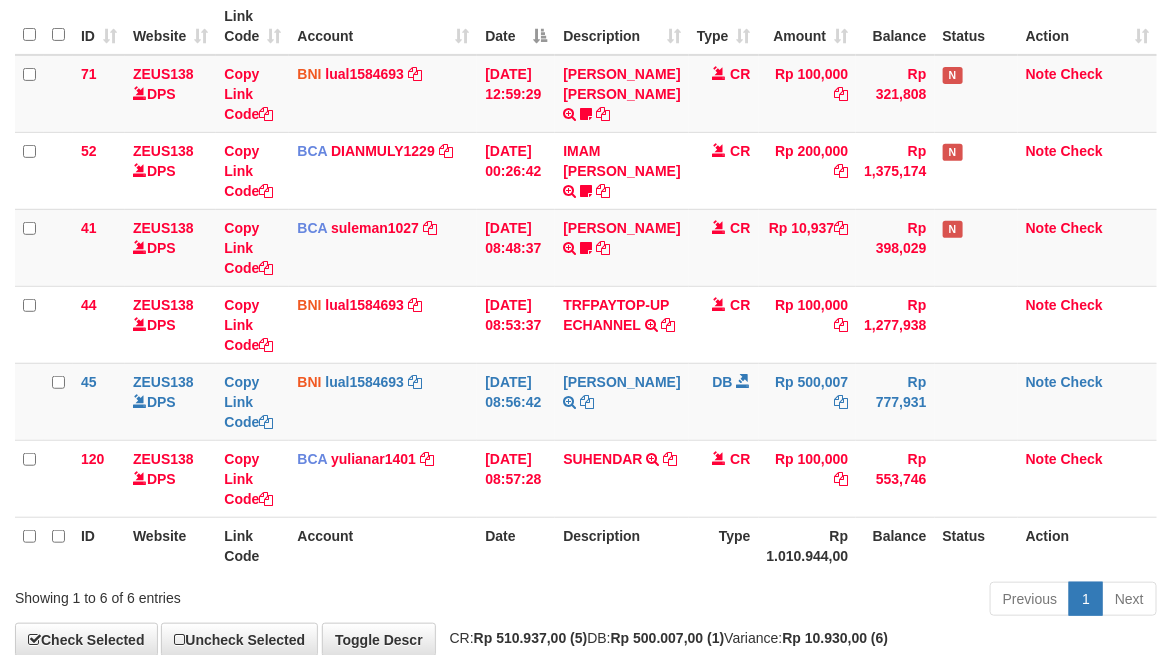 scroll, scrollTop: 235, scrollLeft: 0, axis: vertical 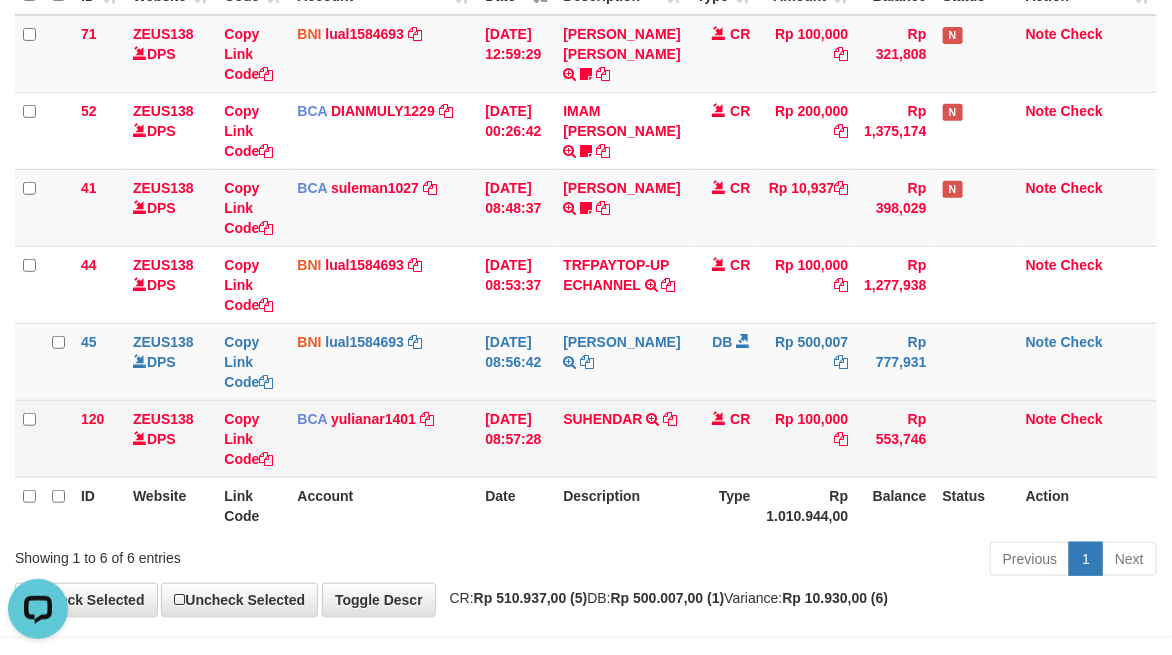click on "BCA
yulianar1401
DPS
[PERSON_NAME] ASTUTI
mutasi_20250713_4812 | 120
mutasi_20250713_4812 | 120" at bounding box center (383, 438) 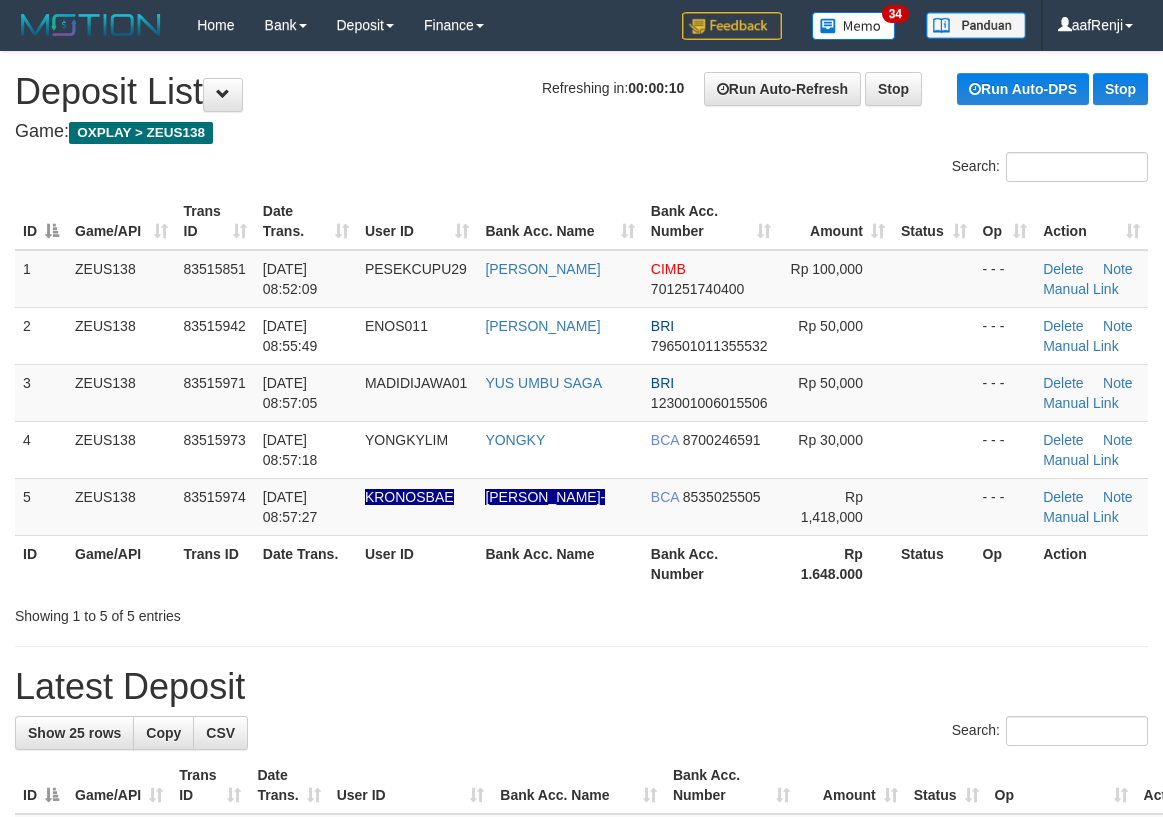 scroll, scrollTop: 0, scrollLeft: 0, axis: both 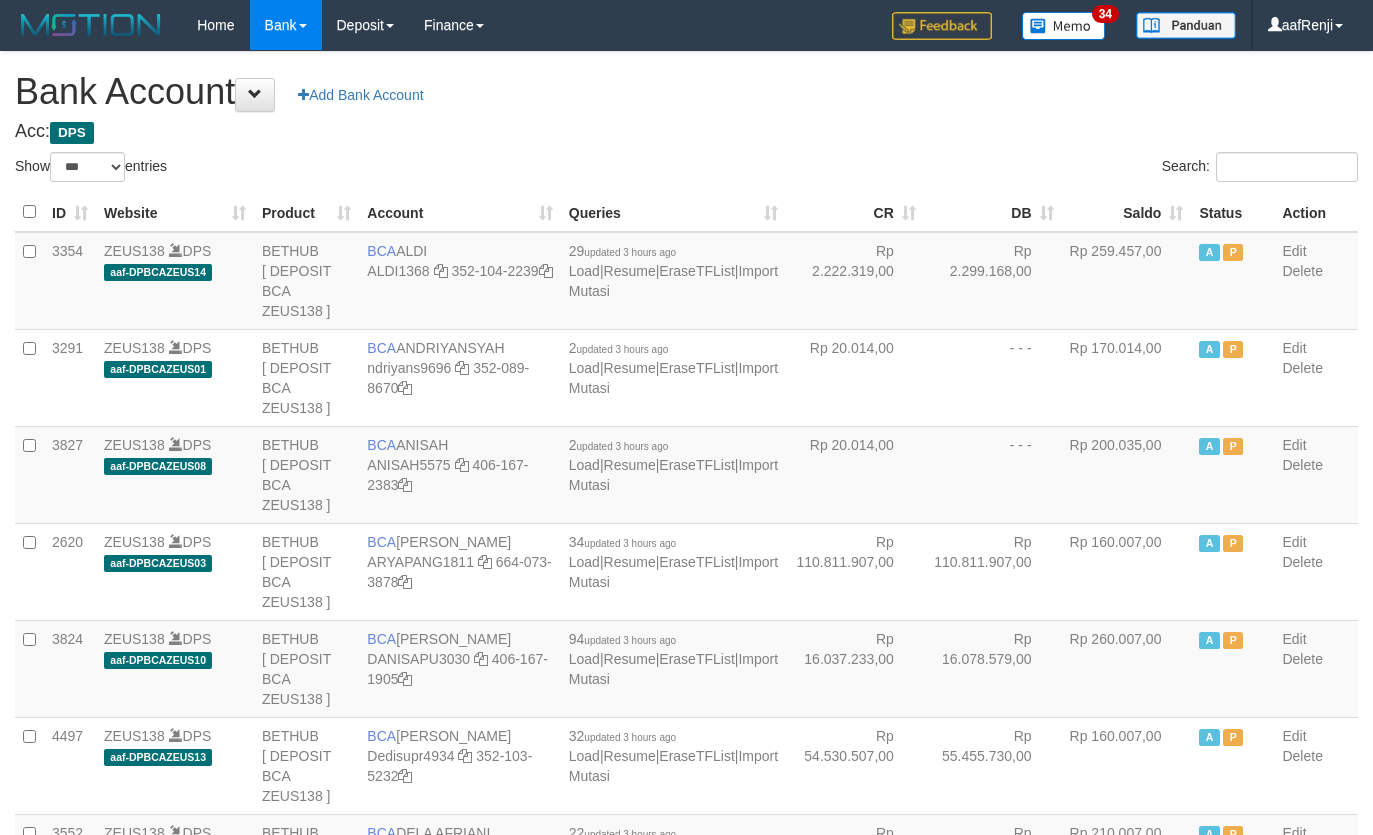 select on "***" 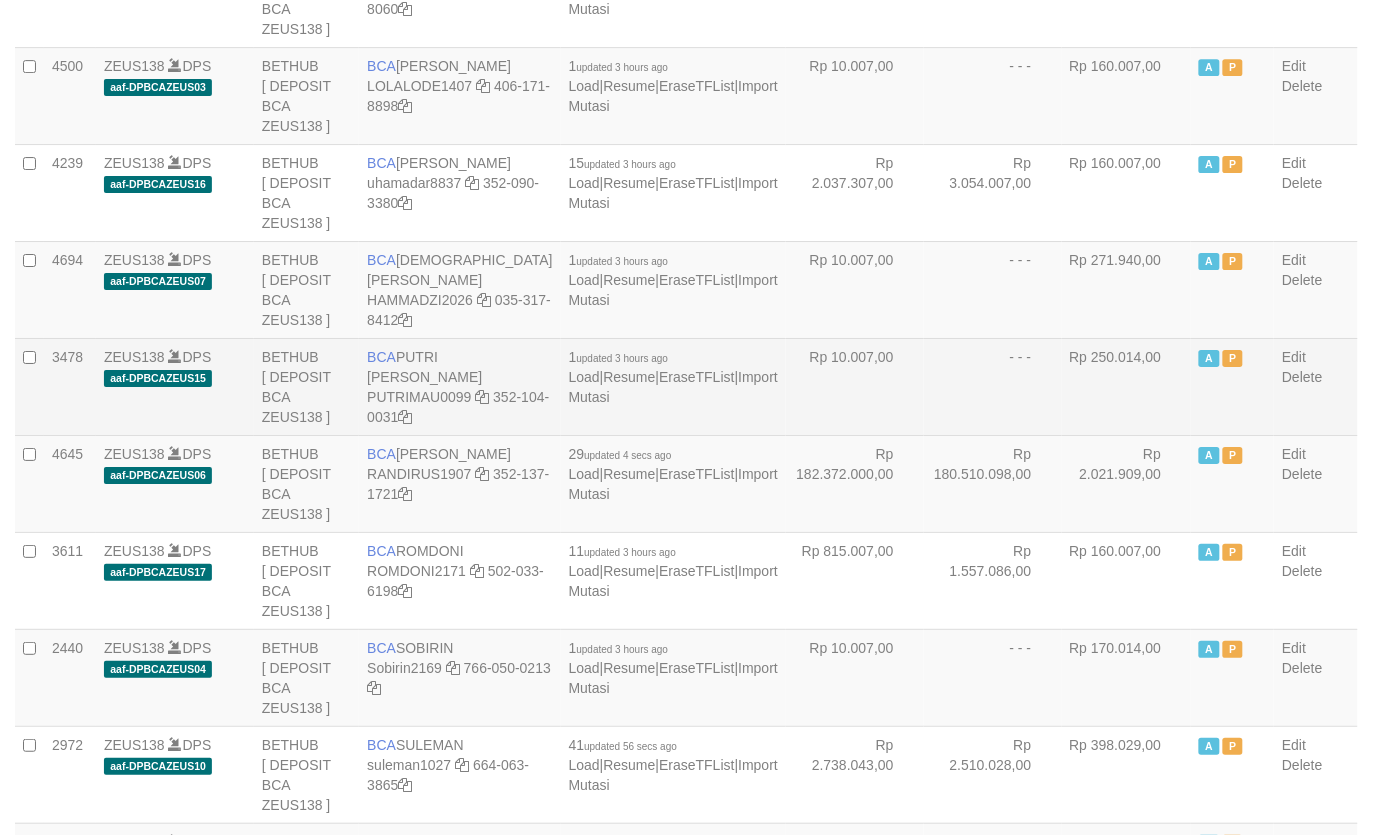 scroll, scrollTop: 1583, scrollLeft: 0, axis: vertical 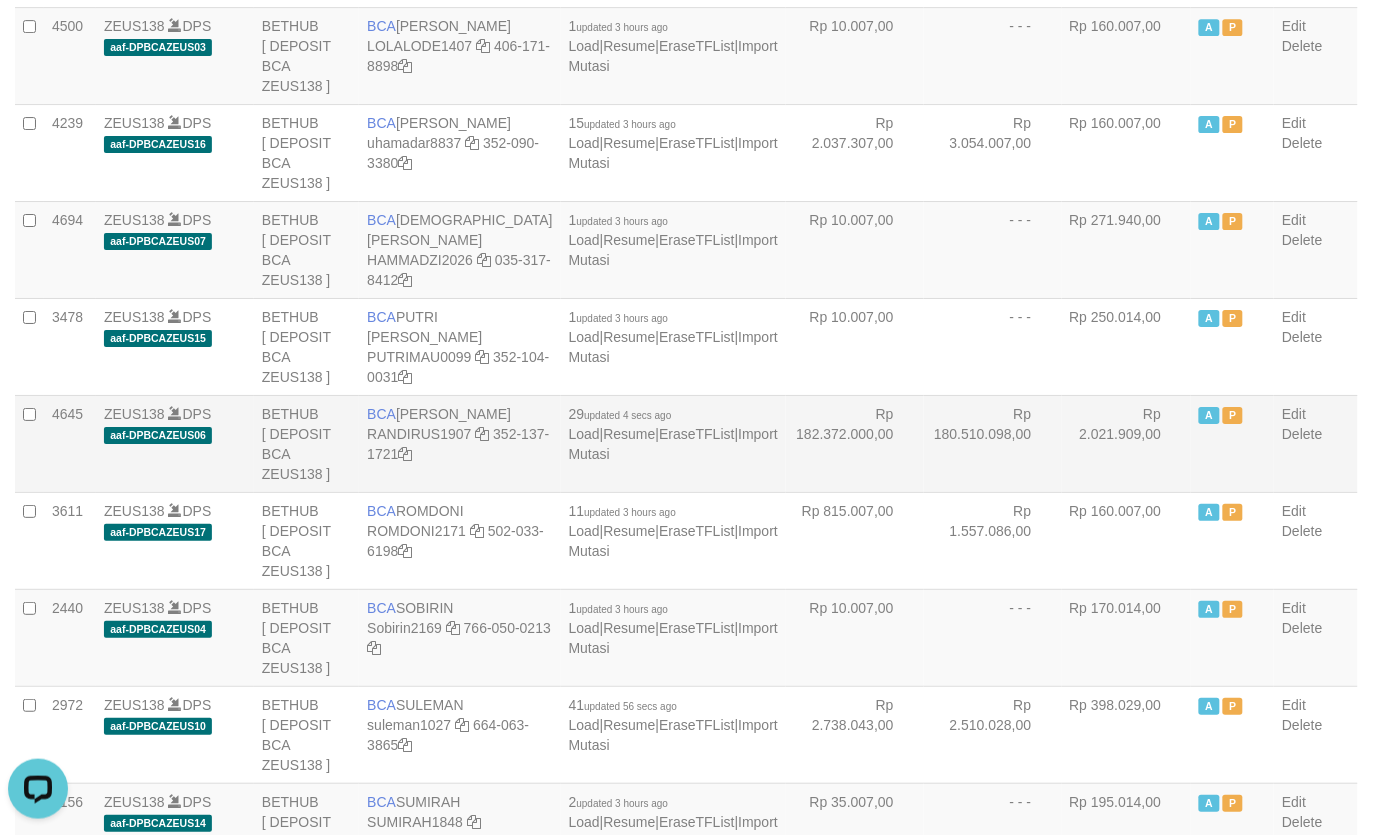 click on "4645" at bounding box center (70, 443) 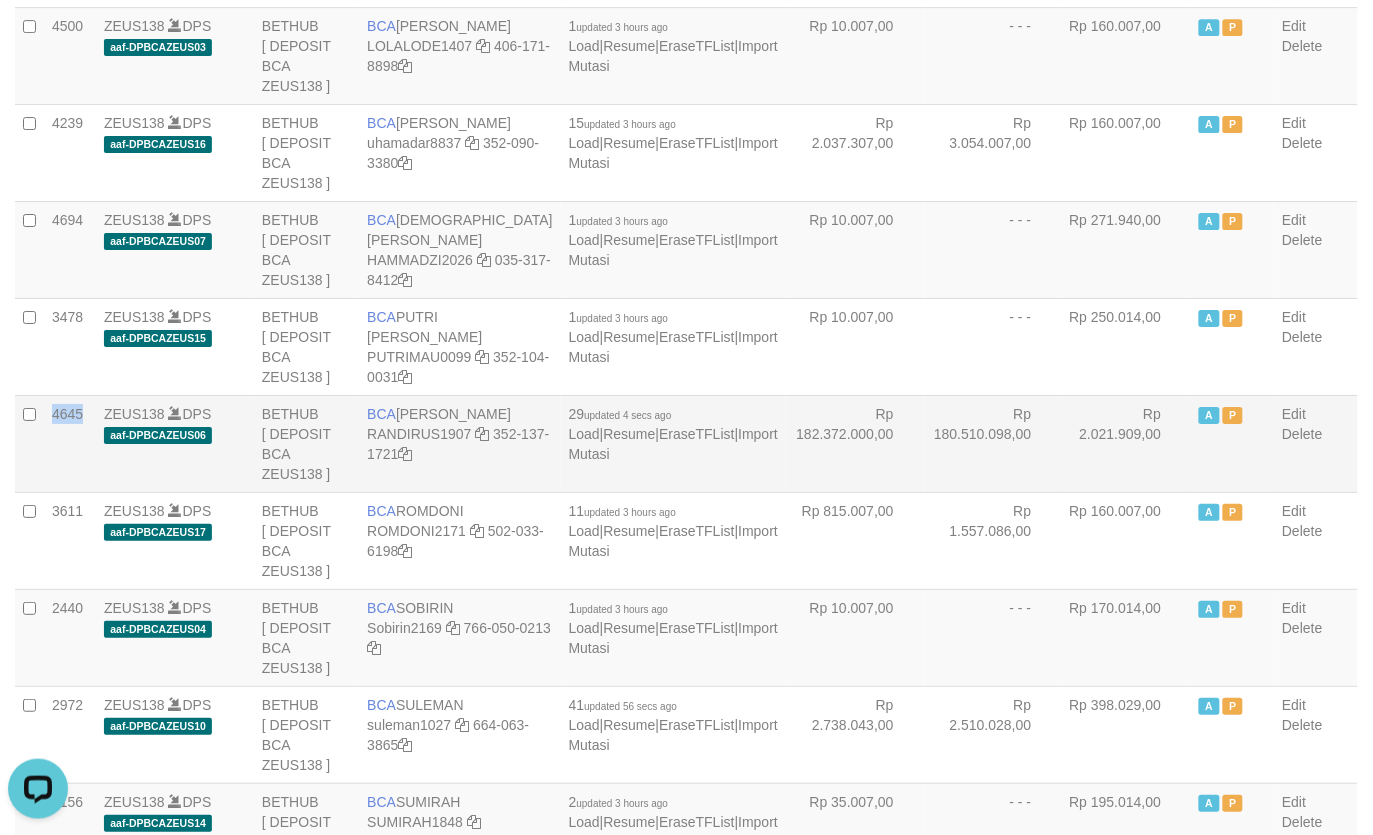 click on "4645" at bounding box center [70, 443] 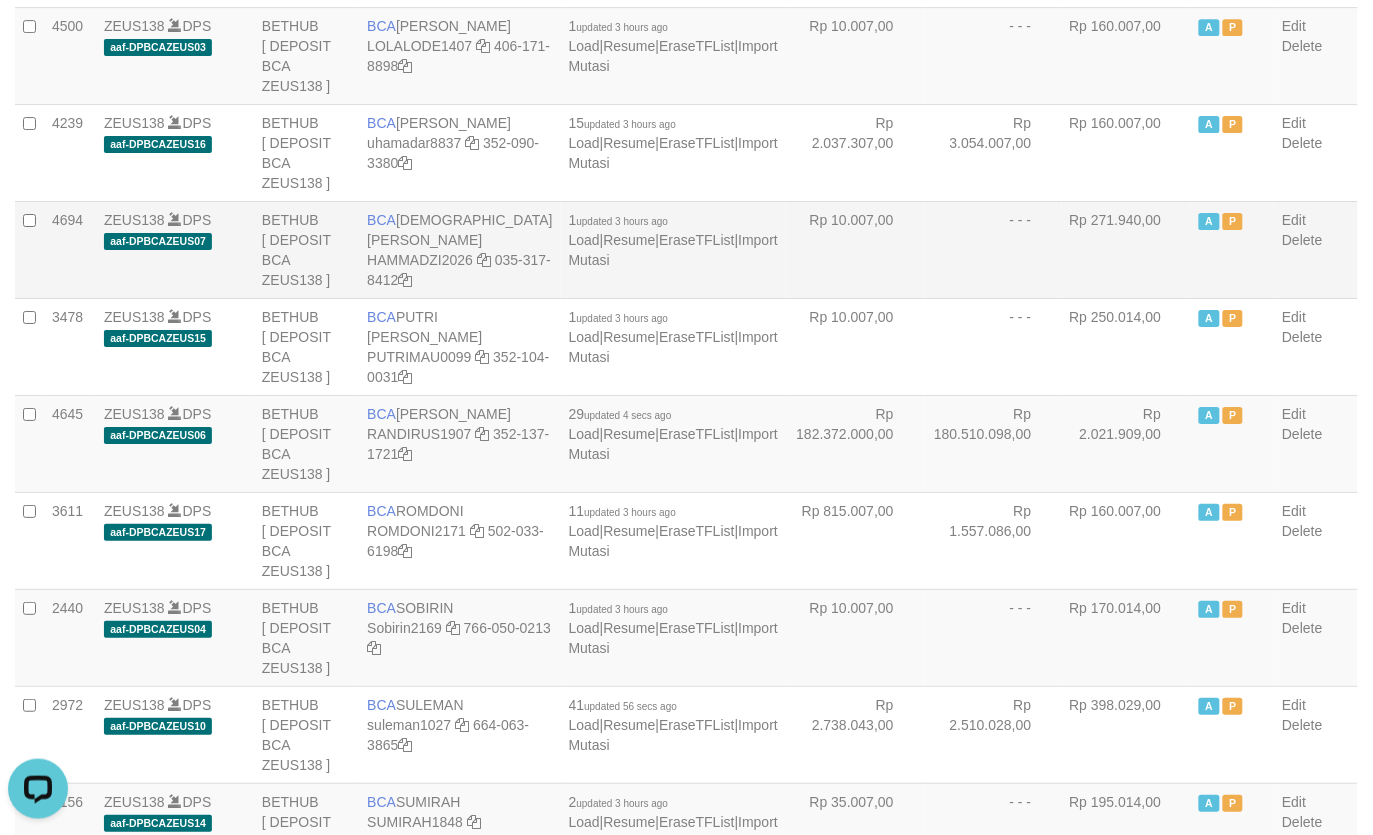 click on "- - -" at bounding box center (993, 249) 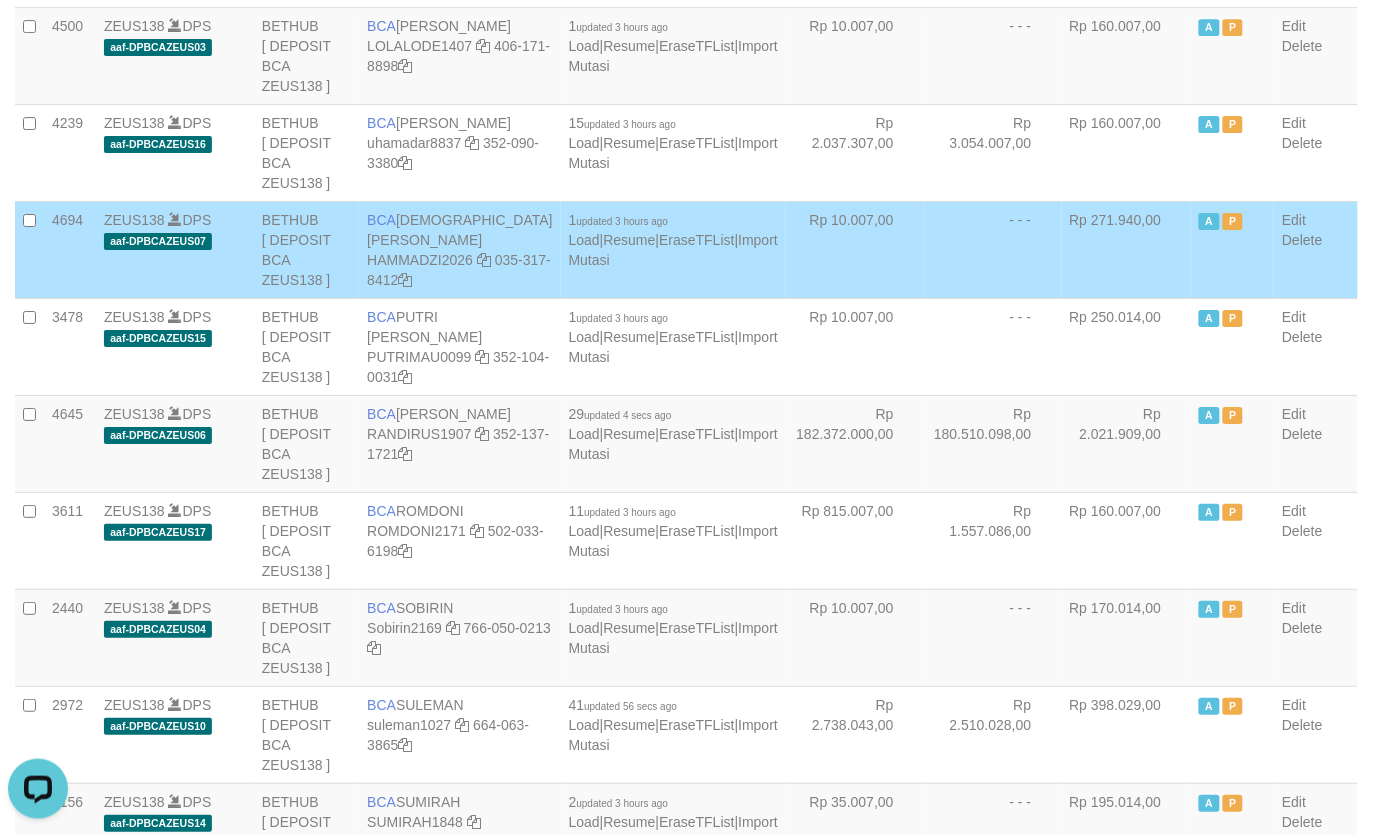 click on "- - -" at bounding box center (993, 249) 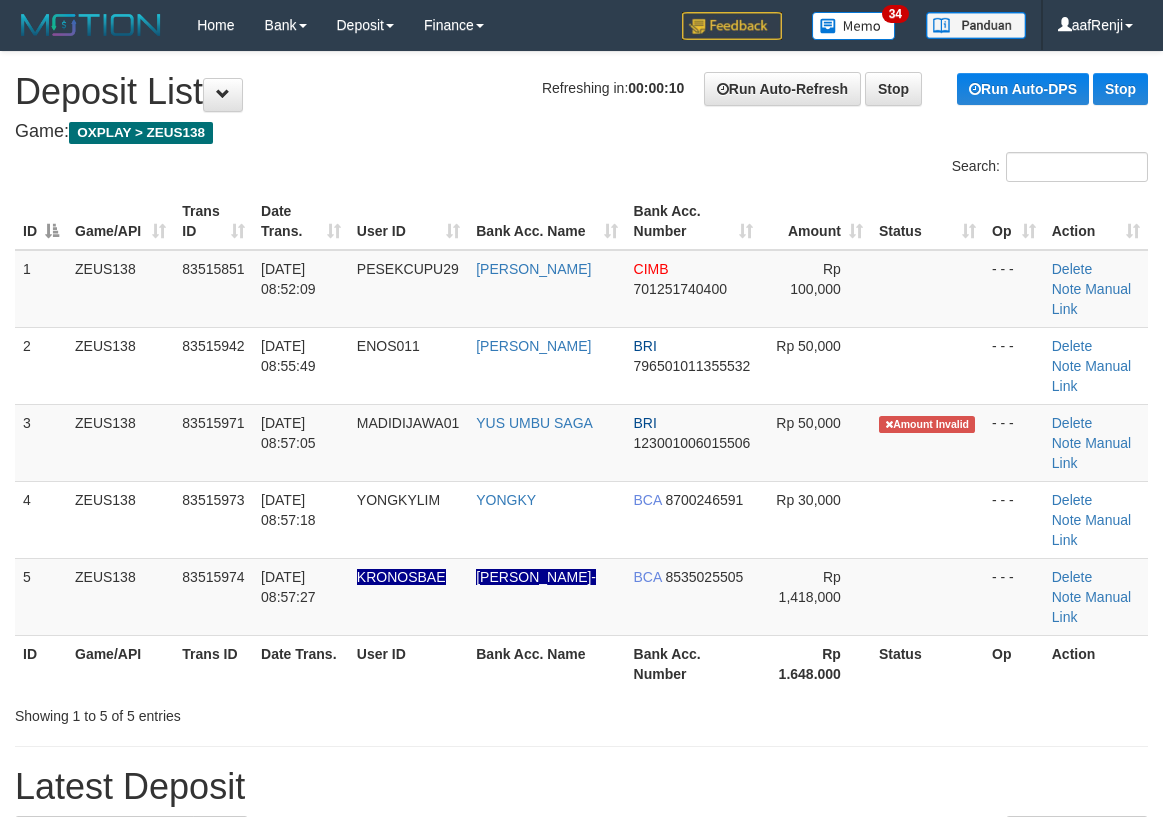 scroll, scrollTop: 0, scrollLeft: 0, axis: both 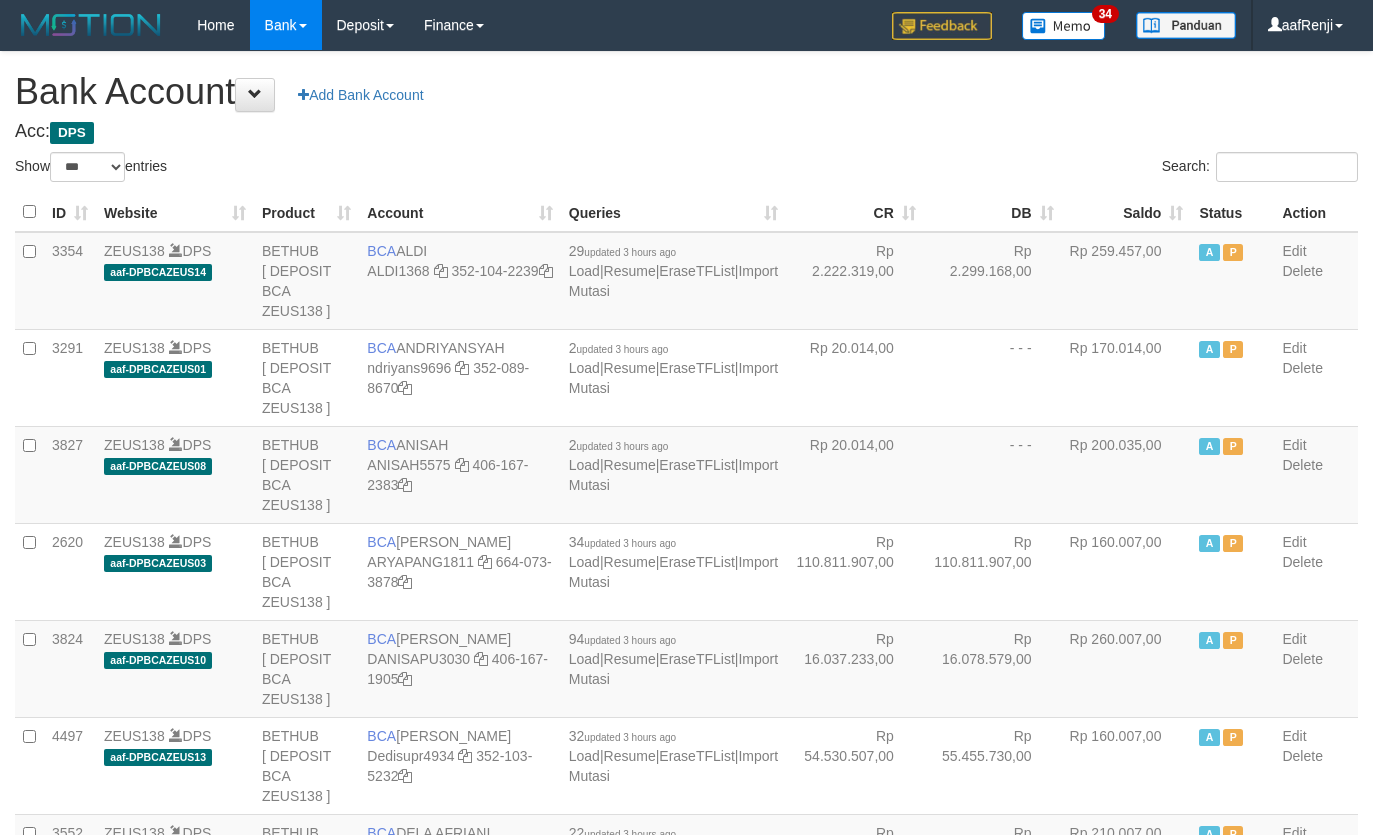 select on "***" 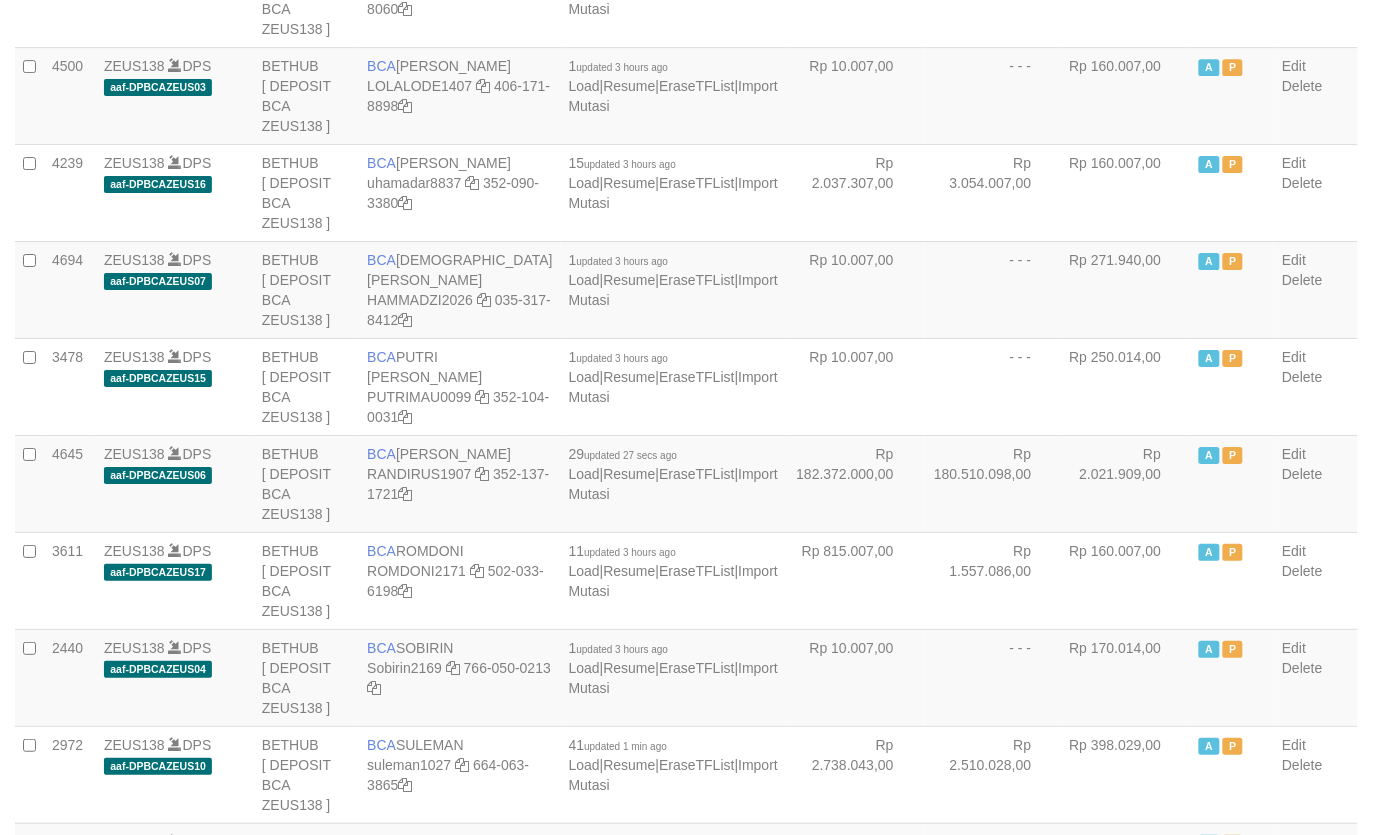scroll, scrollTop: 1583, scrollLeft: 0, axis: vertical 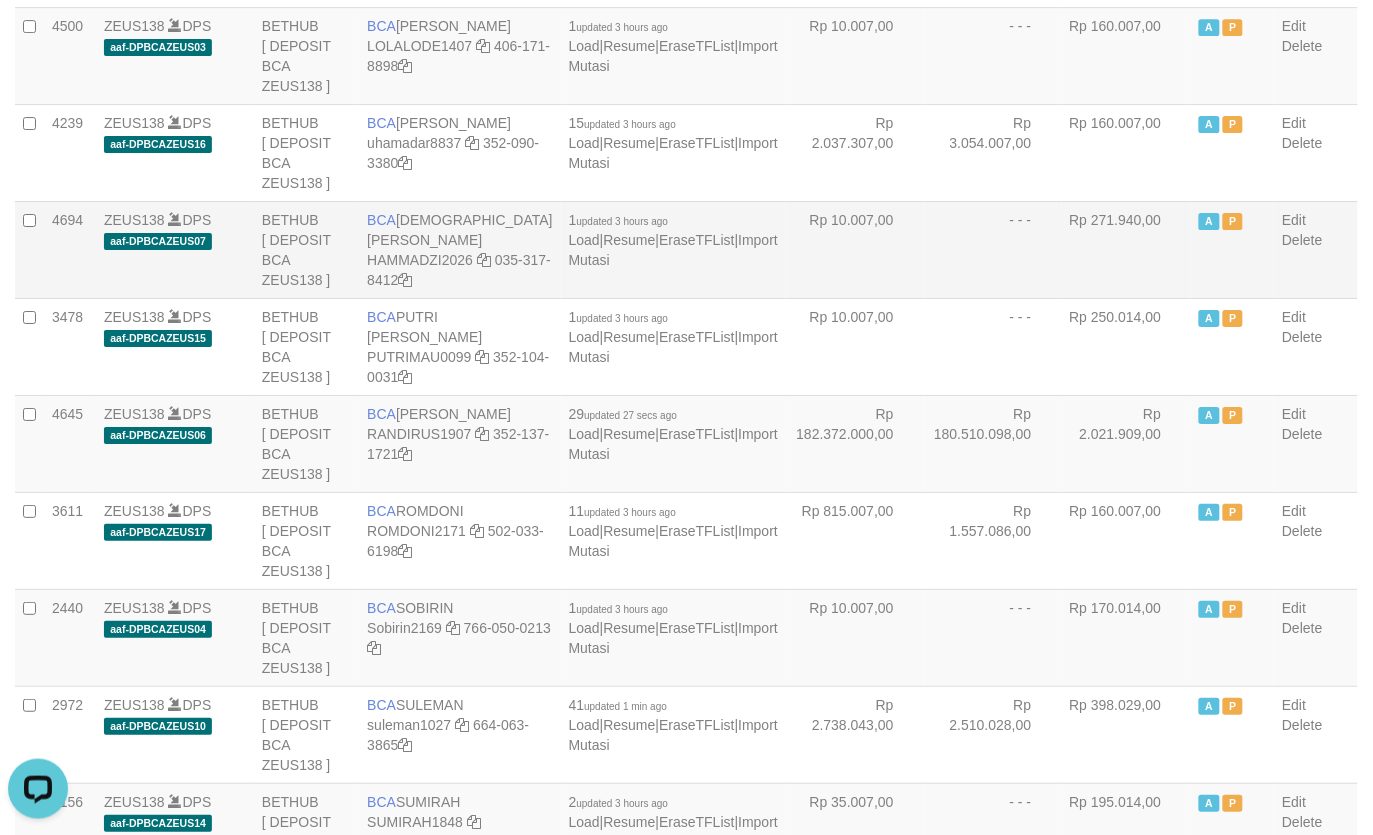 click on "- - -" at bounding box center [993, 249] 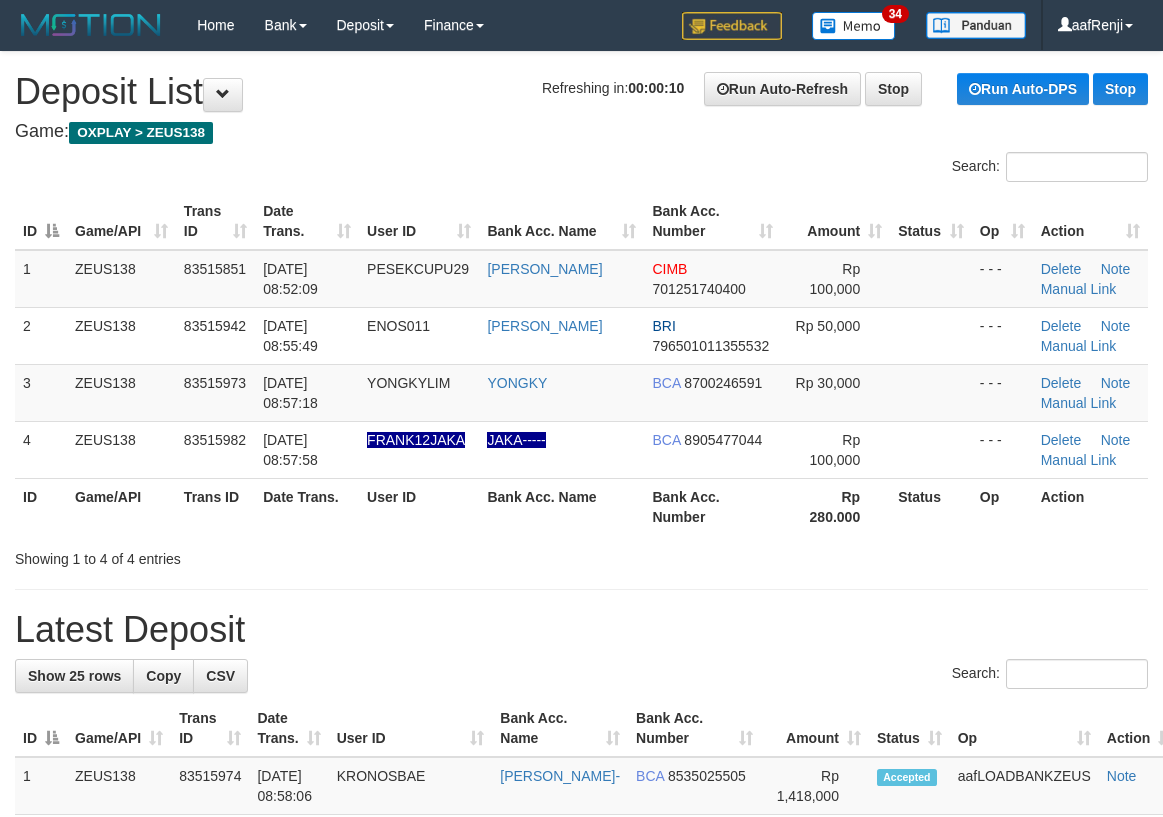 scroll, scrollTop: 0, scrollLeft: 0, axis: both 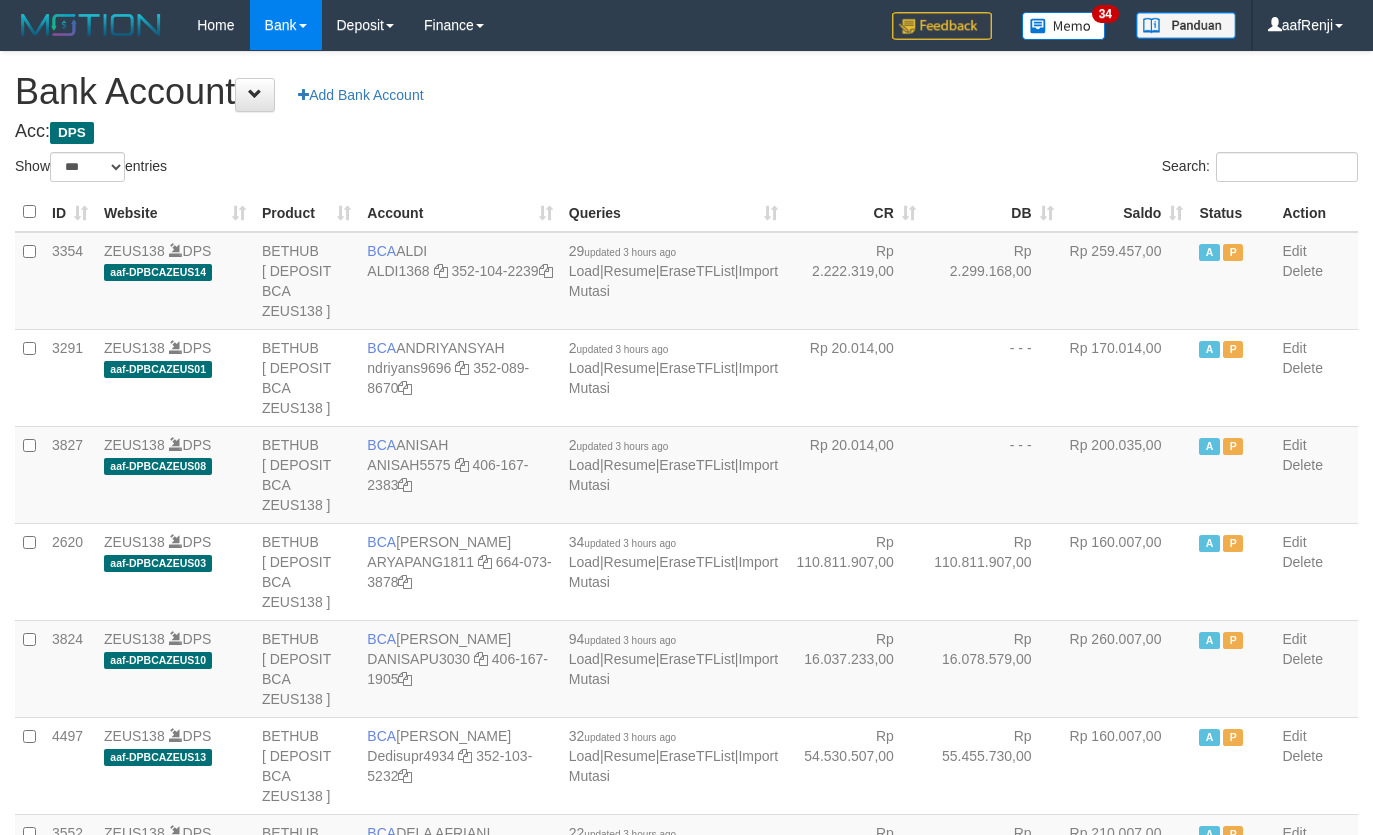 select on "***" 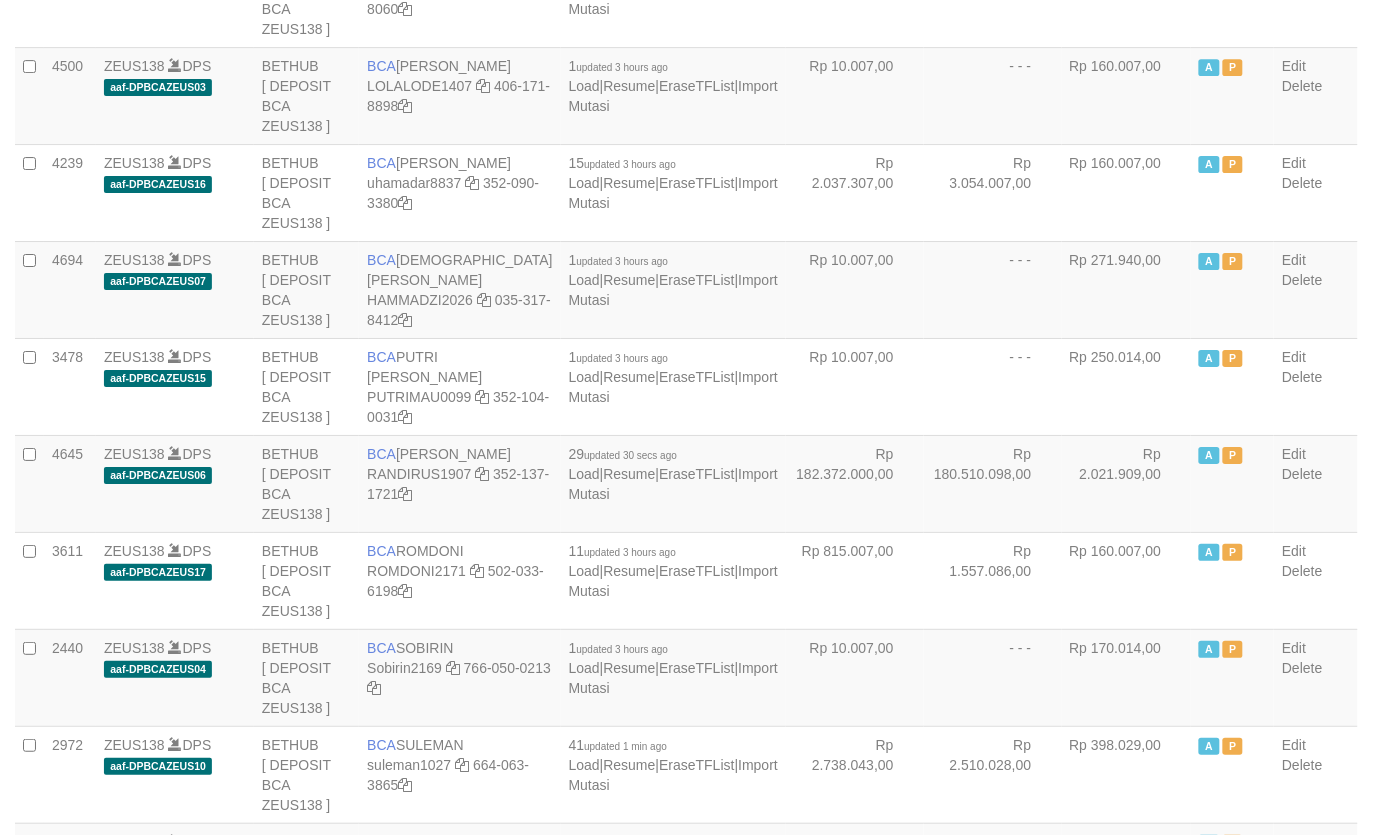 scroll, scrollTop: 1583, scrollLeft: 0, axis: vertical 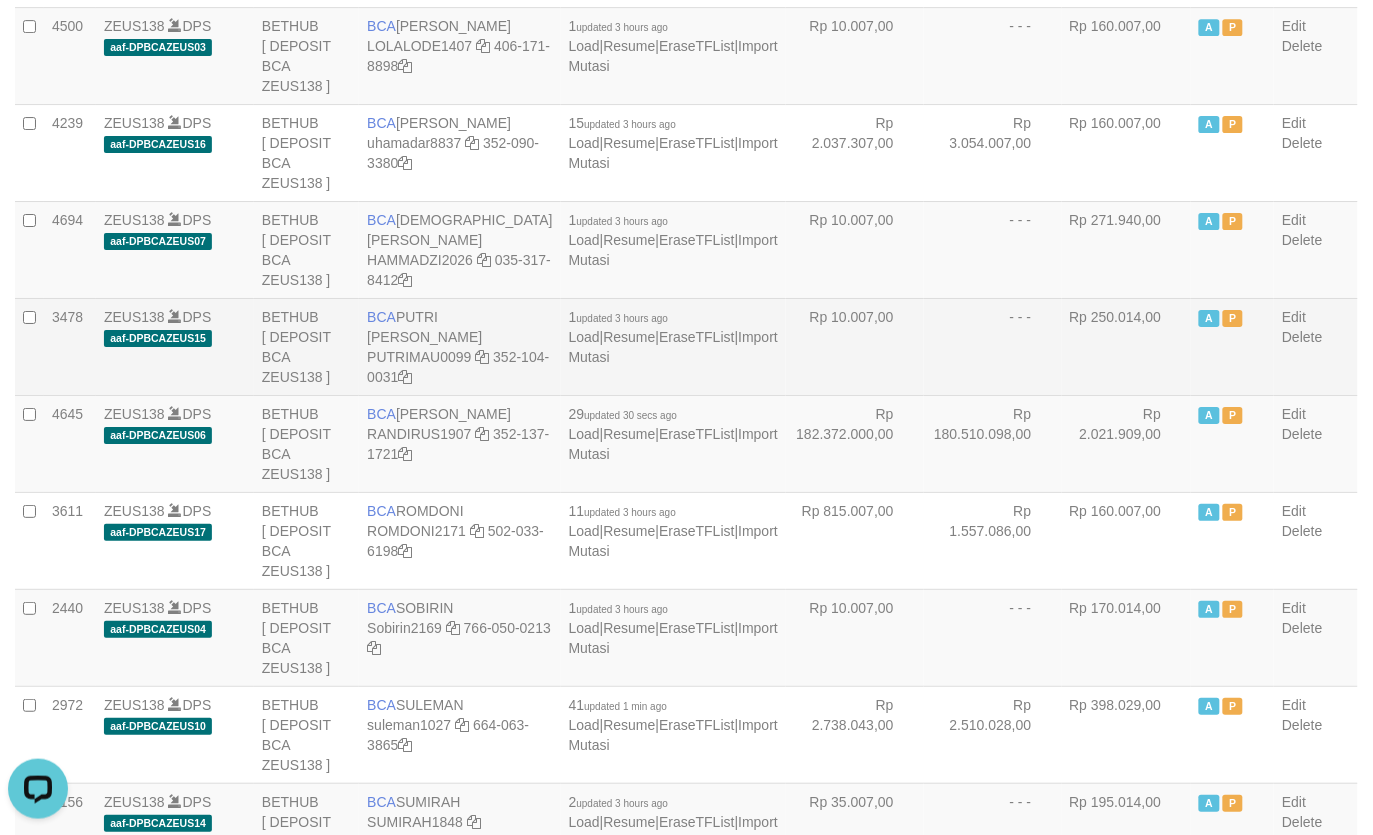 click on "- - -" at bounding box center (993, 346) 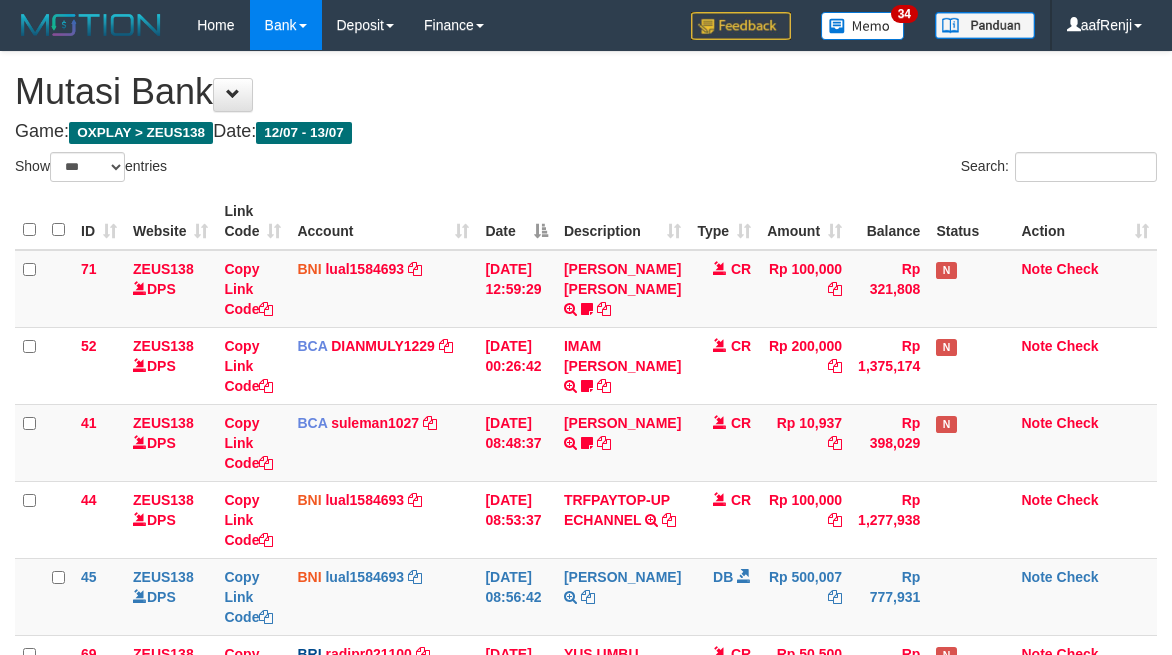 select on "***" 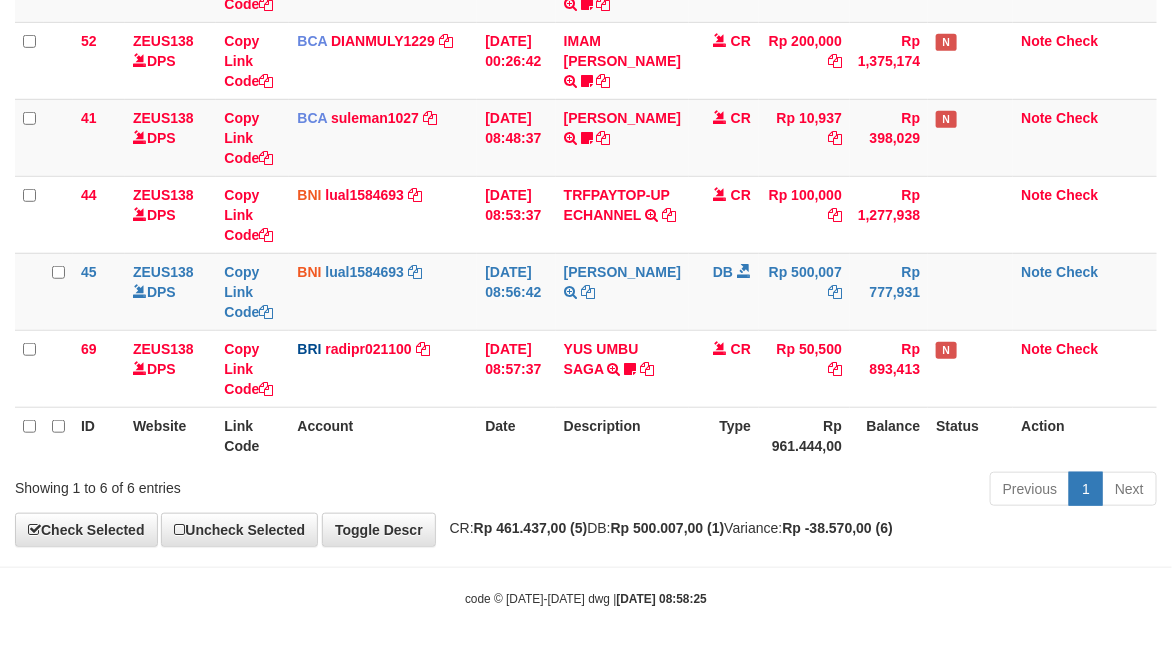 scroll, scrollTop: 235, scrollLeft: 0, axis: vertical 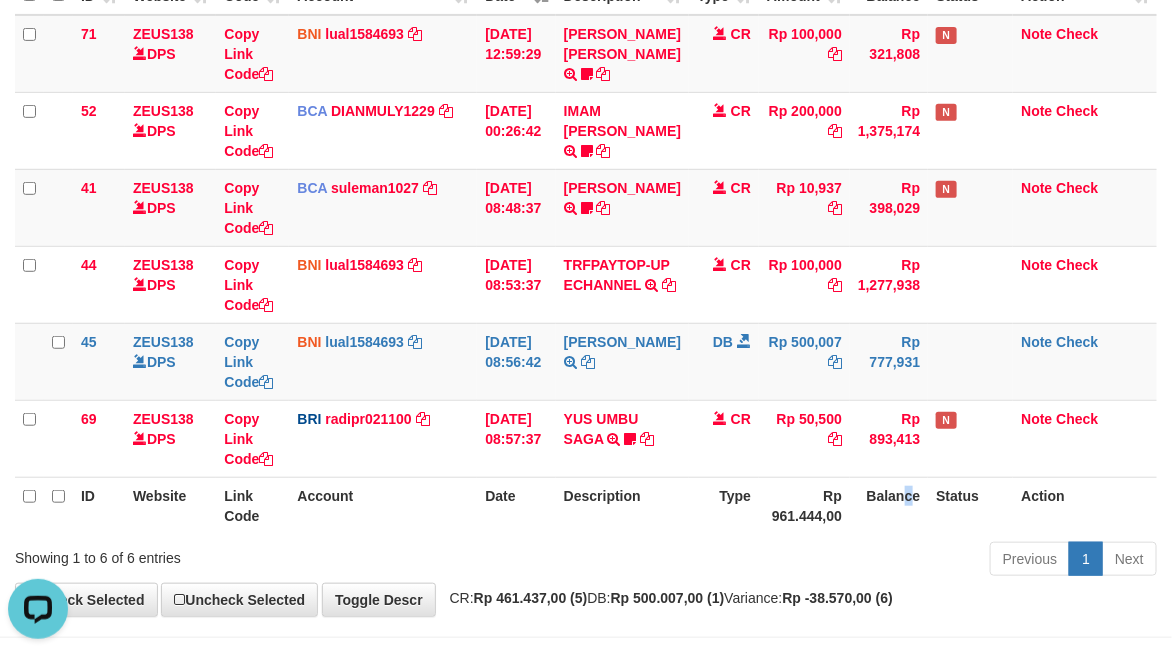 click on "Balance" at bounding box center [889, 505] 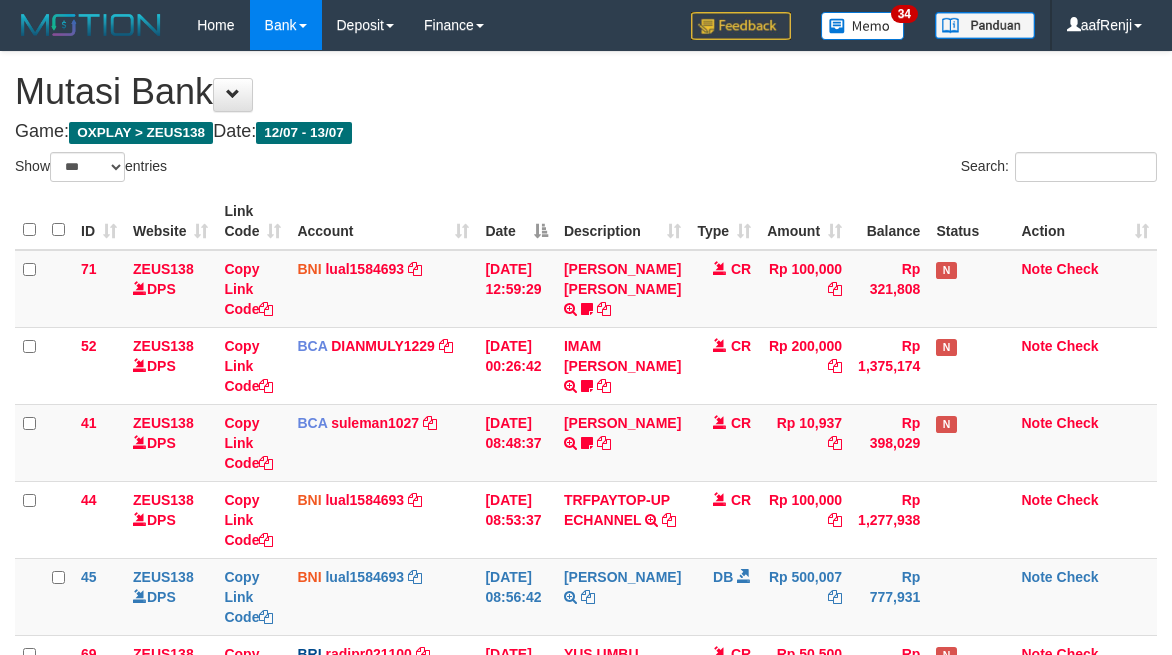 select on "***" 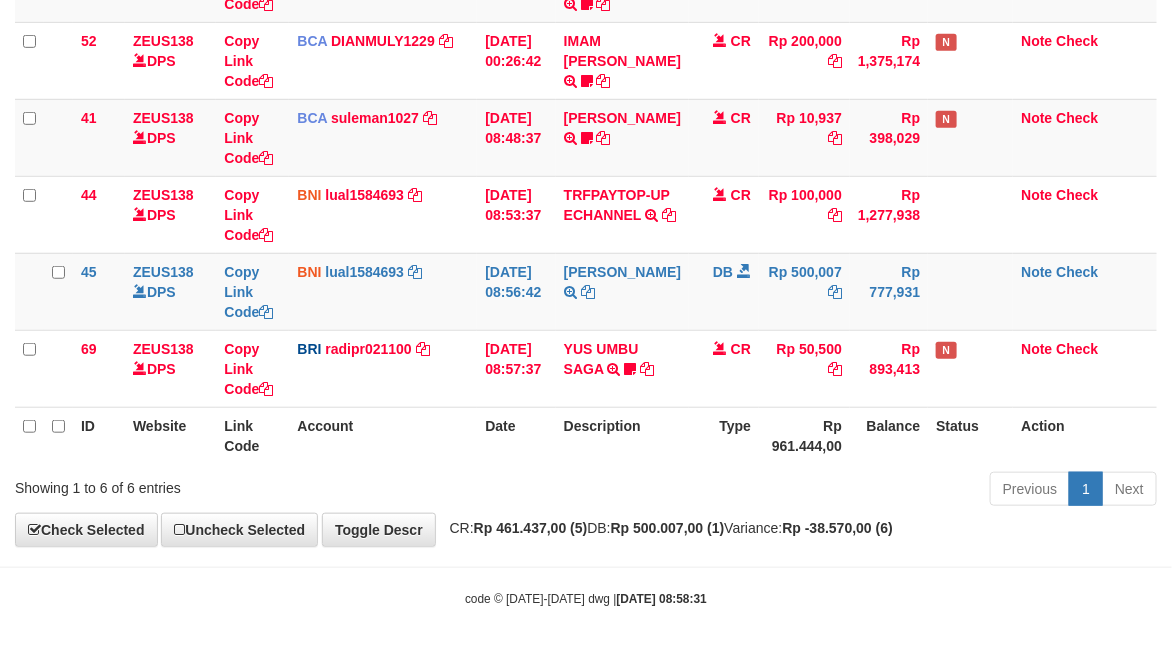 scroll, scrollTop: 235, scrollLeft: 0, axis: vertical 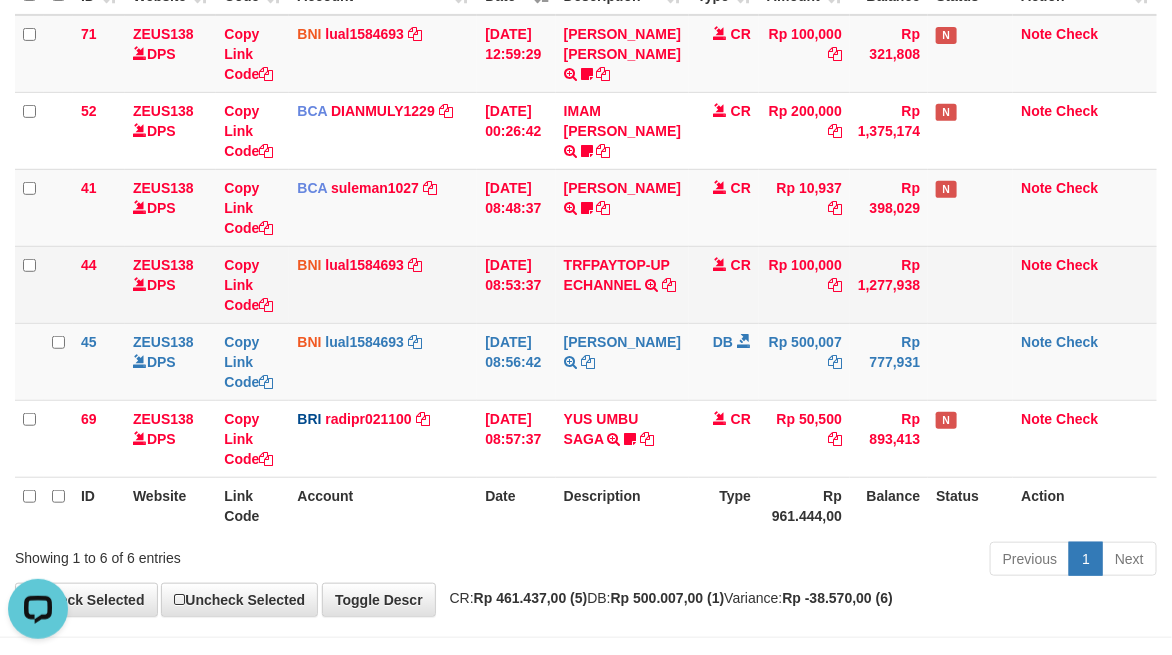 click on "BNI
lual1584693
DPS
LUCKY ALAMSYAH
mutasi_20250713_2414 | 44
mutasi_20250713_2414 | 44" at bounding box center (383, 284) 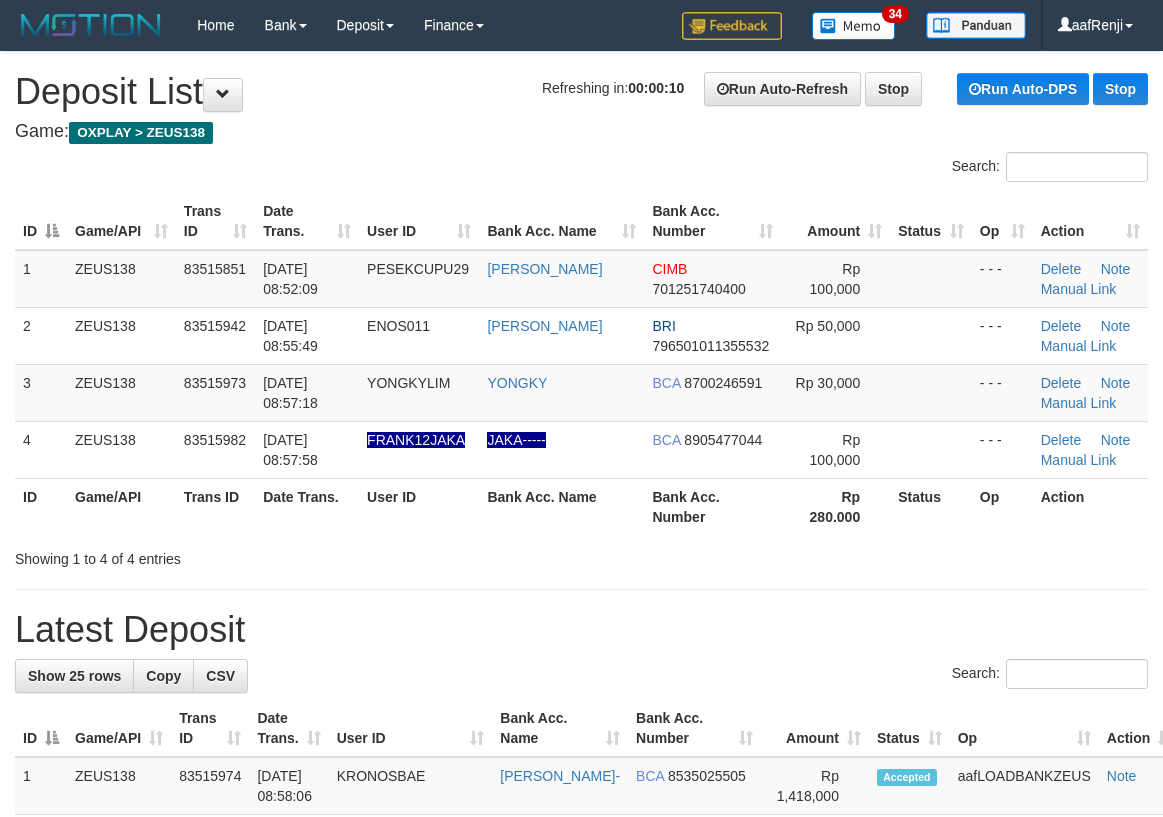 scroll, scrollTop: 0, scrollLeft: 0, axis: both 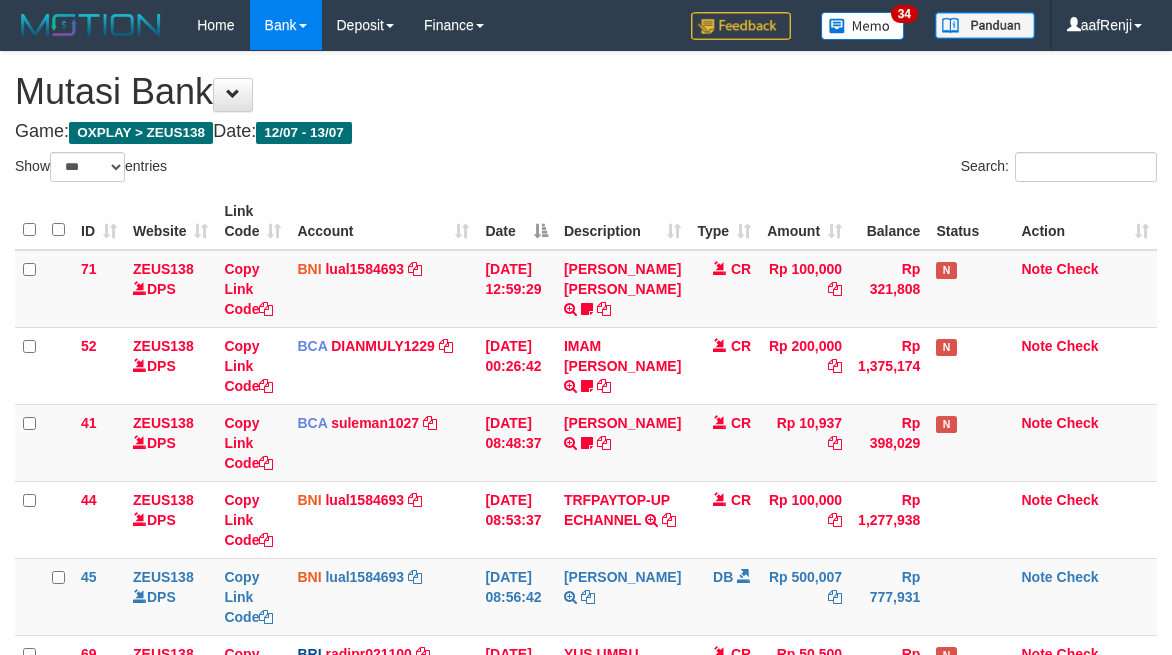 select on "***" 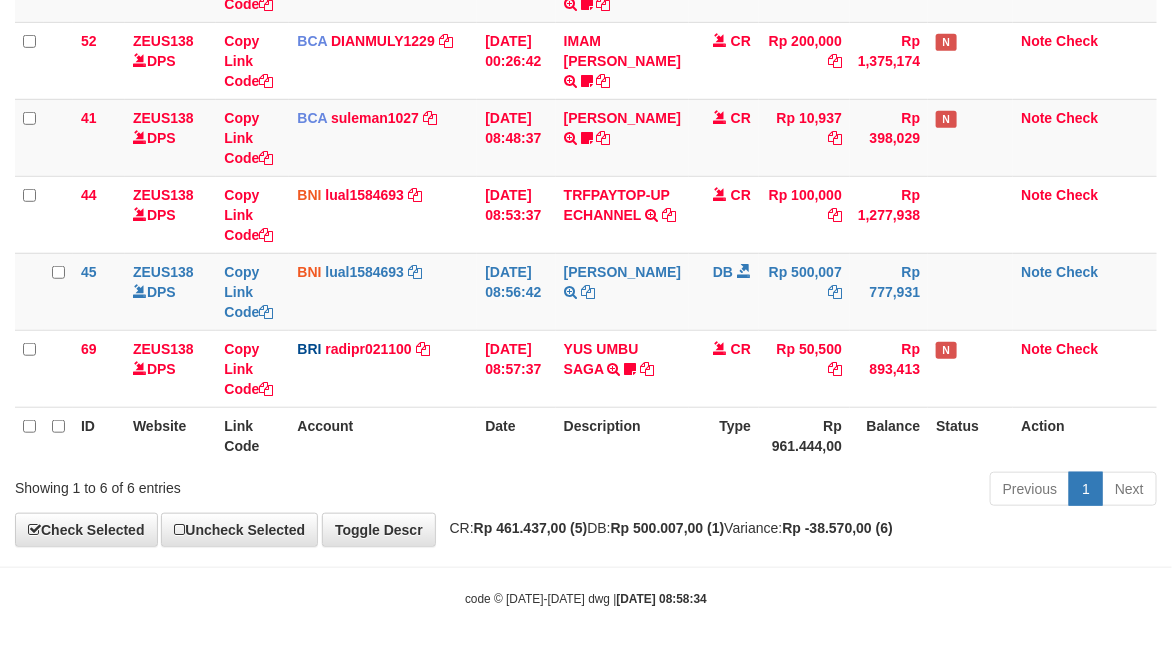 scroll, scrollTop: 235, scrollLeft: 0, axis: vertical 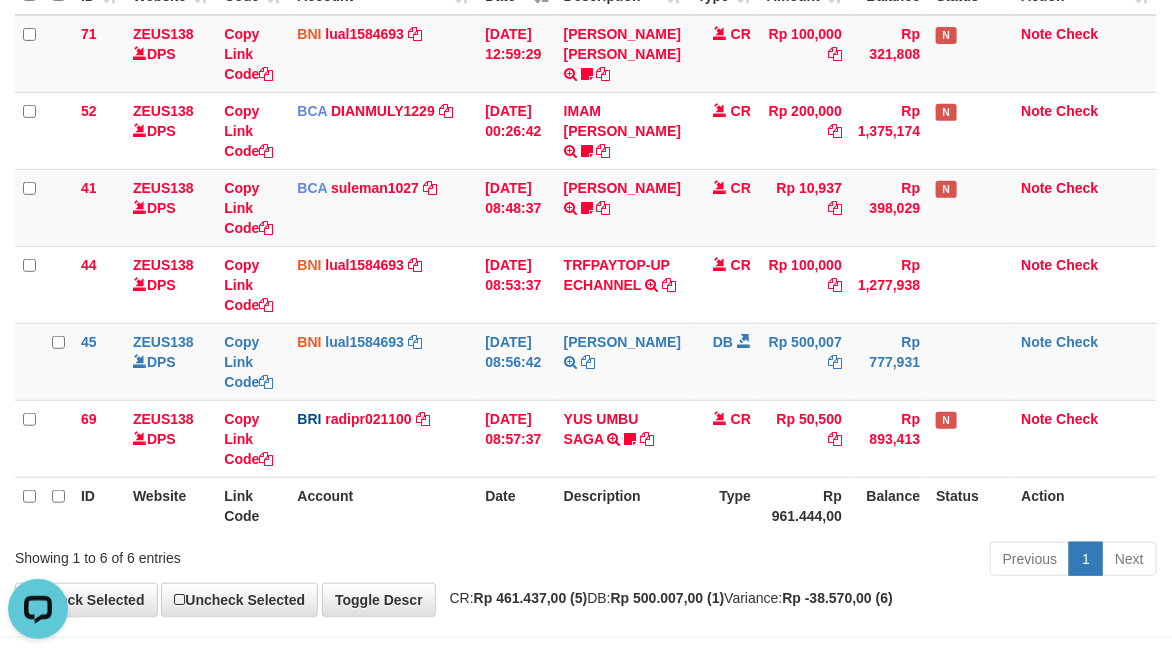 click on "Date" at bounding box center [516, 505] 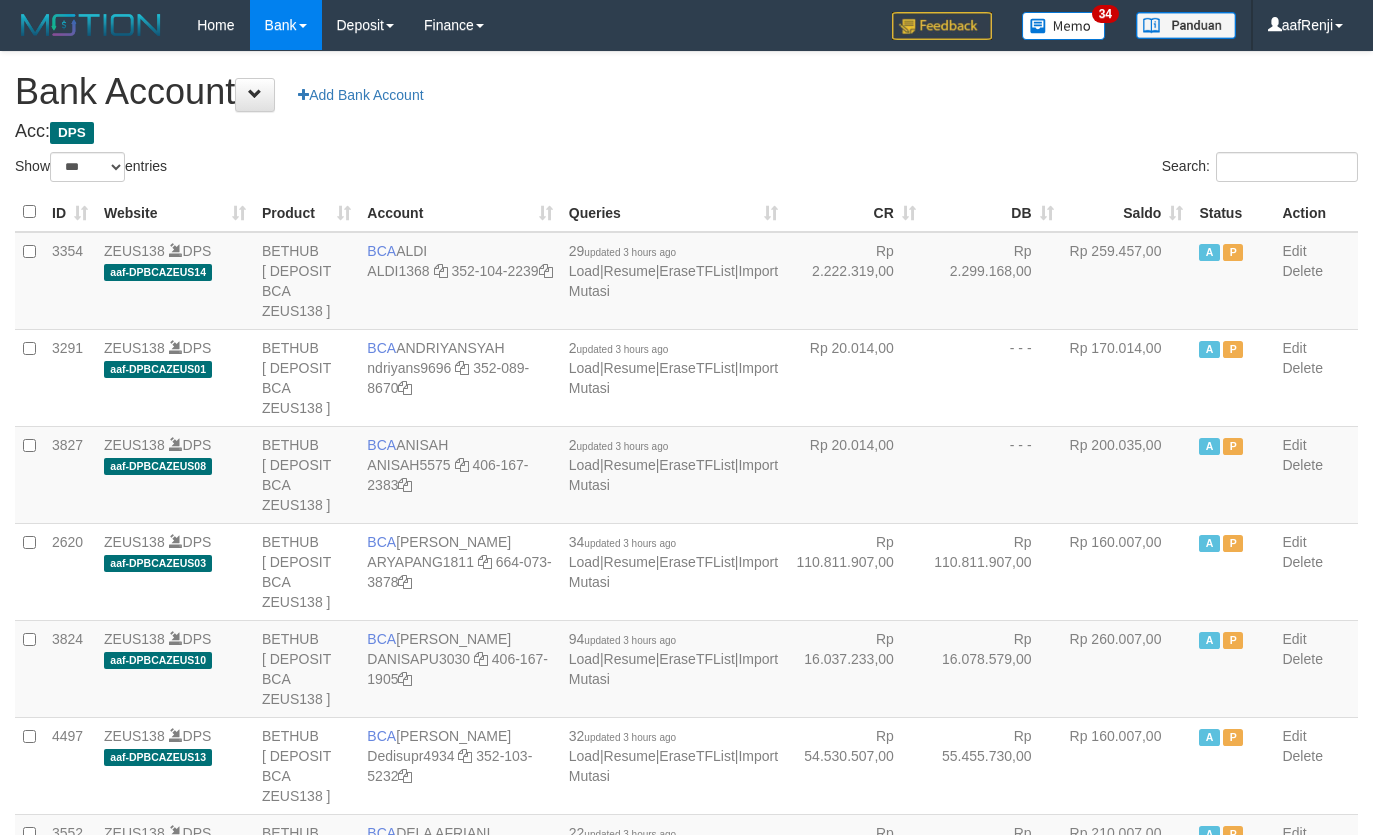 select on "***" 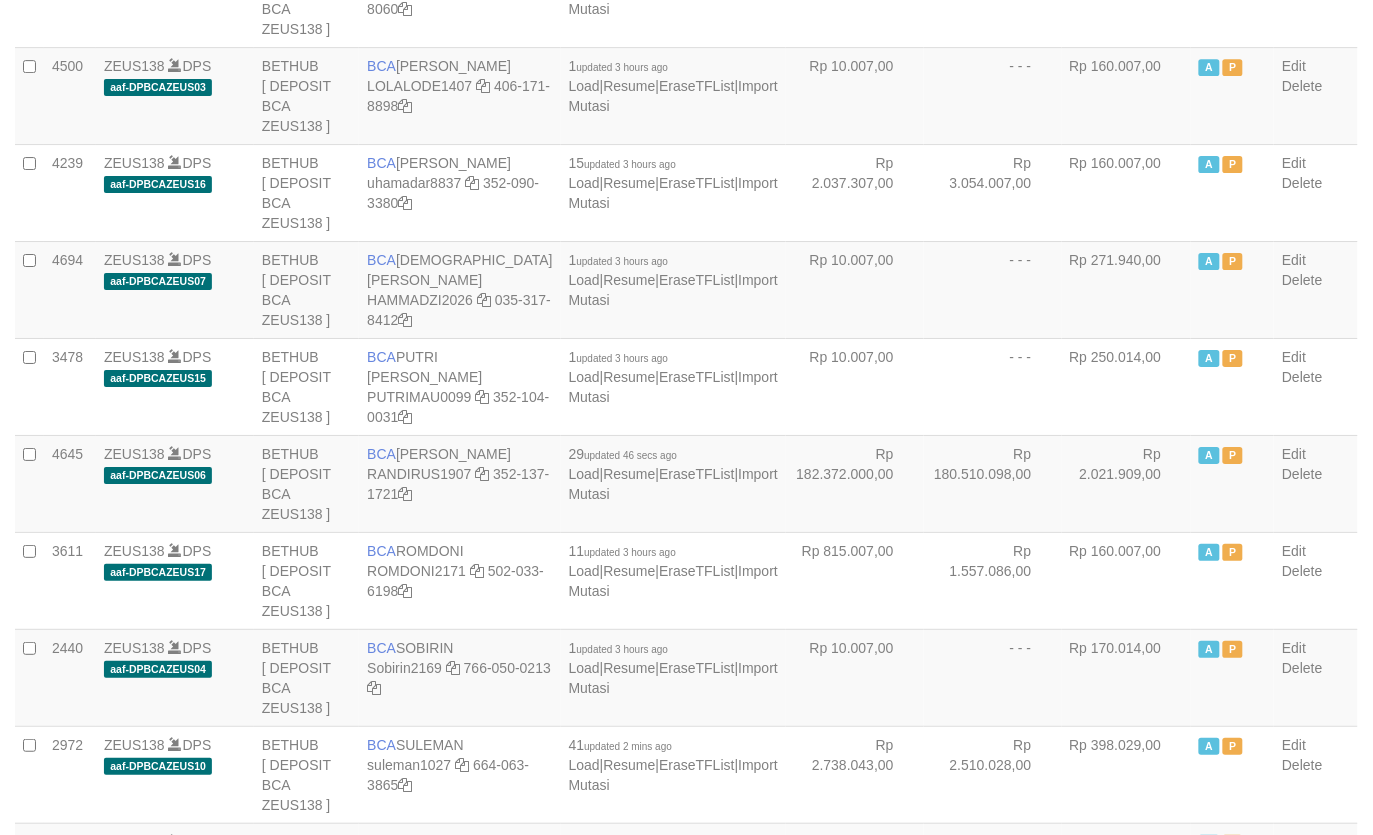 scroll, scrollTop: 1583, scrollLeft: 0, axis: vertical 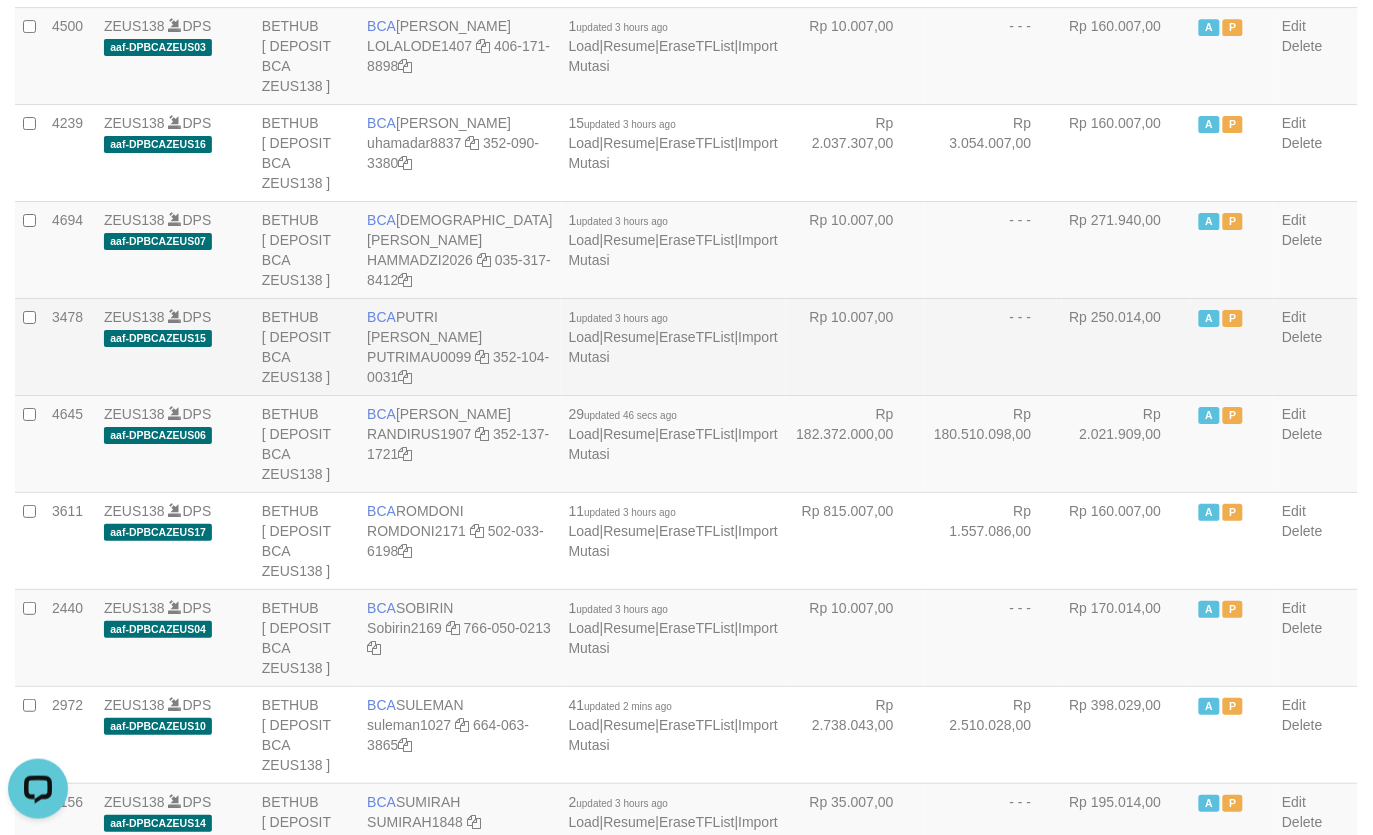 click on "- - -" at bounding box center (993, 346) 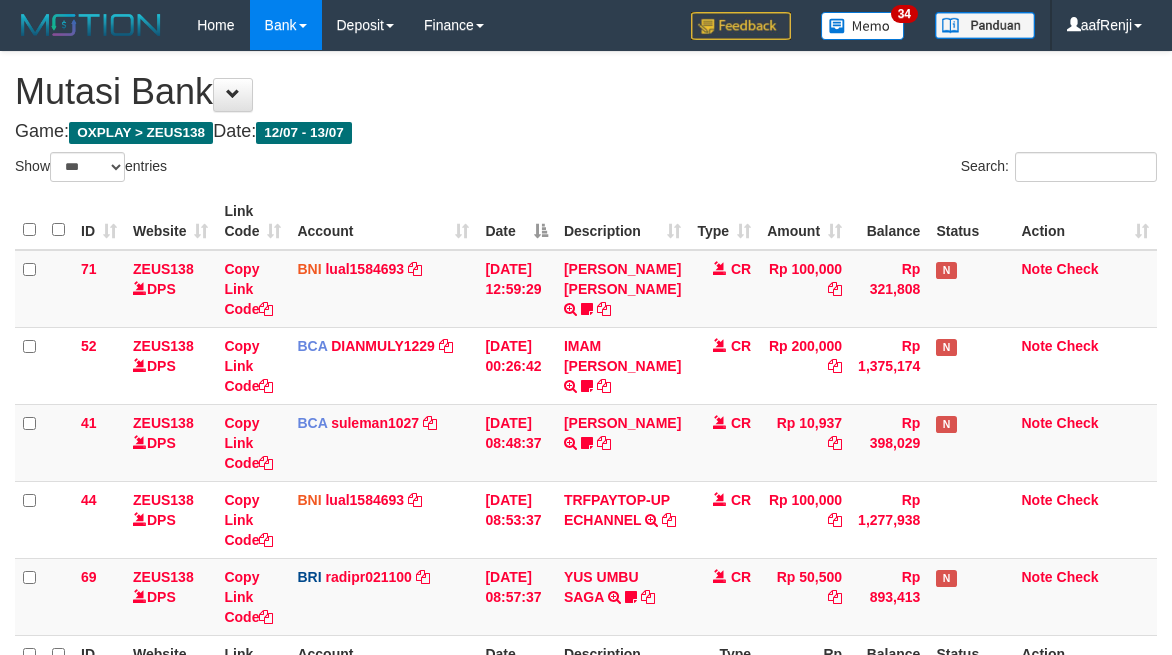 select on "***" 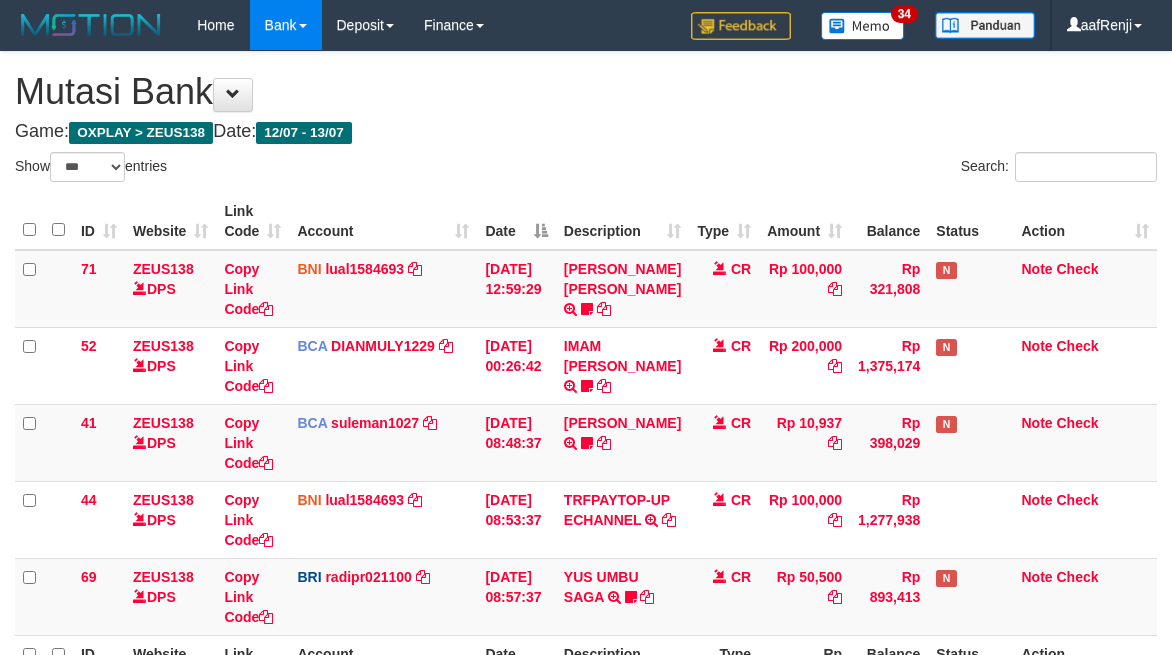 scroll, scrollTop: 235, scrollLeft: 0, axis: vertical 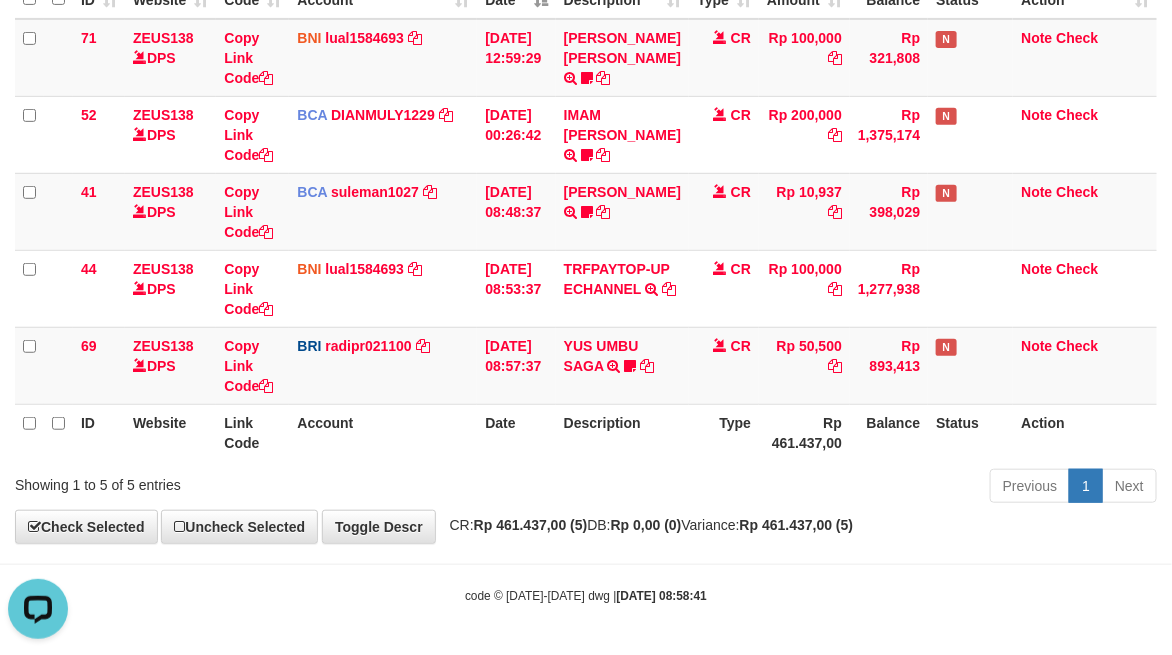 drag, startPoint x: 552, startPoint y: 463, endPoint x: 545, endPoint y: 478, distance: 16.552946 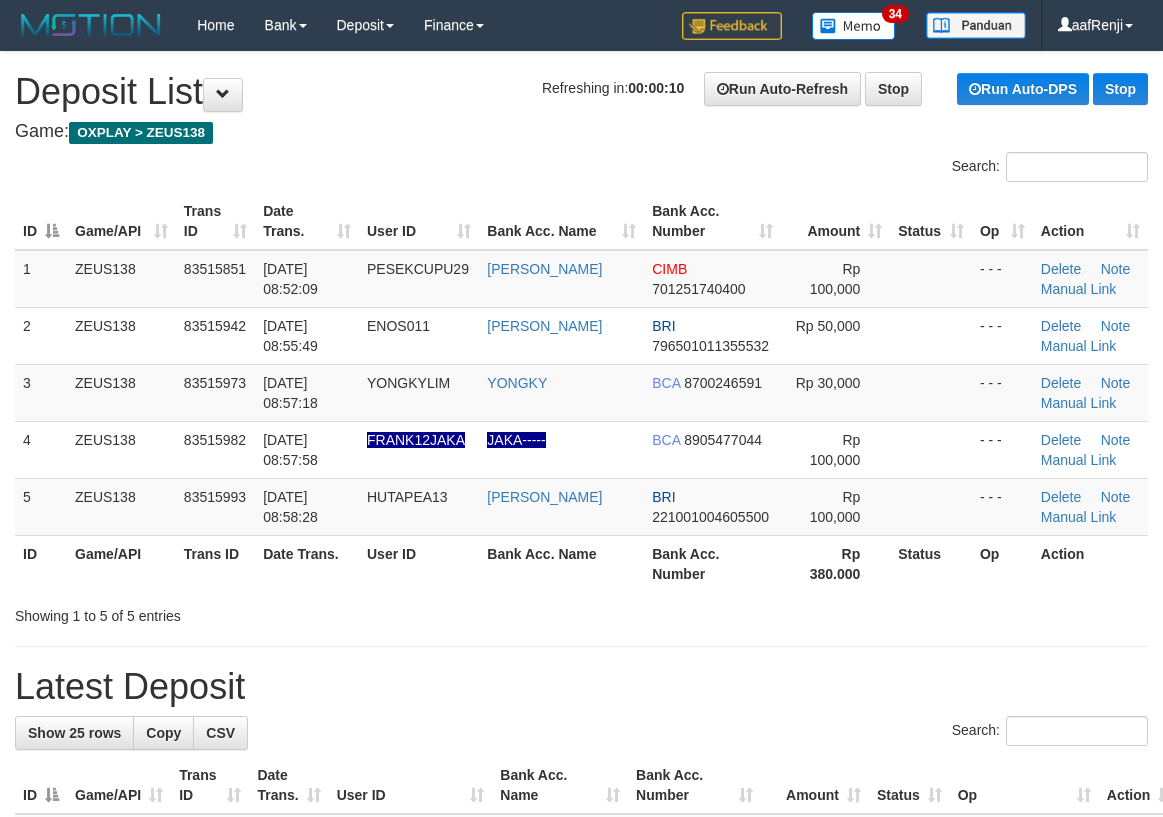 scroll, scrollTop: 0, scrollLeft: 0, axis: both 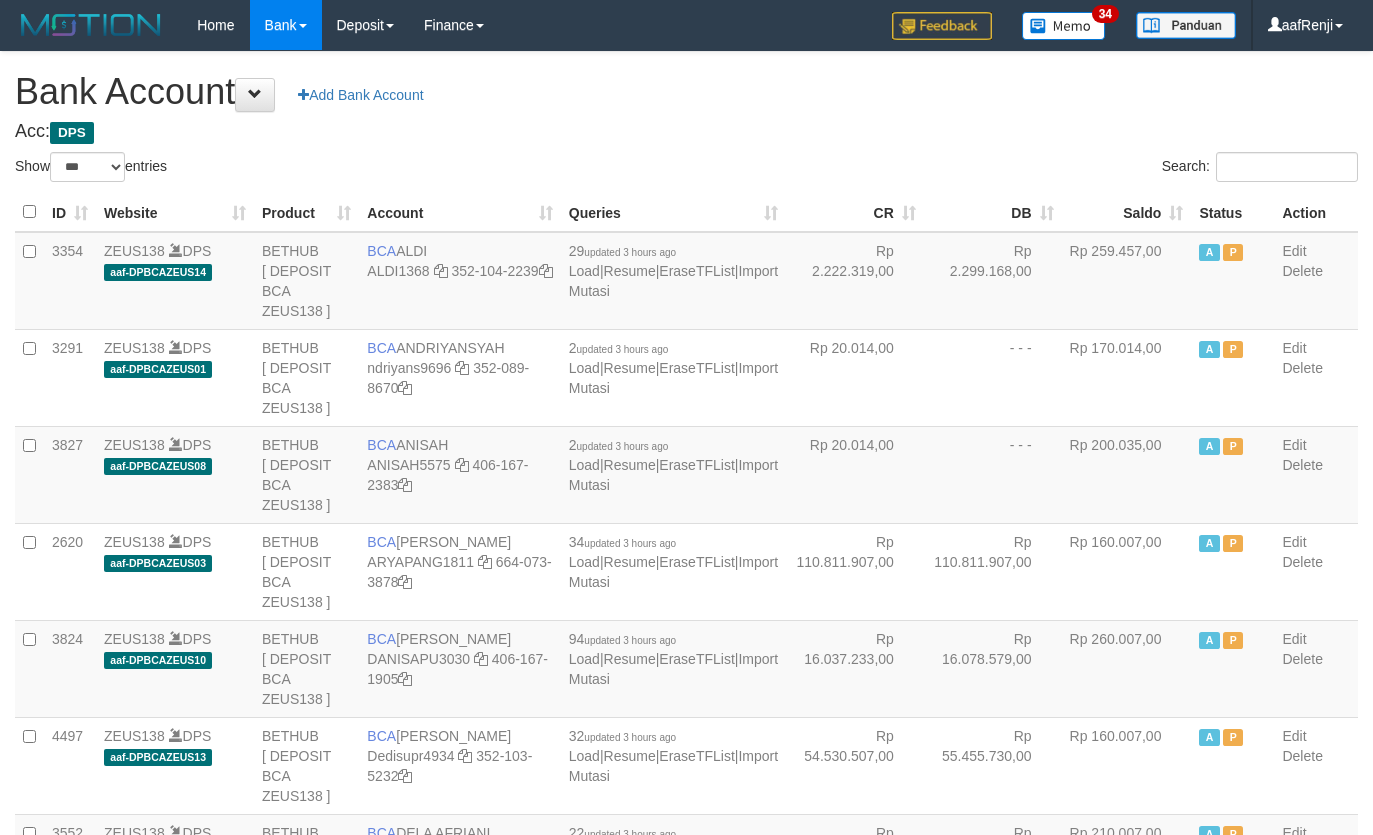 select on "***" 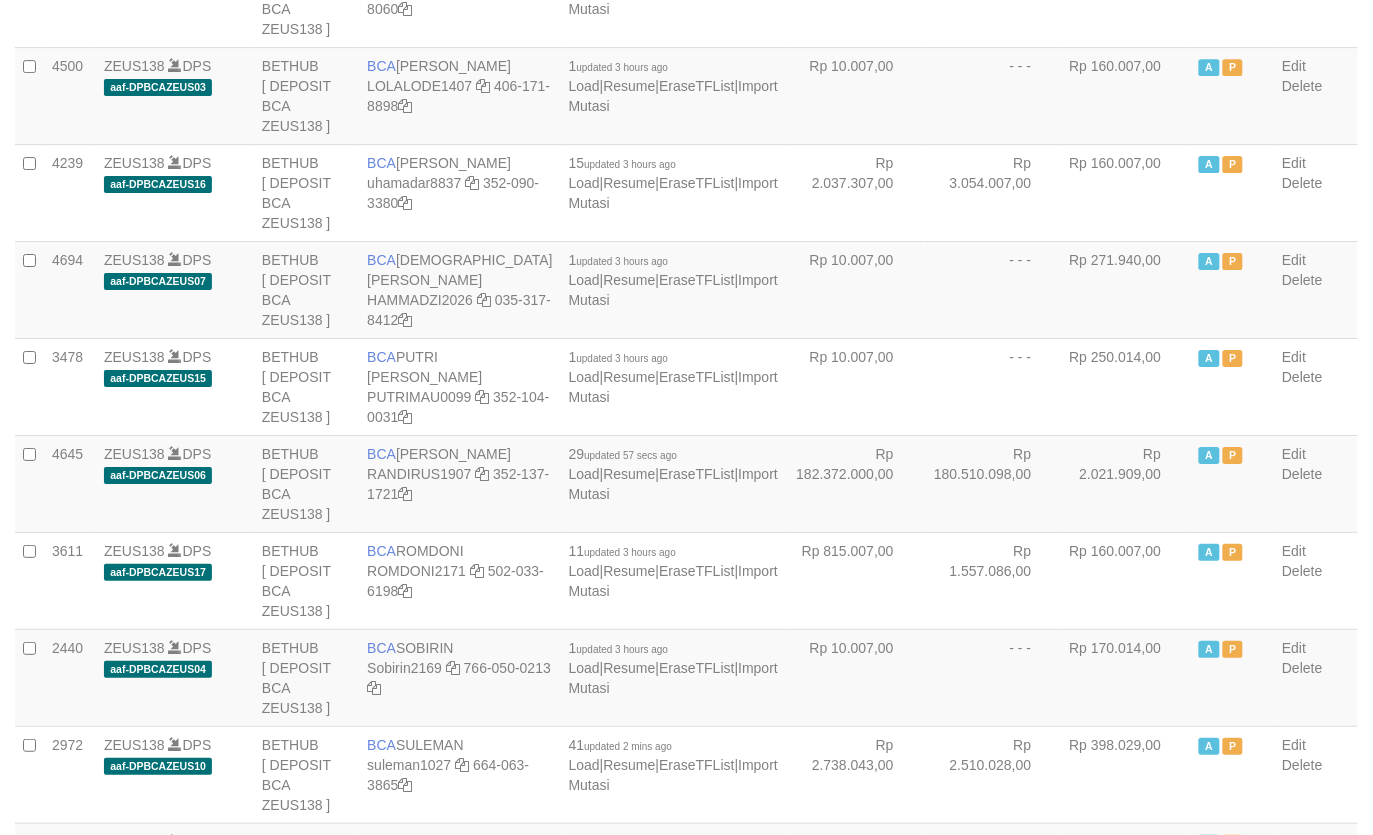 scroll, scrollTop: 1583, scrollLeft: 0, axis: vertical 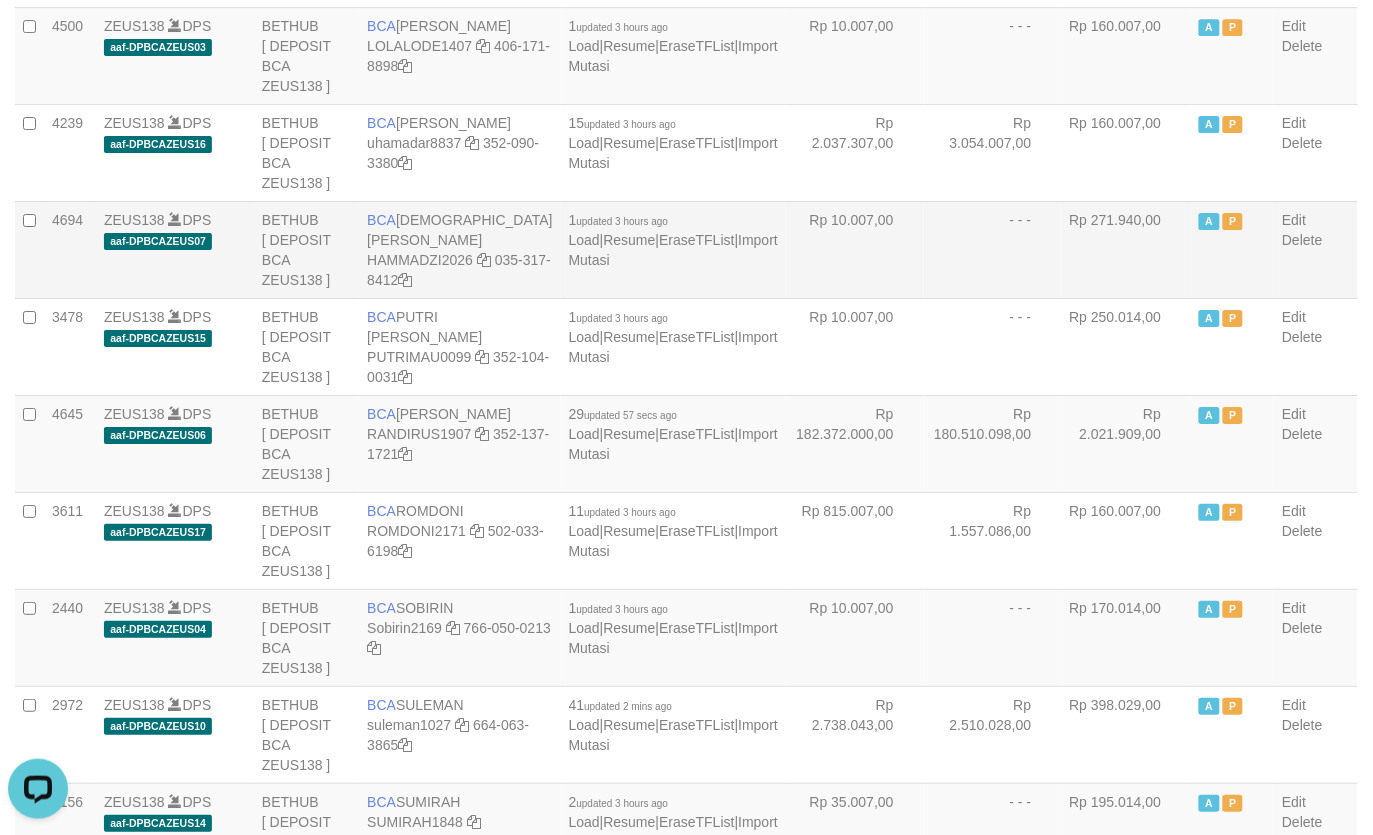 drag, startPoint x: 810, startPoint y: 277, endPoint x: 793, endPoint y: 276, distance: 17.029387 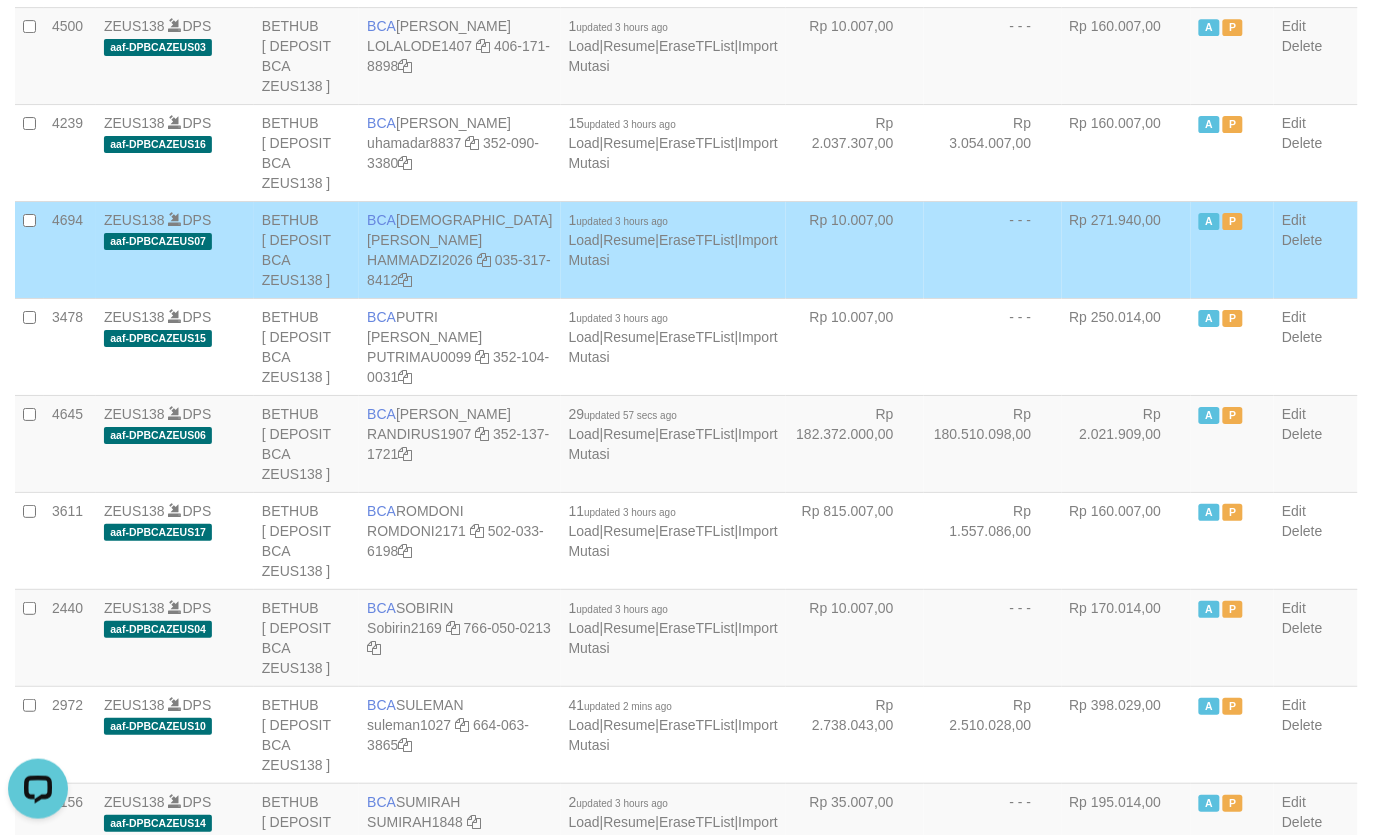 click on "Rp 10.007,00" at bounding box center (855, 249) 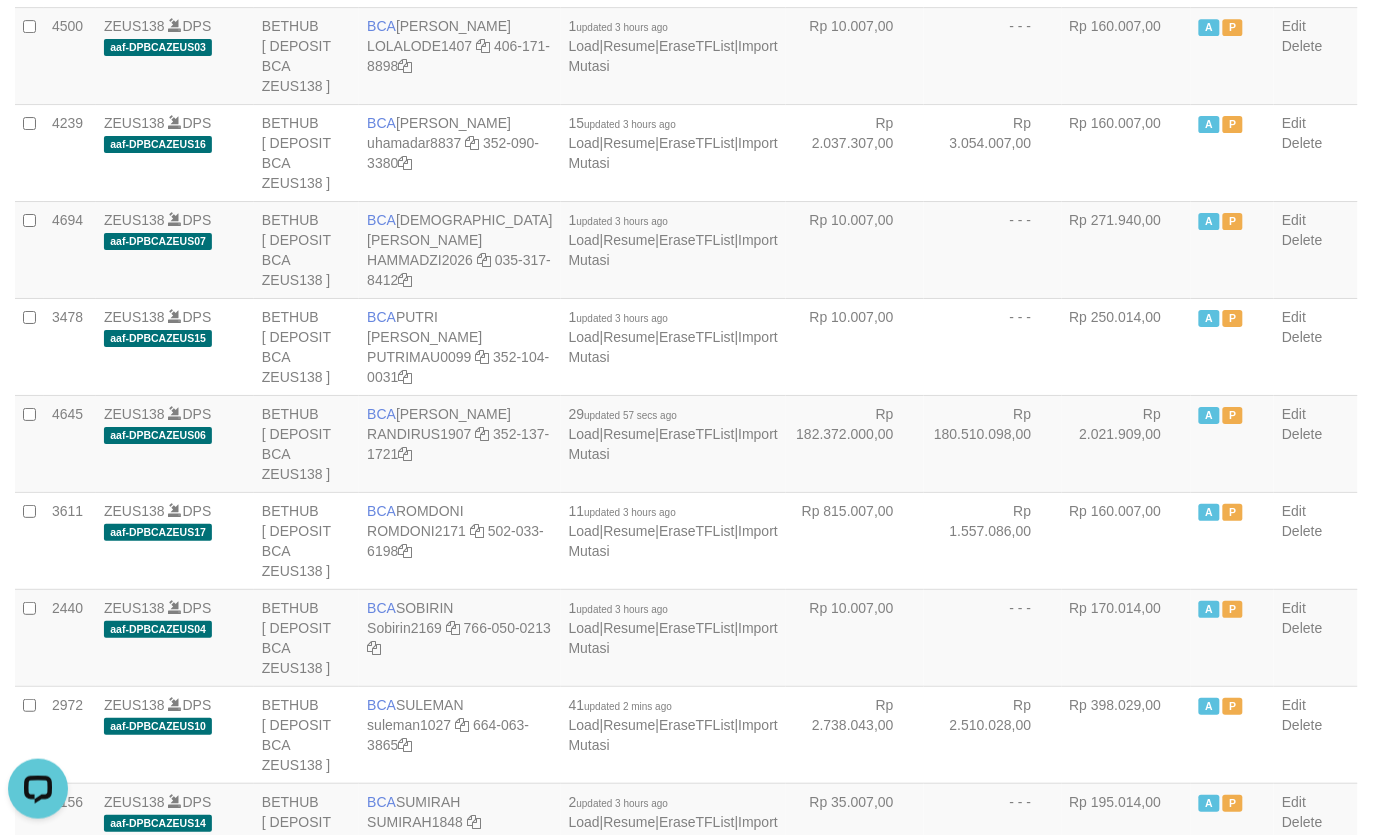 scroll, scrollTop: 2468, scrollLeft: 0, axis: vertical 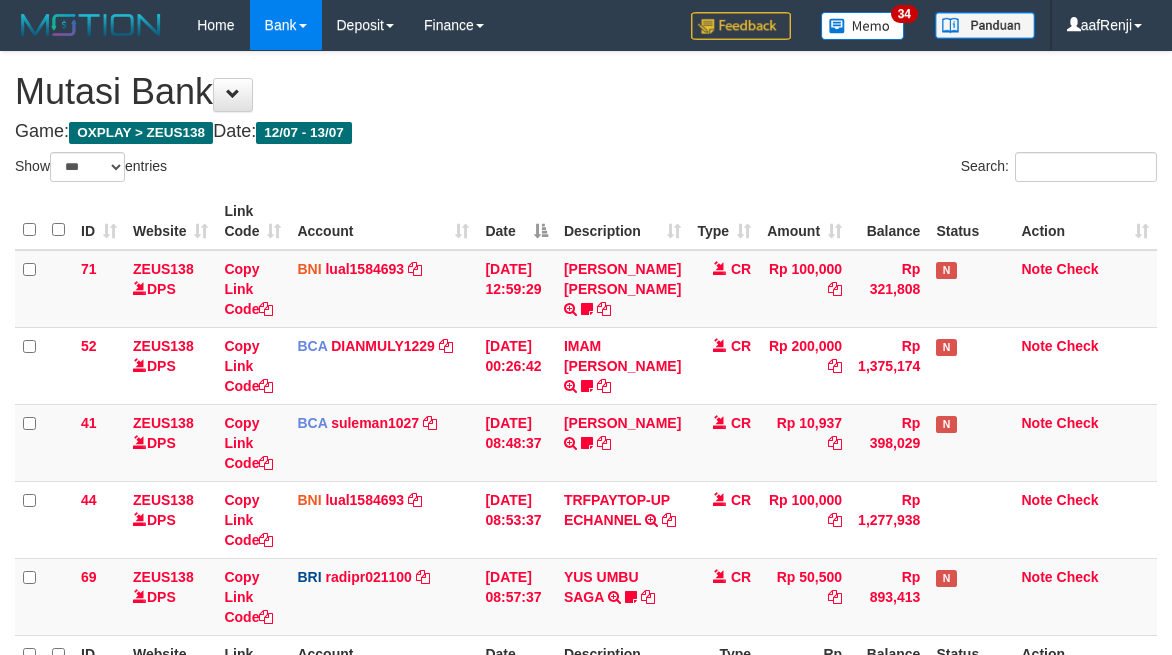 select on "***" 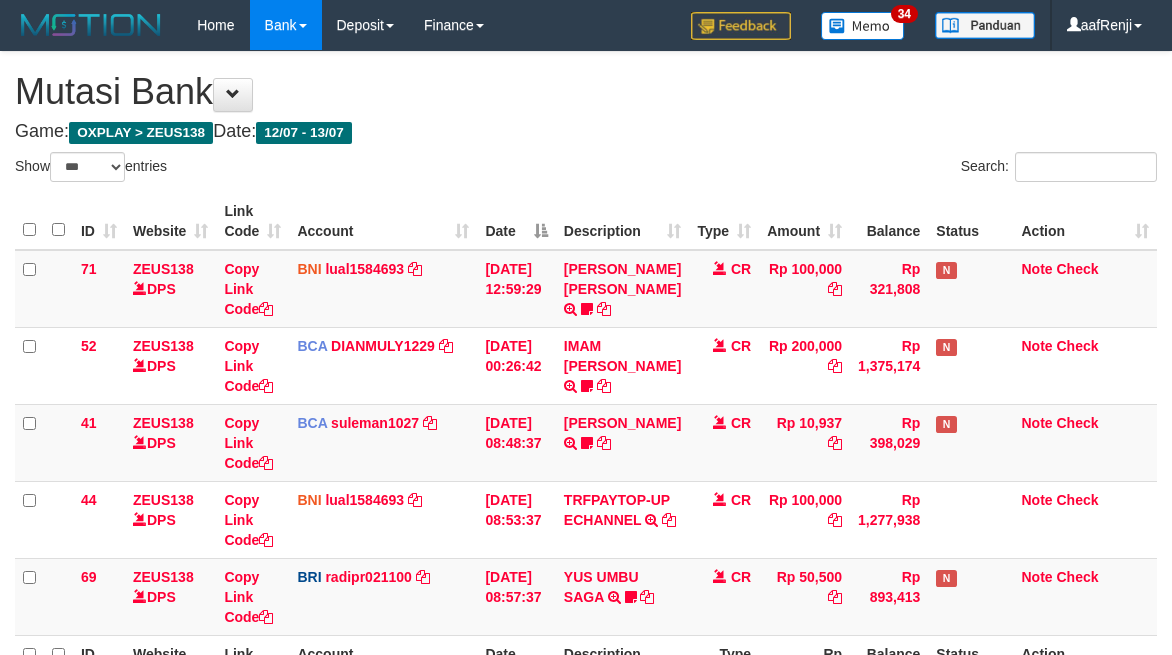 scroll, scrollTop: 235, scrollLeft: 0, axis: vertical 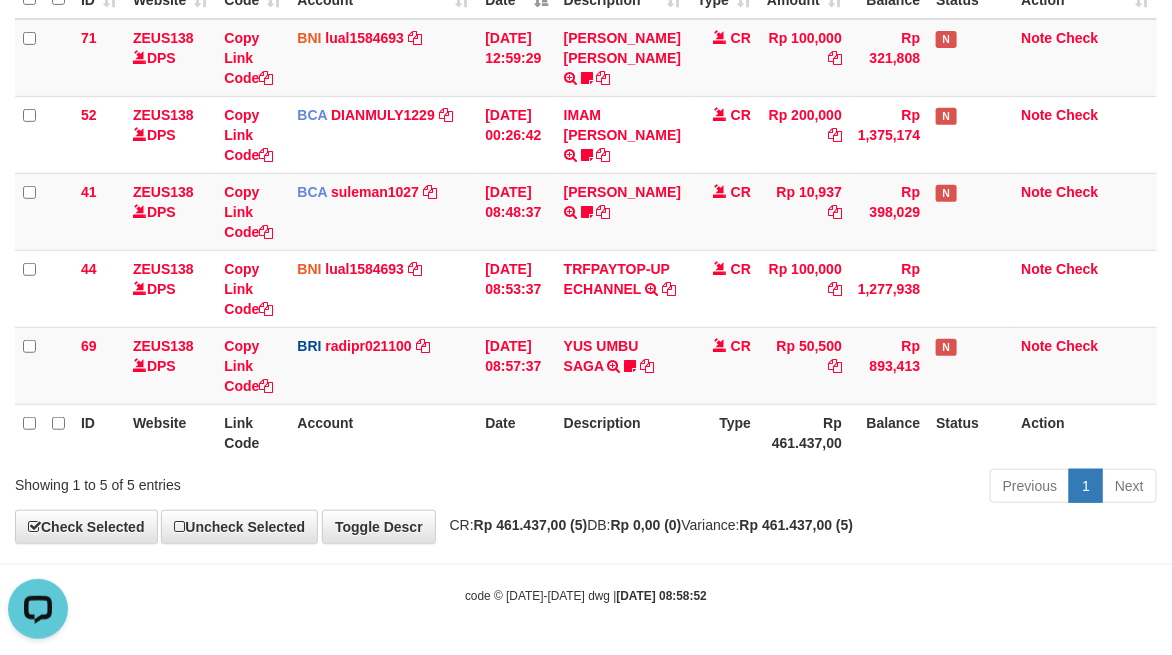 click on "Previous 1 Next" at bounding box center (830, 488) 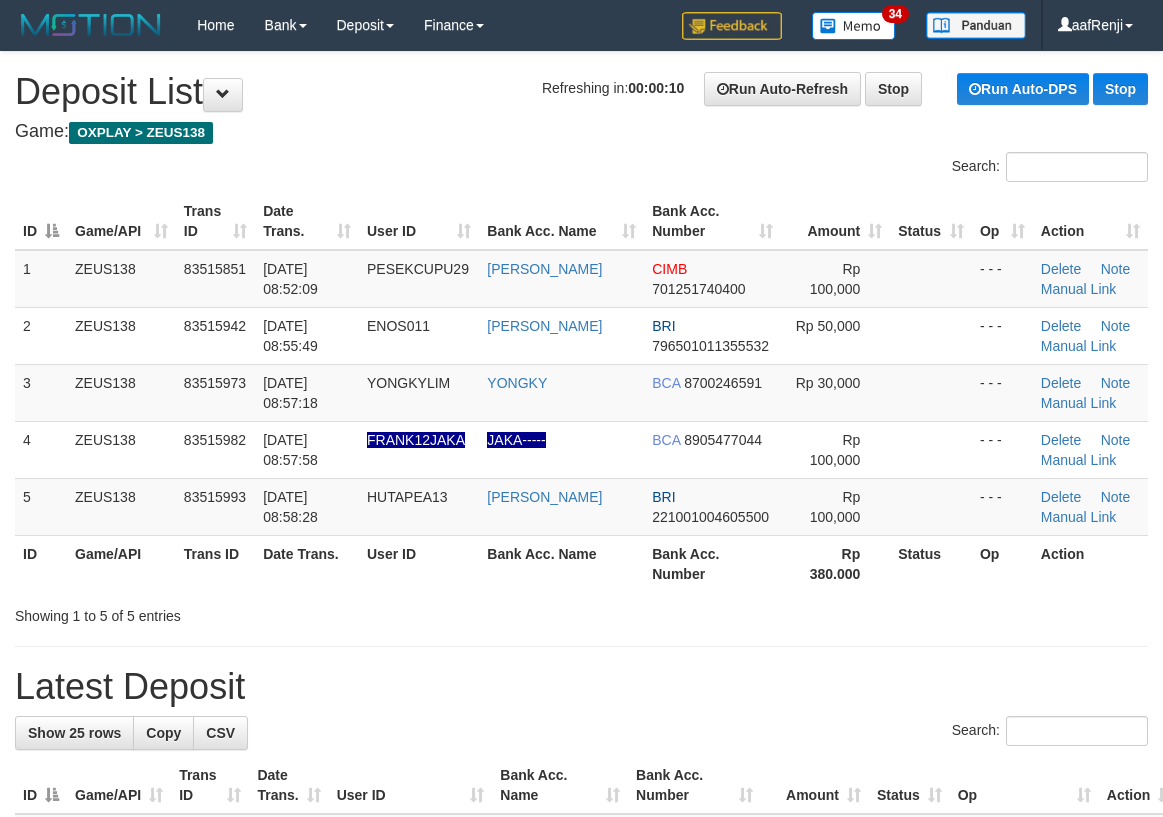 scroll, scrollTop: 0, scrollLeft: 0, axis: both 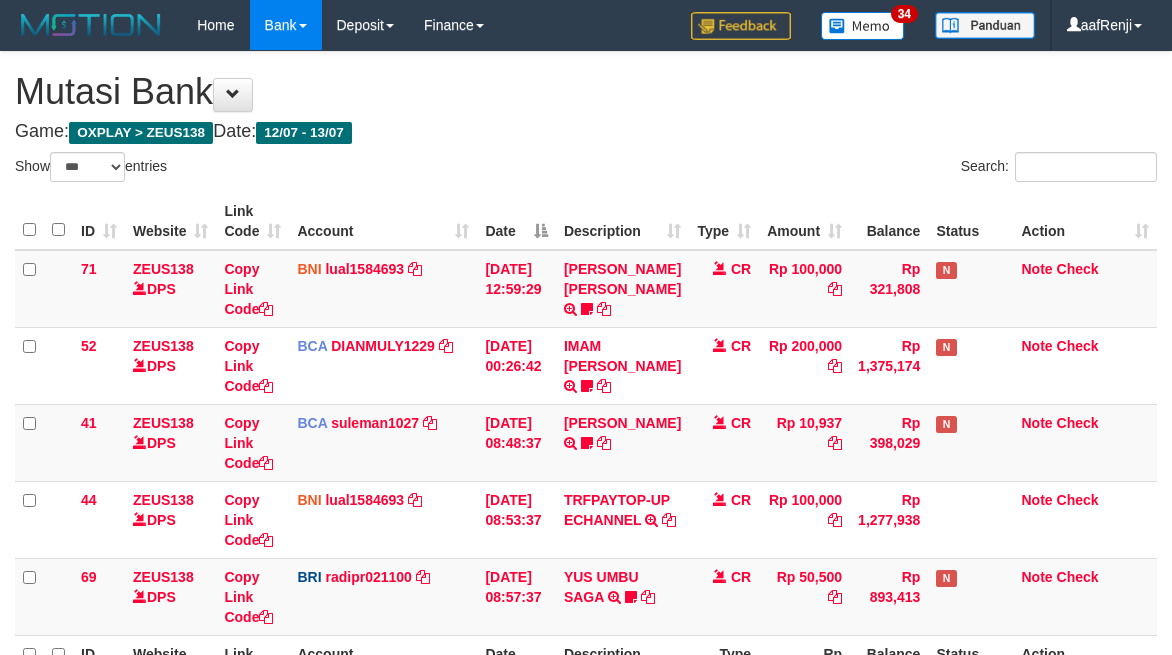 select on "***" 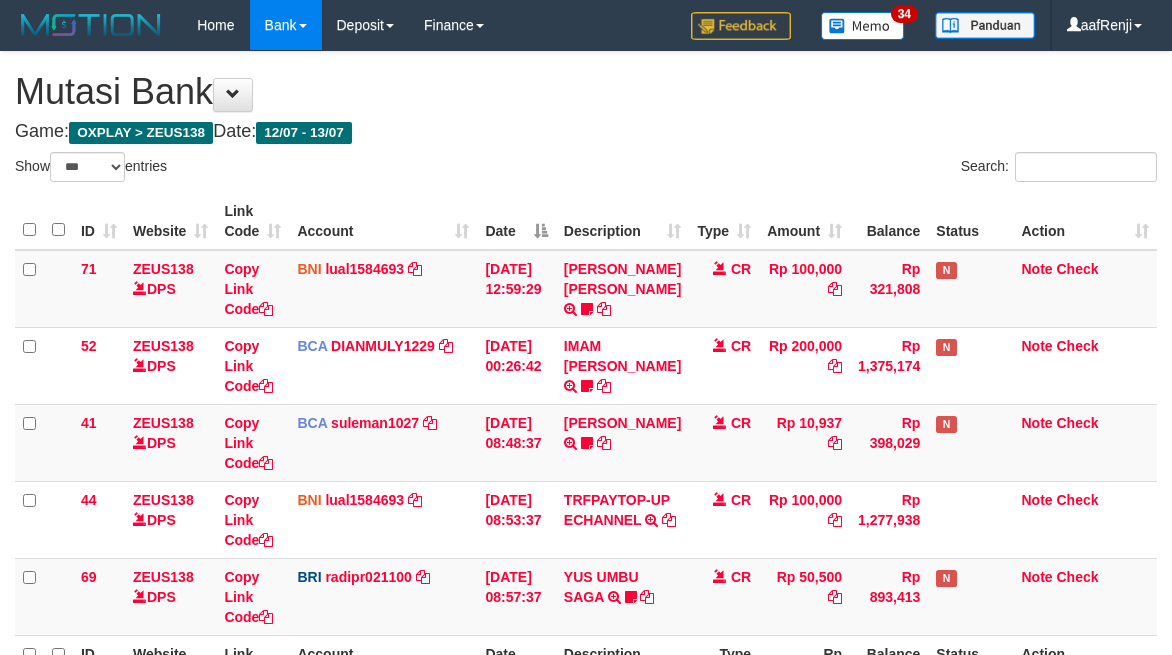 scroll, scrollTop: 235, scrollLeft: 0, axis: vertical 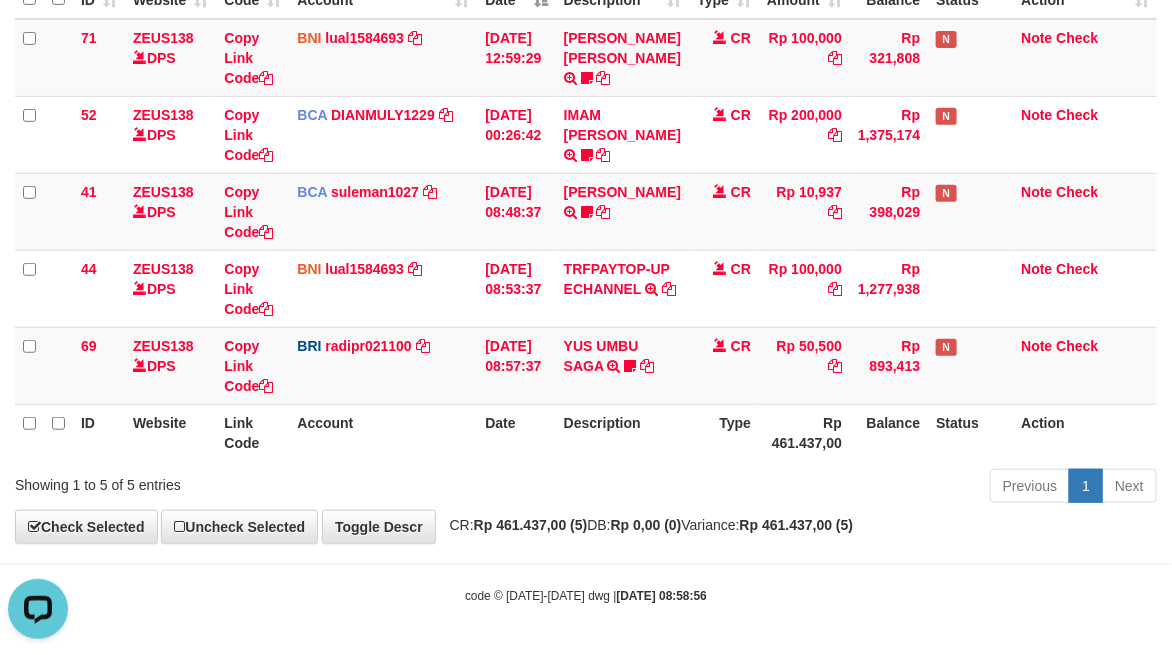 drag, startPoint x: 426, startPoint y: 467, endPoint x: 423, endPoint y: 477, distance: 10.440307 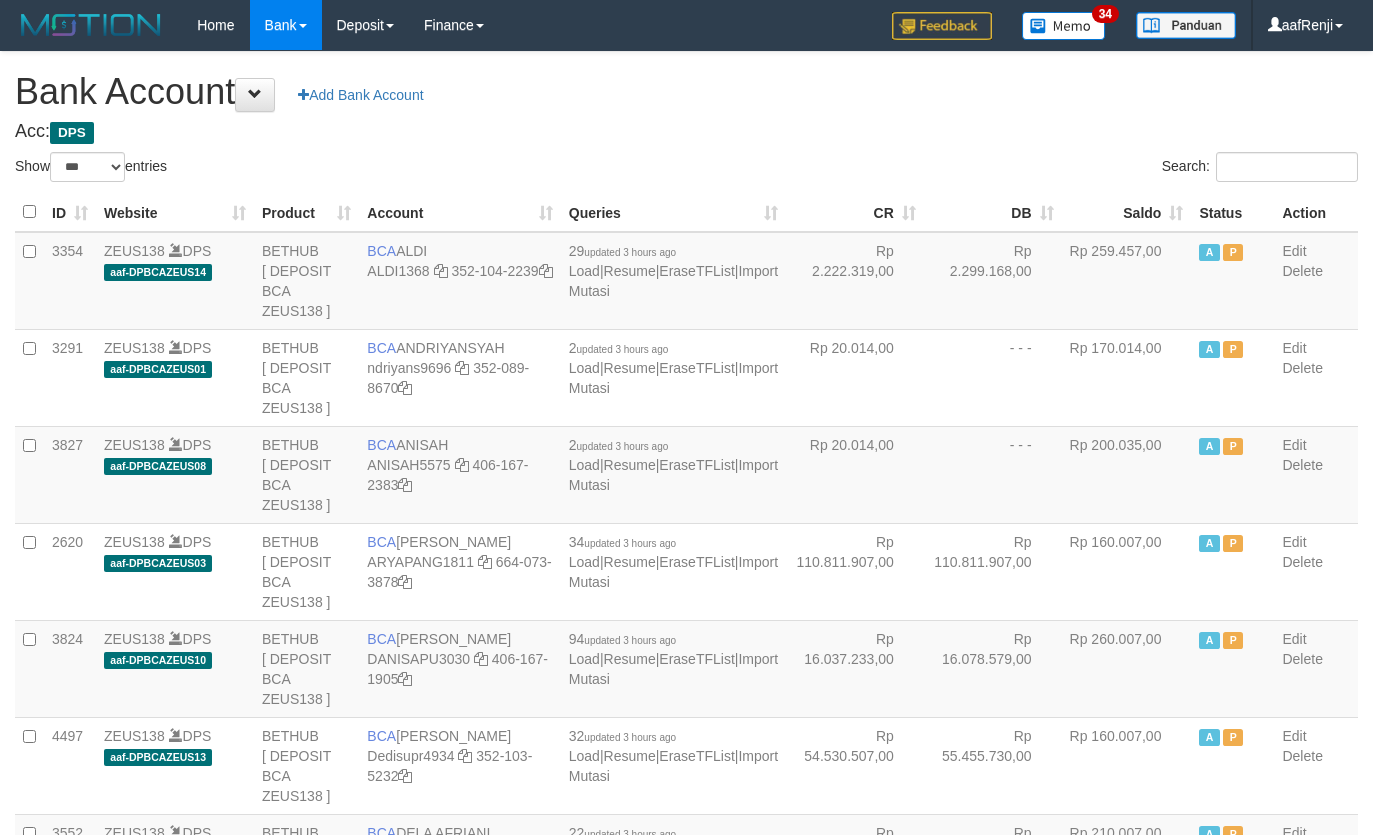 select on "***" 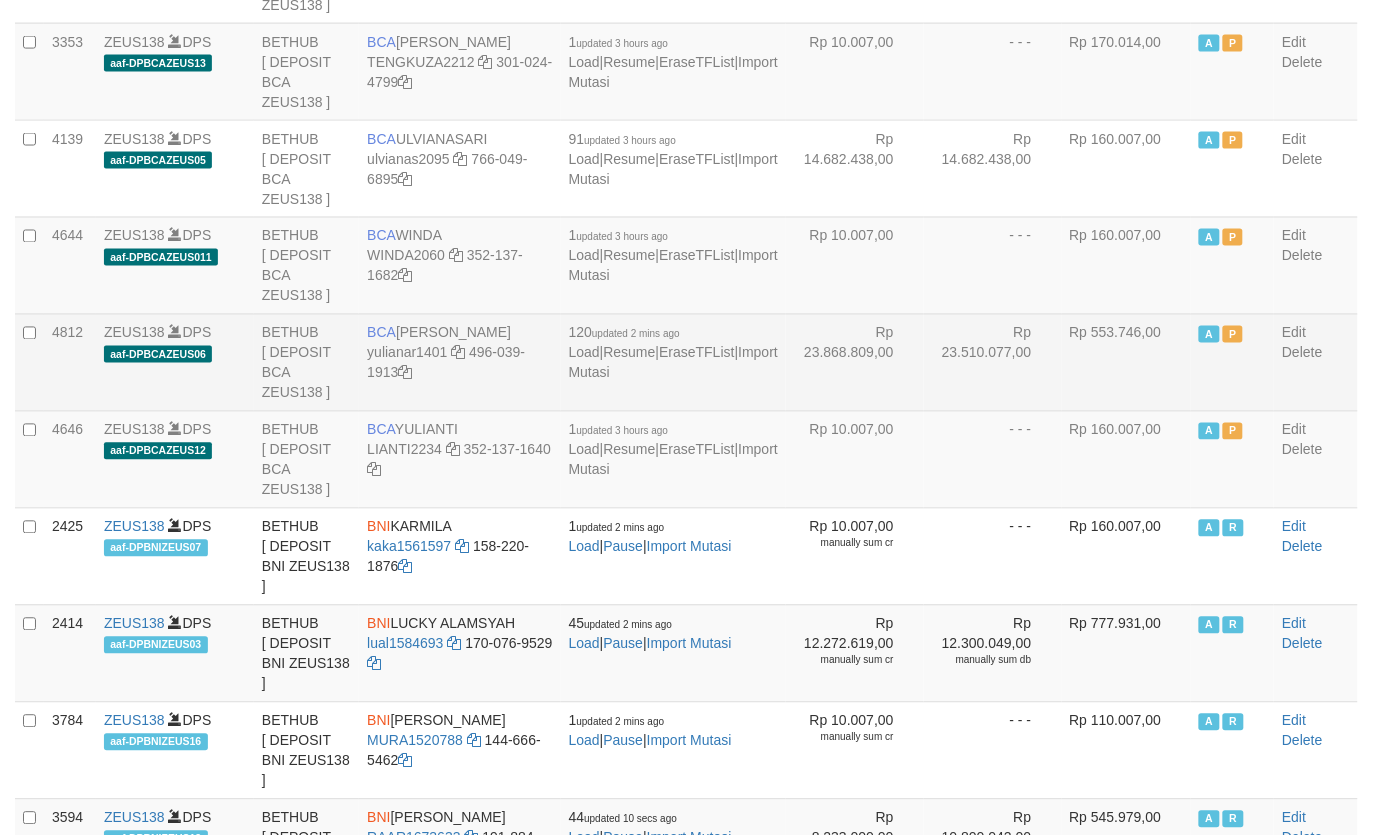 scroll, scrollTop: 2593, scrollLeft: 0, axis: vertical 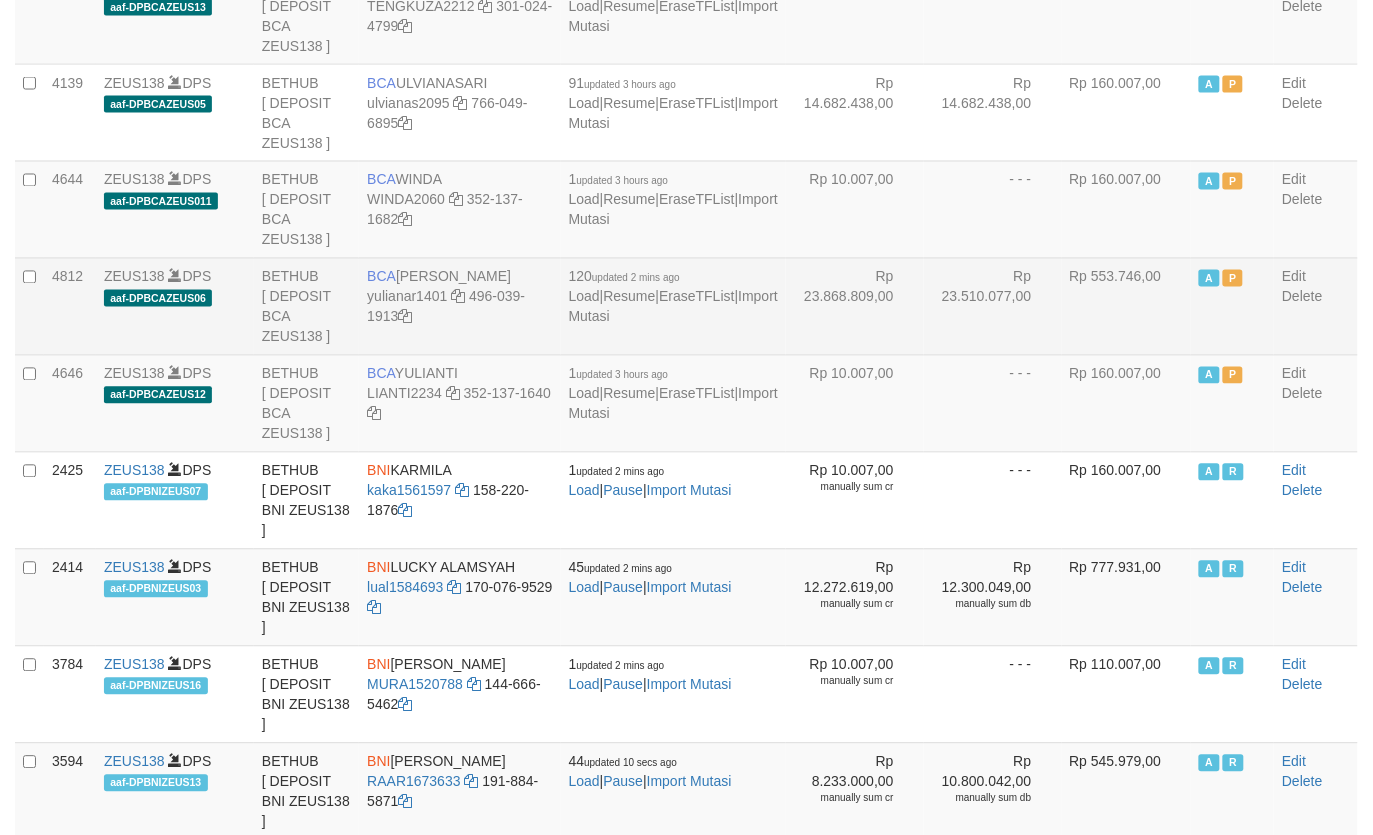 click on "Rp 23.868.809,00" at bounding box center (855, 306) 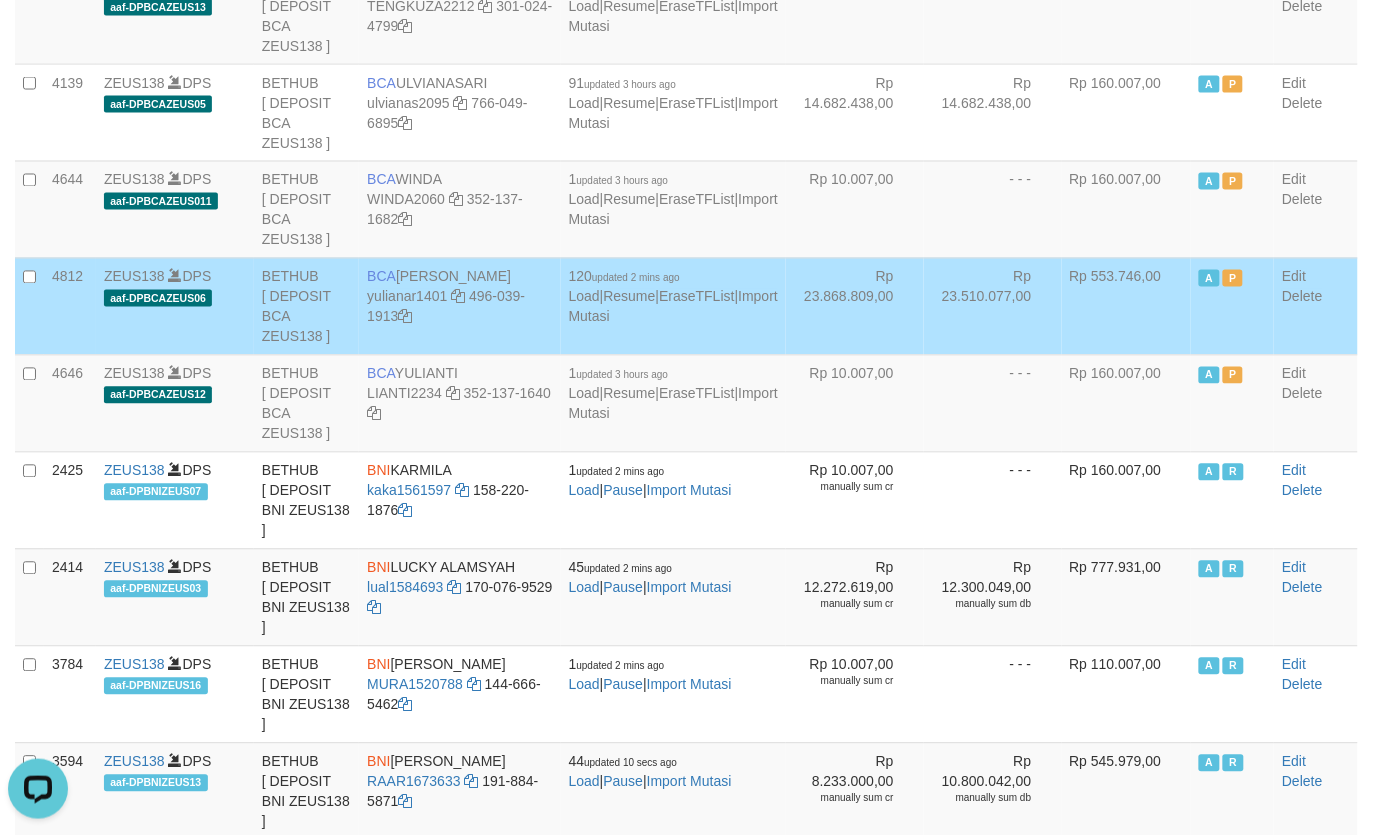 scroll, scrollTop: 0, scrollLeft: 0, axis: both 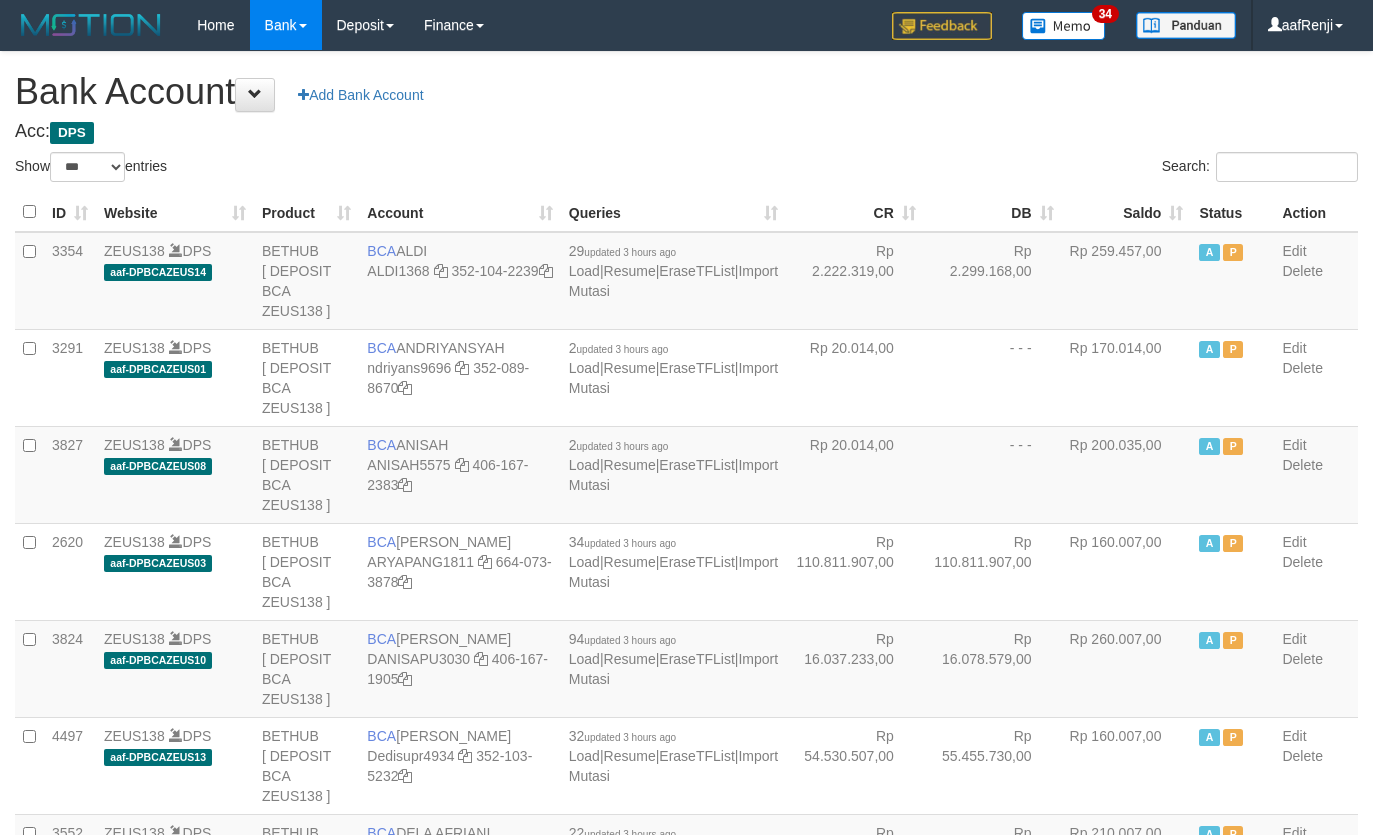 select on "***" 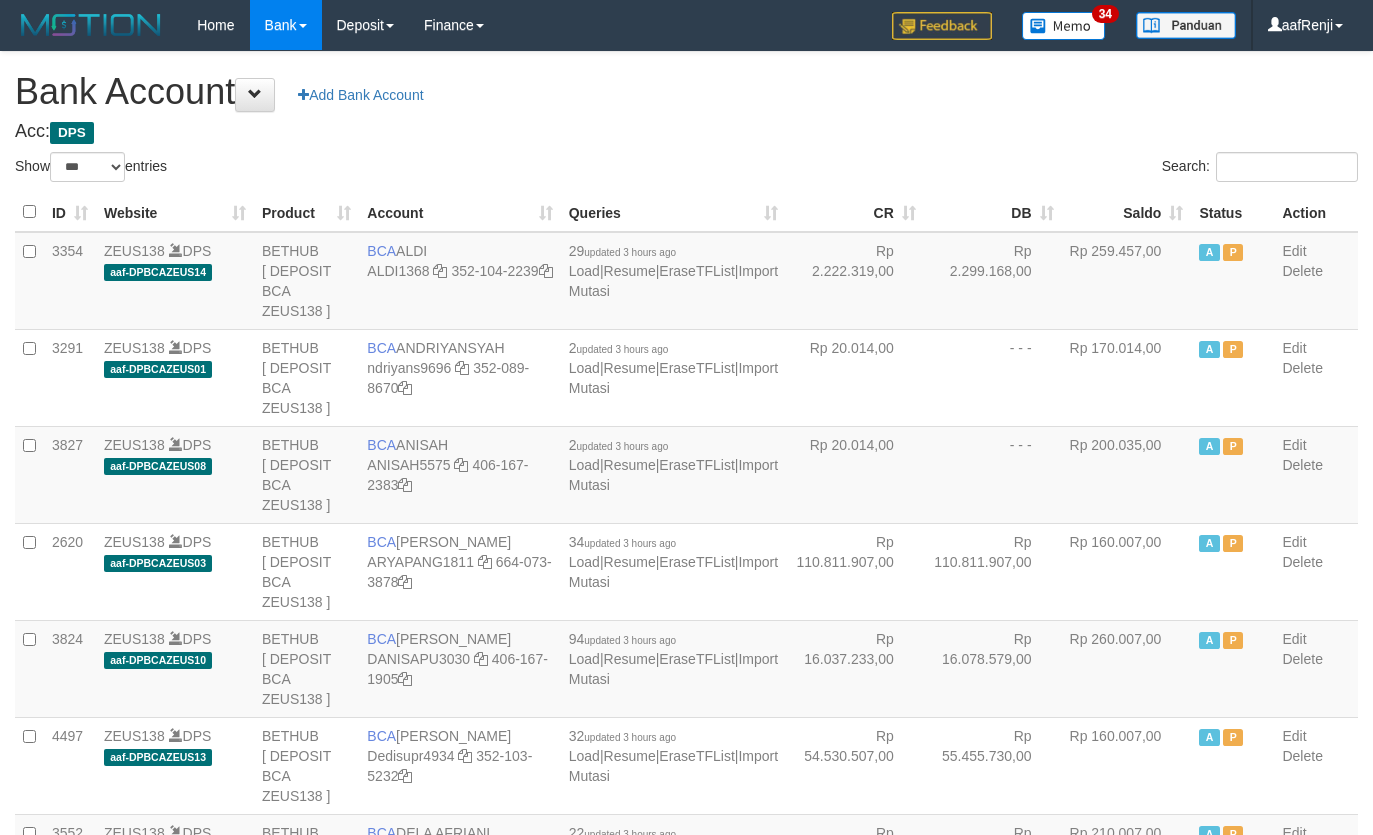 scroll, scrollTop: 2552, scrollLeft: 0, axis: vertical 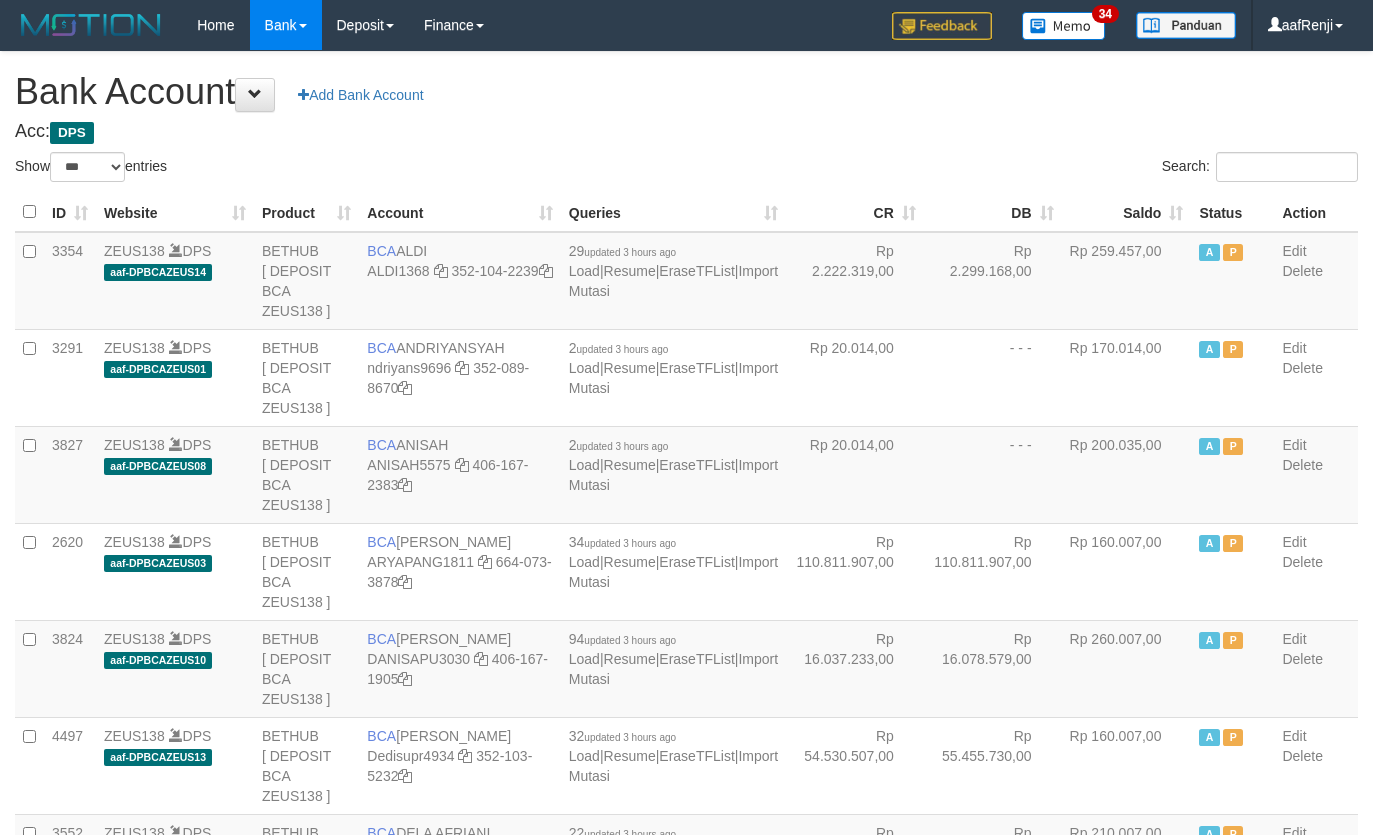 select on "***" 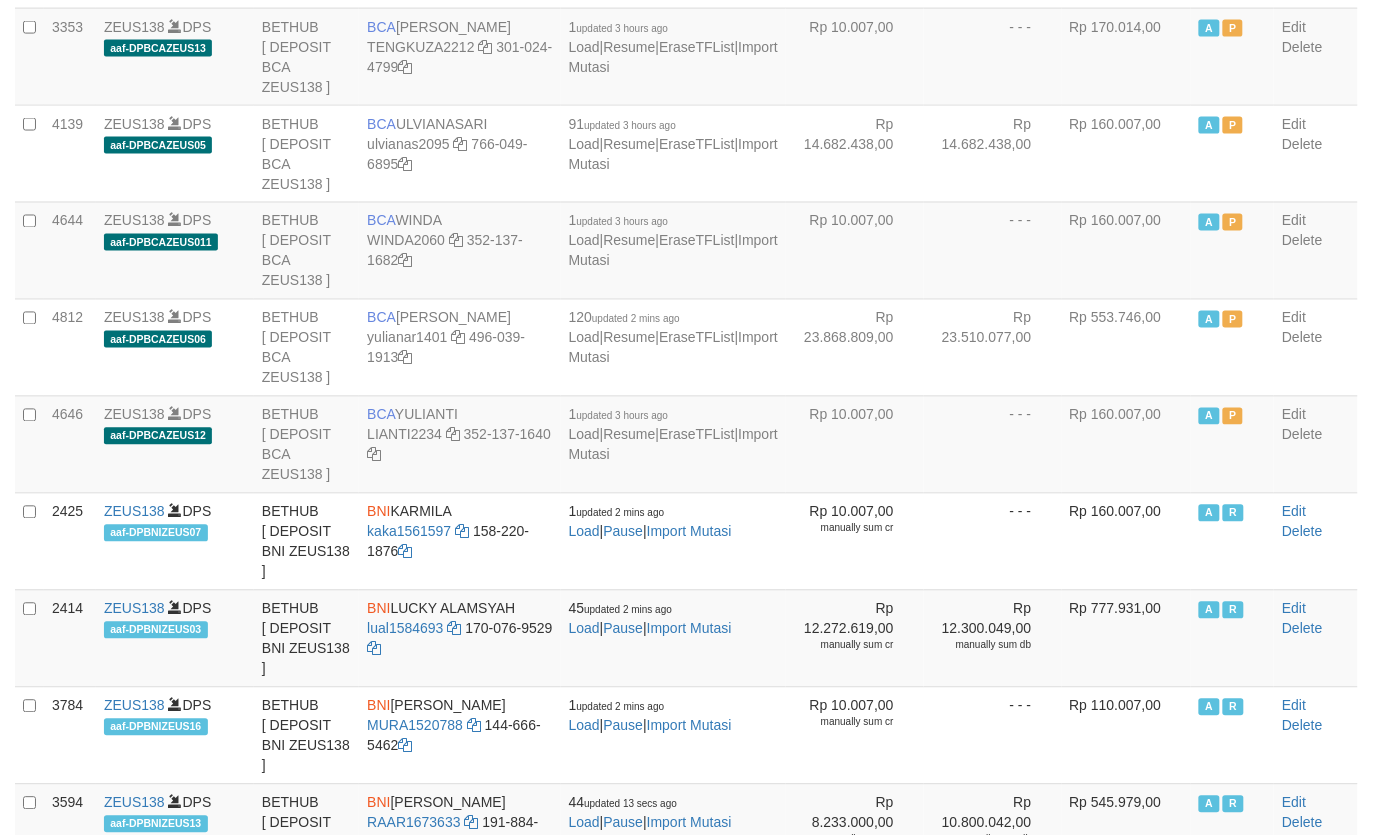 scroll, scrollTop: 2593, scrollLeft: 0, axis: vertical 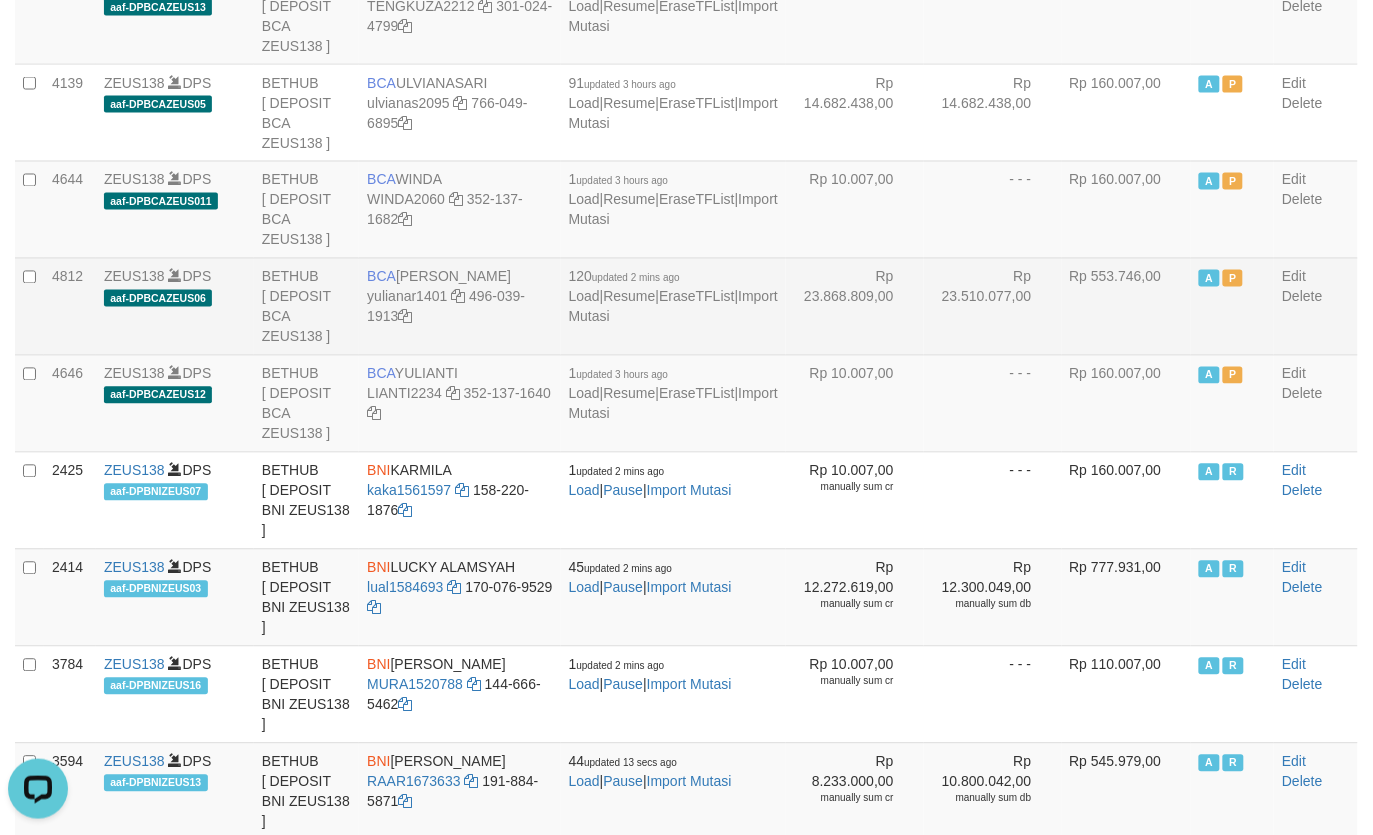 click on "Rp 23.868.809,00" at bounding box center [855, 306] 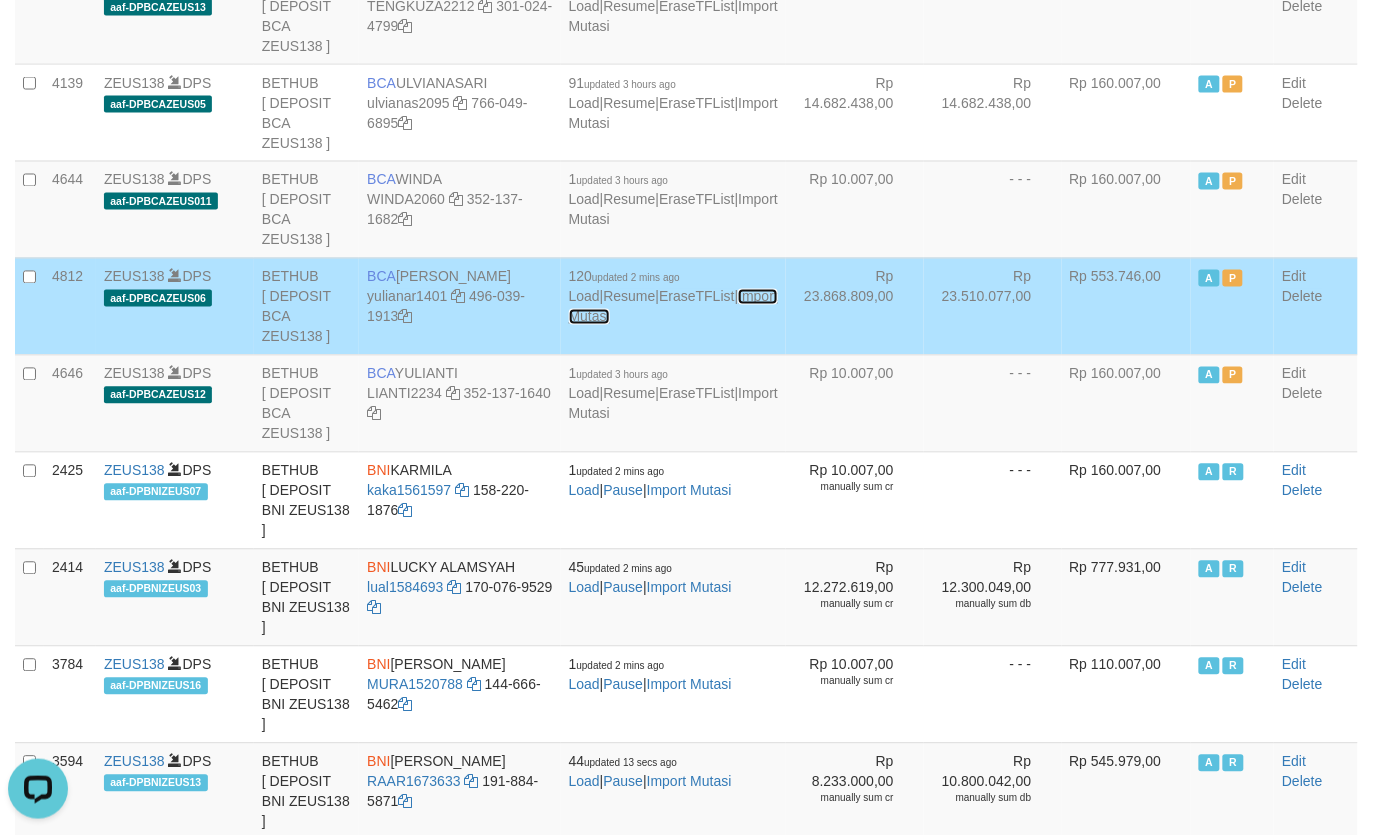 click on "Import Mutasi" at bounding box center (673, 307) 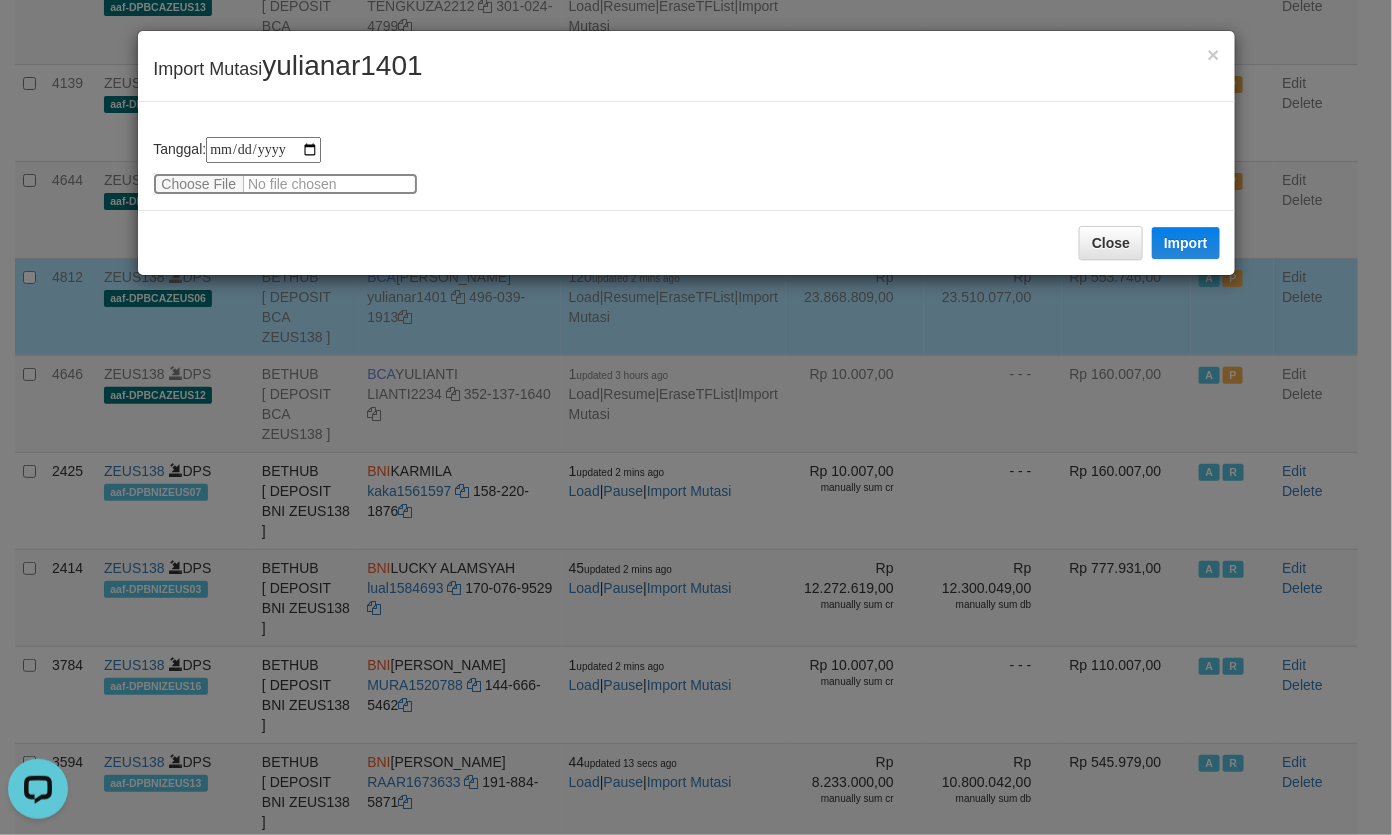 click at bounding box center [285, 184] 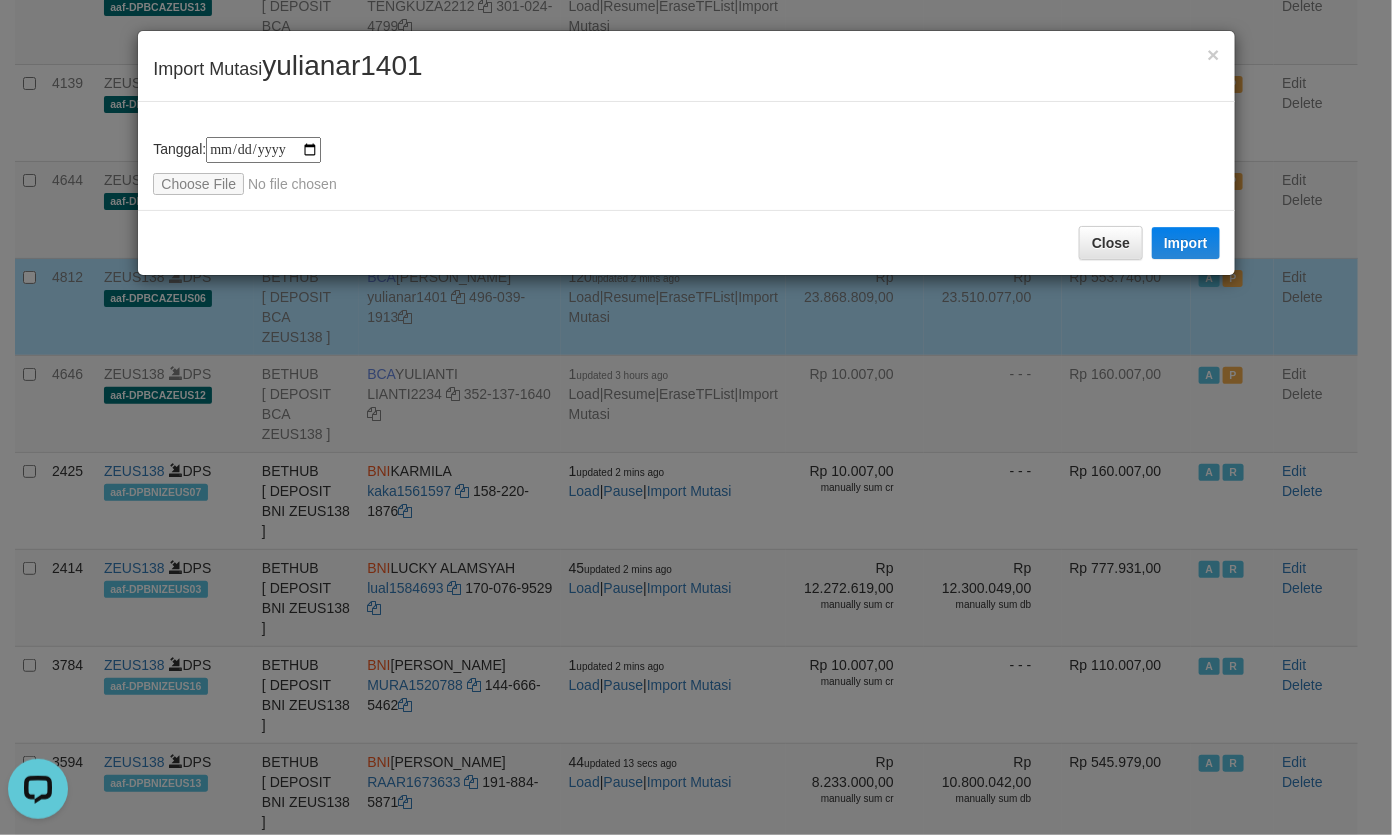 click on "yulianar1401" at bounding box center [342, 65] 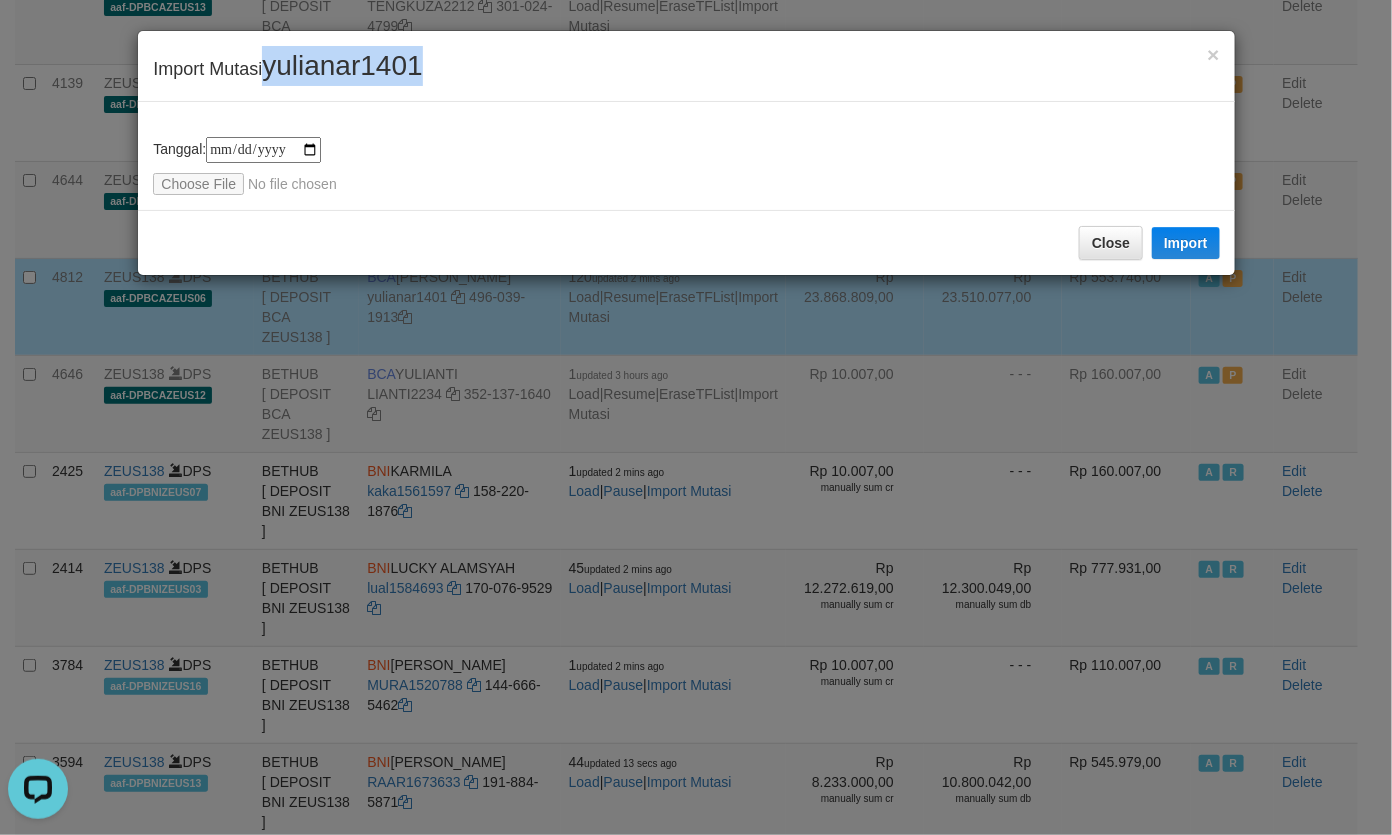 copy on "yulianar1401" 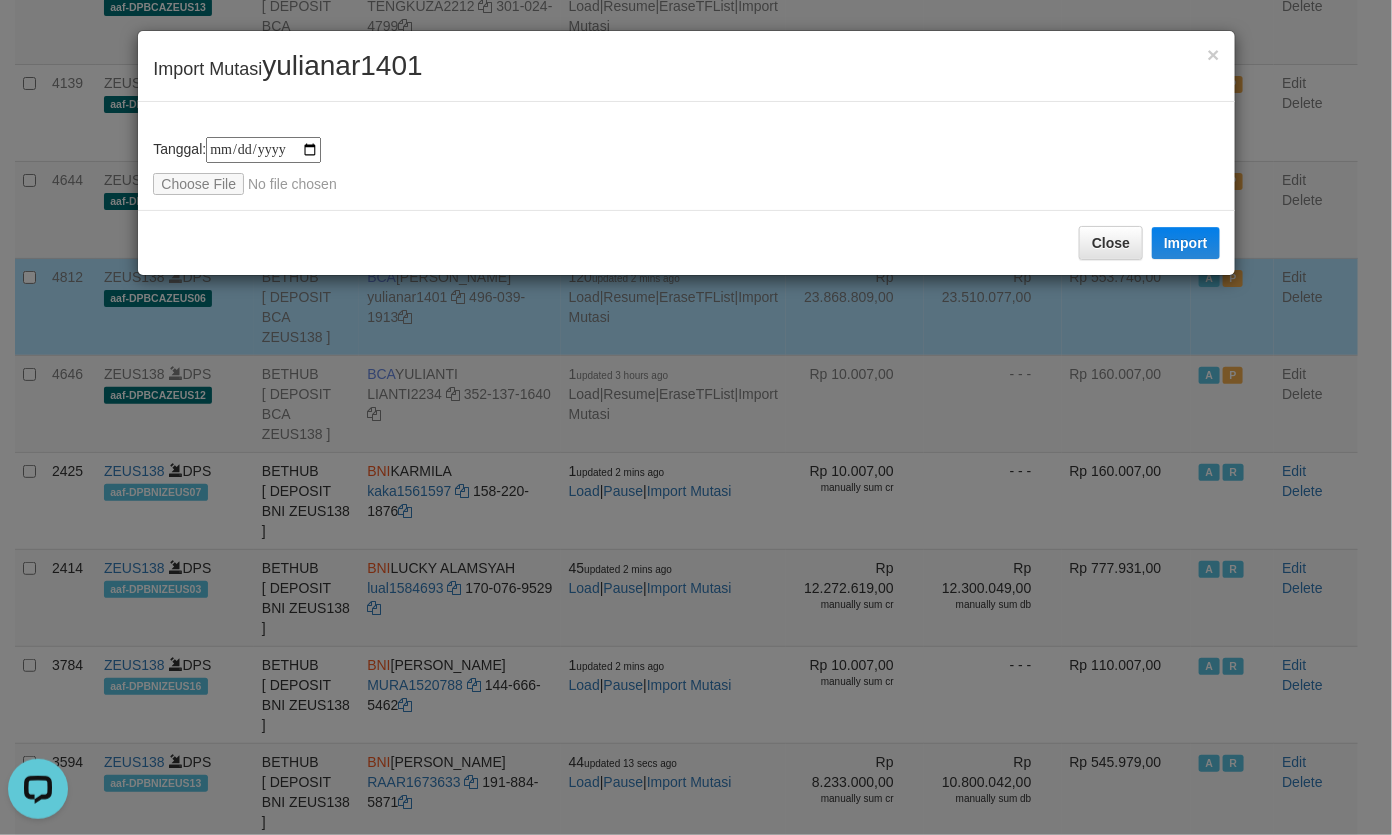 click on "**********" at bounding box center [686, 156] 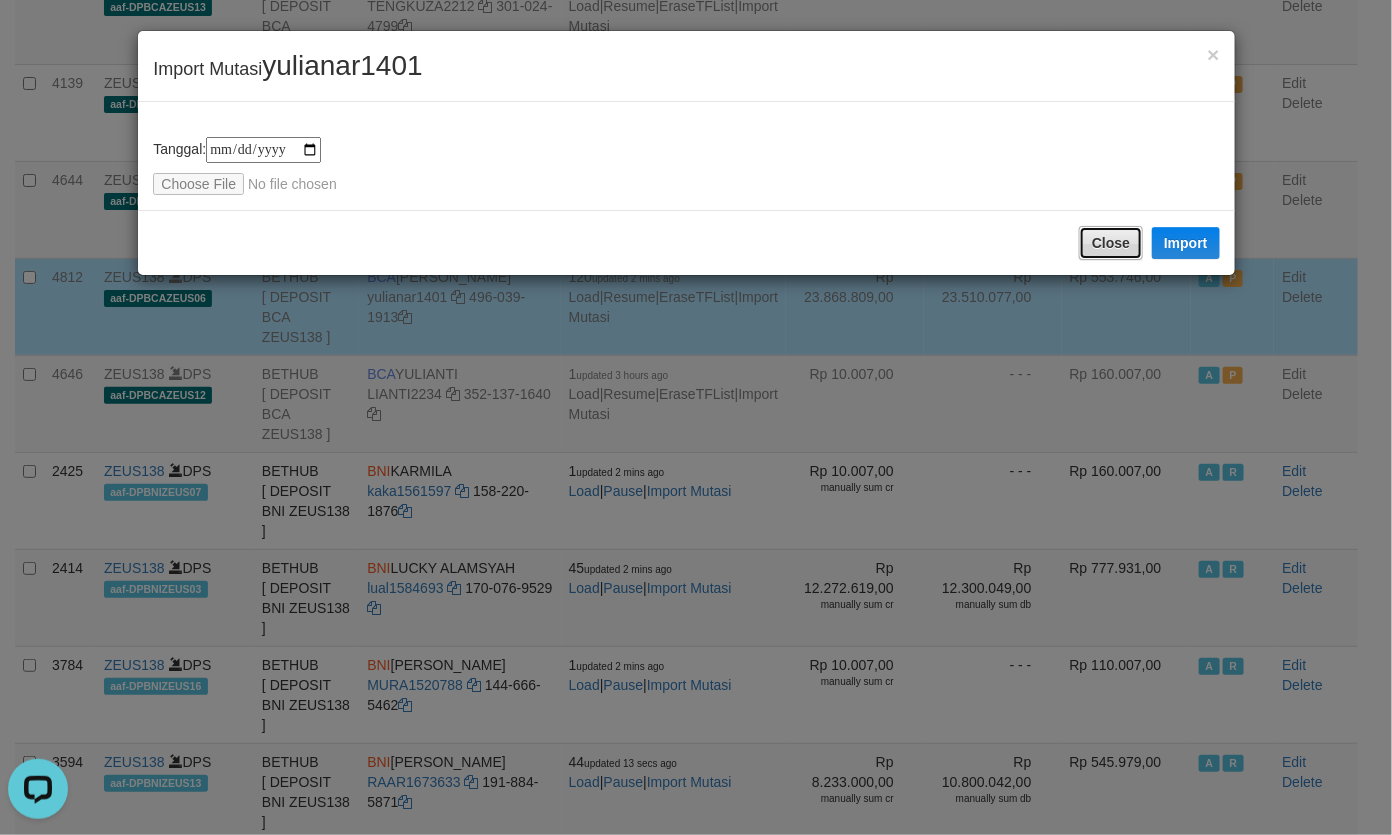 click on "Close" at bounding box center [1111, 243] 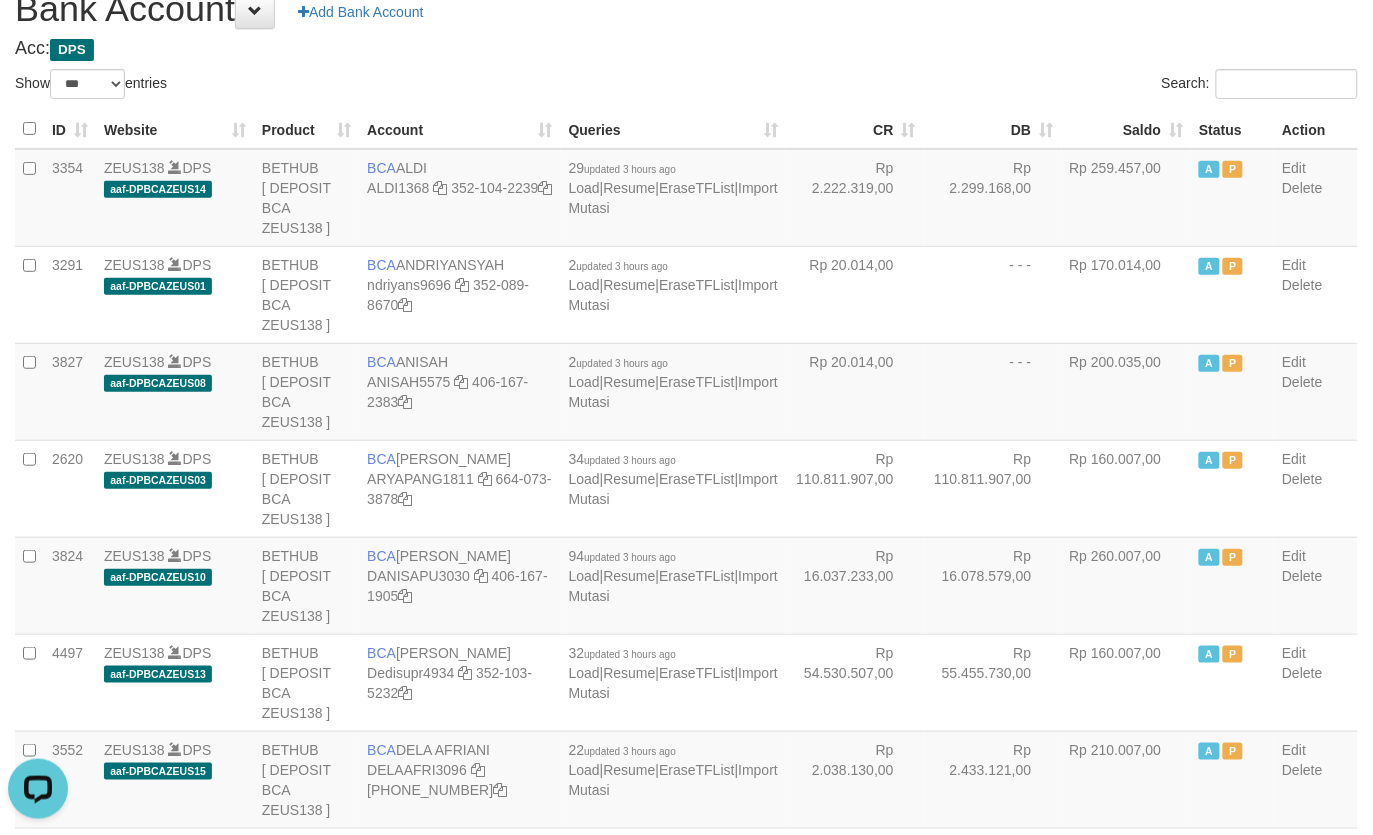 scroll, scrollTop: 0, scrollLeft: 0, axis: both 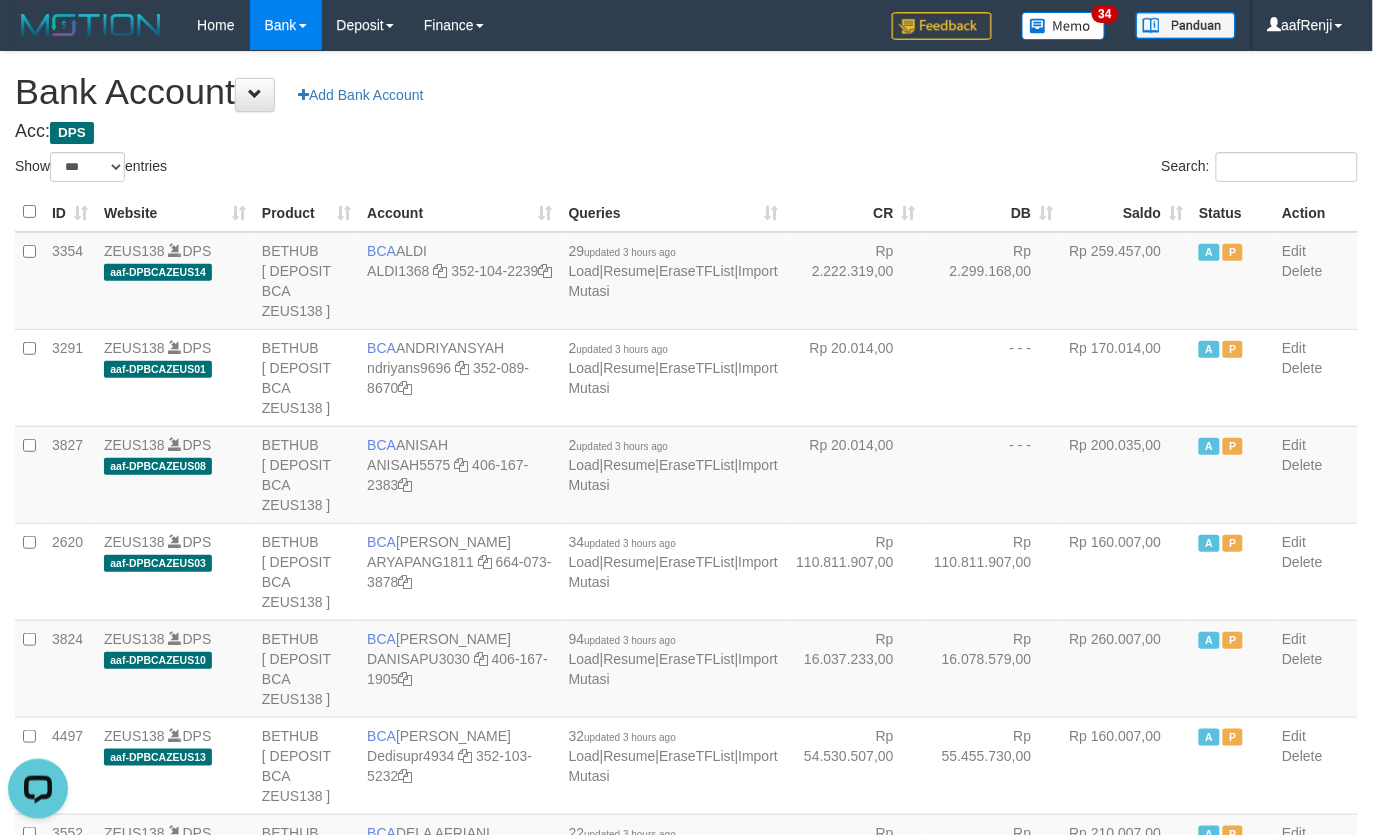 click on "Saldo" at bounding box center [1127, 212] 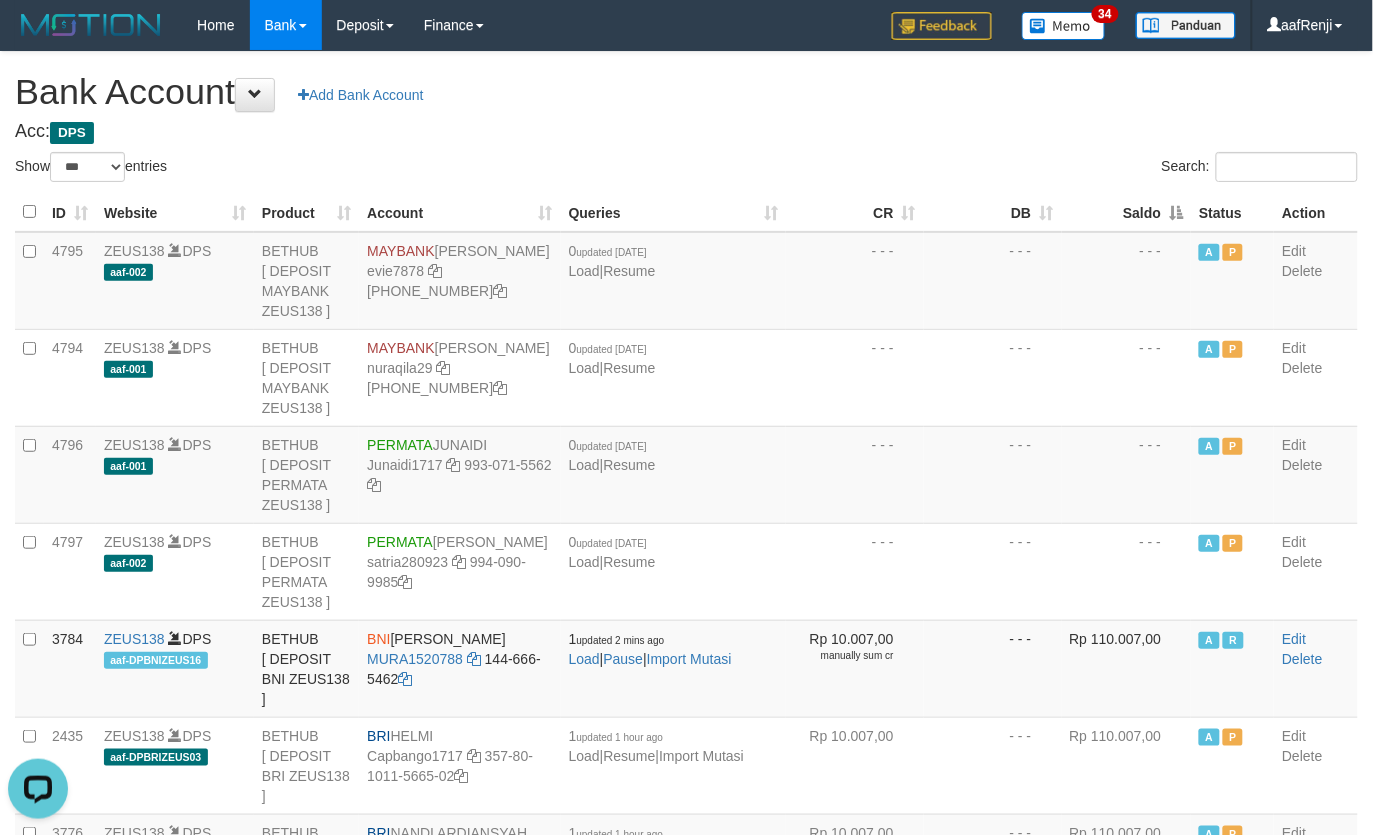 click on "Saldo" at bounding box center [1127, 212] 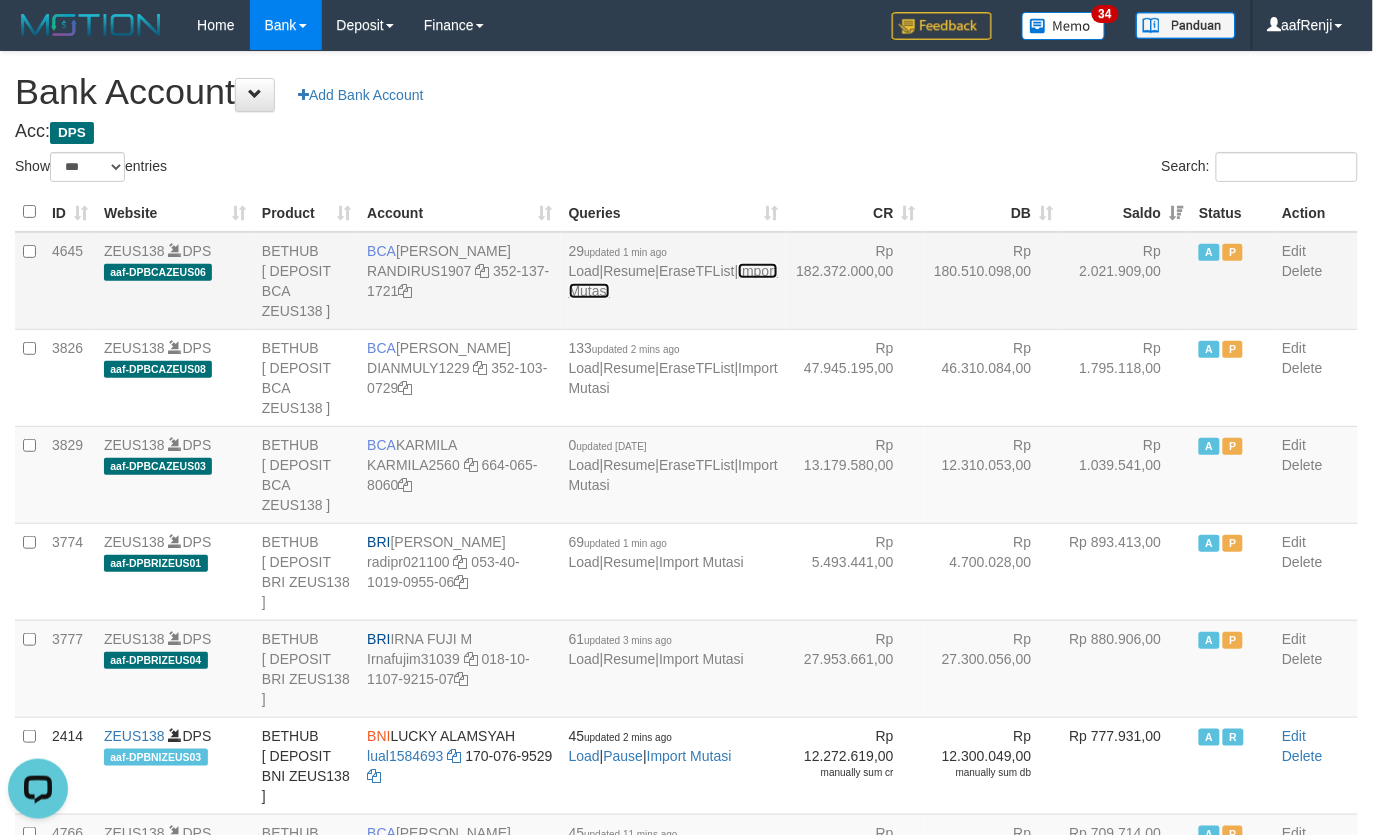 click on "Import Mutasi" at bounding box center (673, 281) 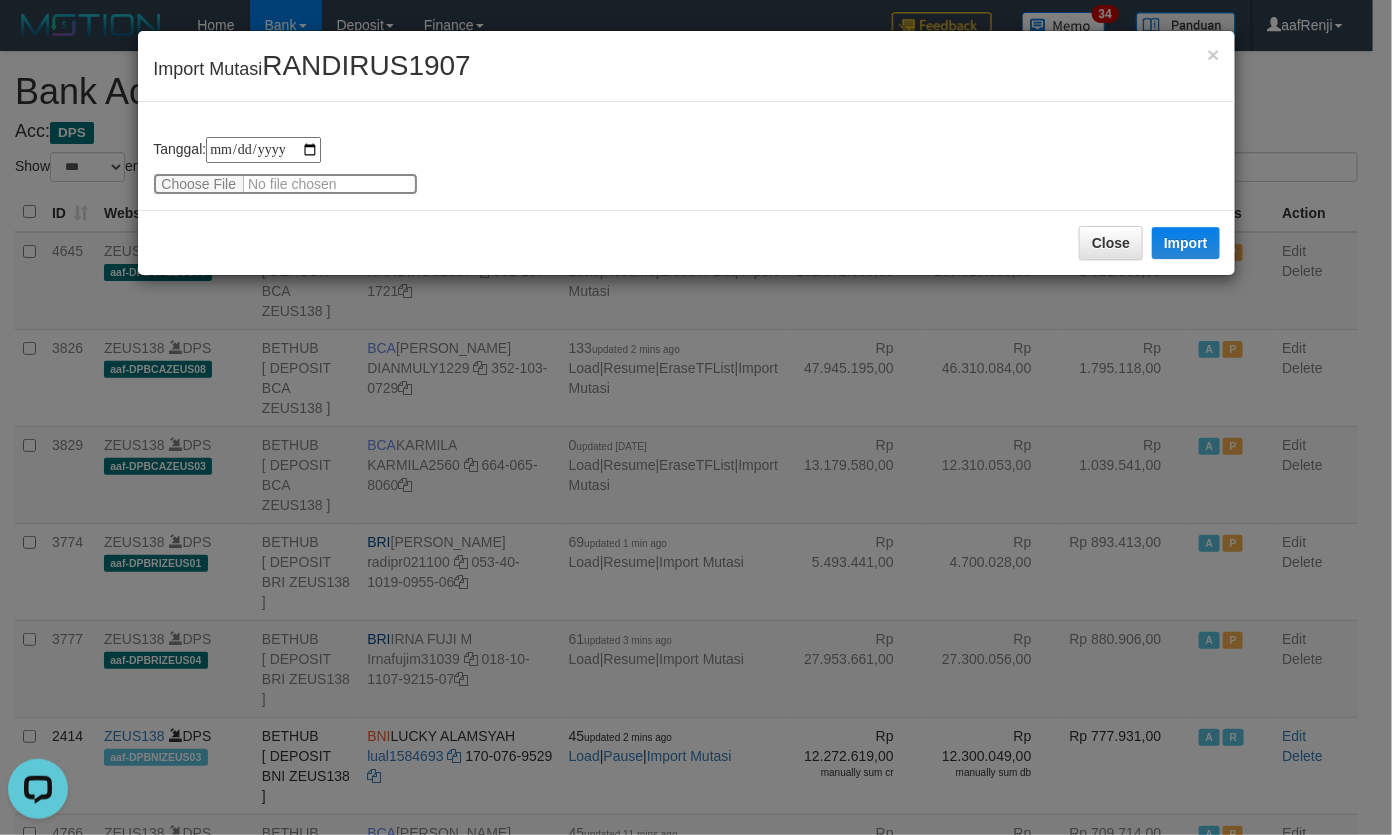 click at bounding box center [285, 184] 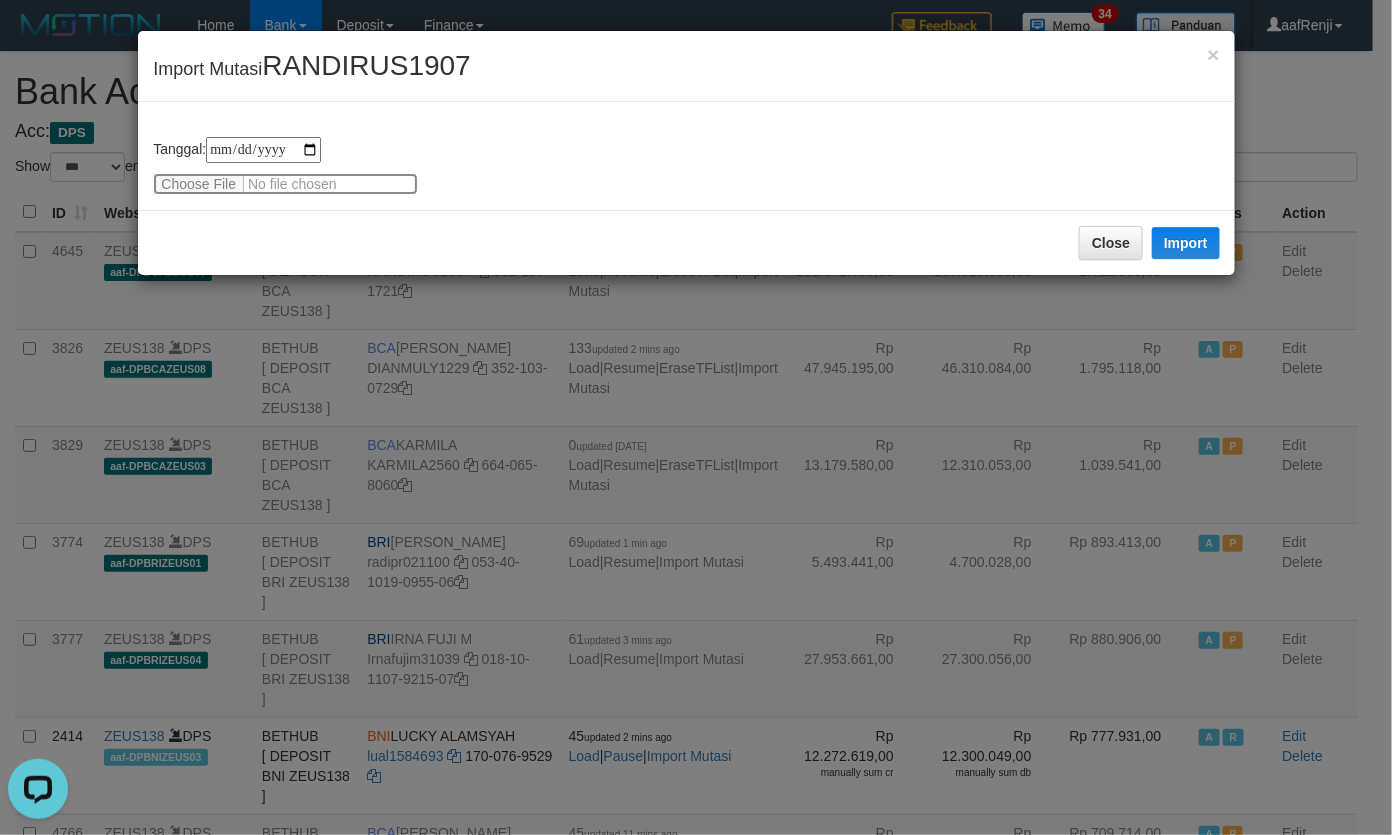 type on "**********" 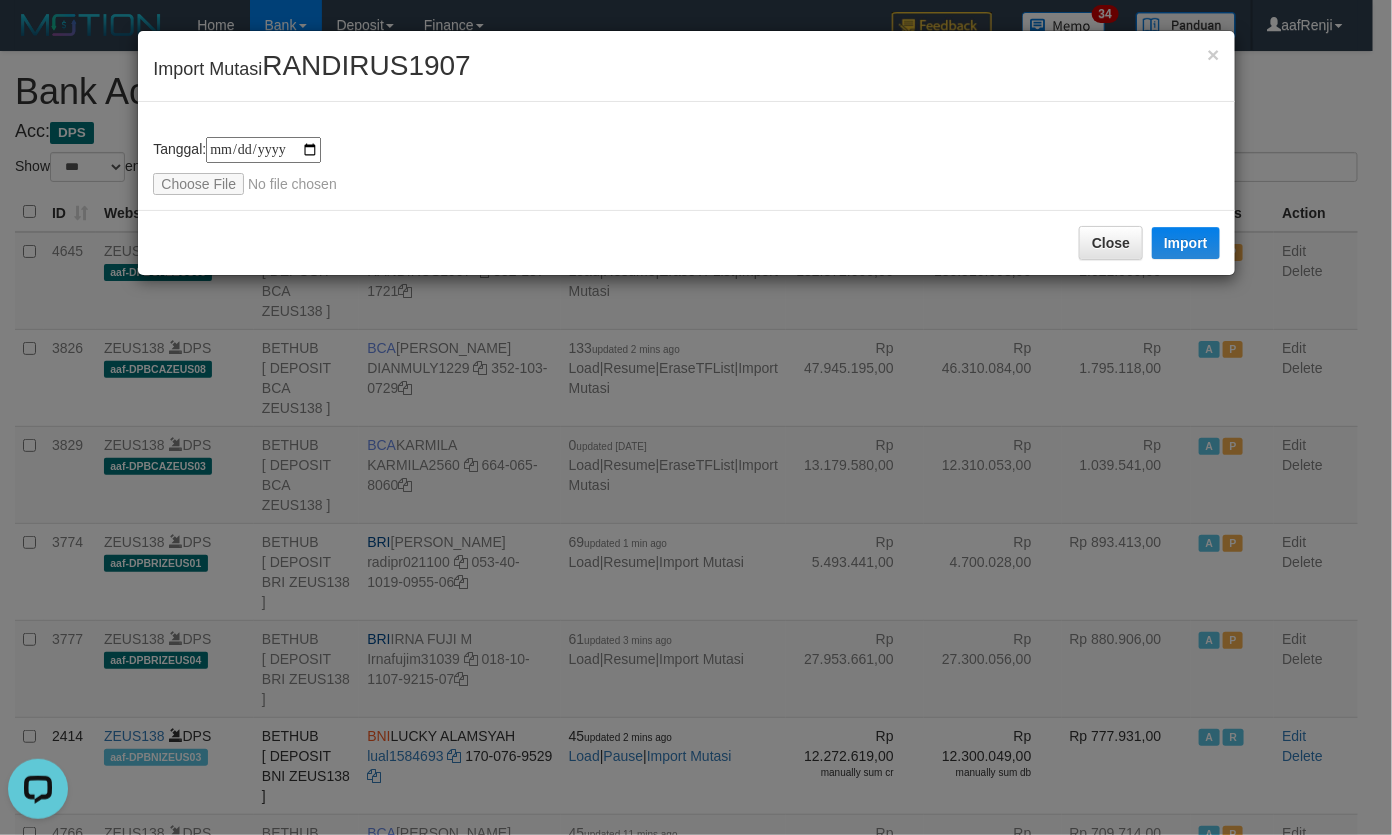 click on "**********" at bounding box center [686, 156] 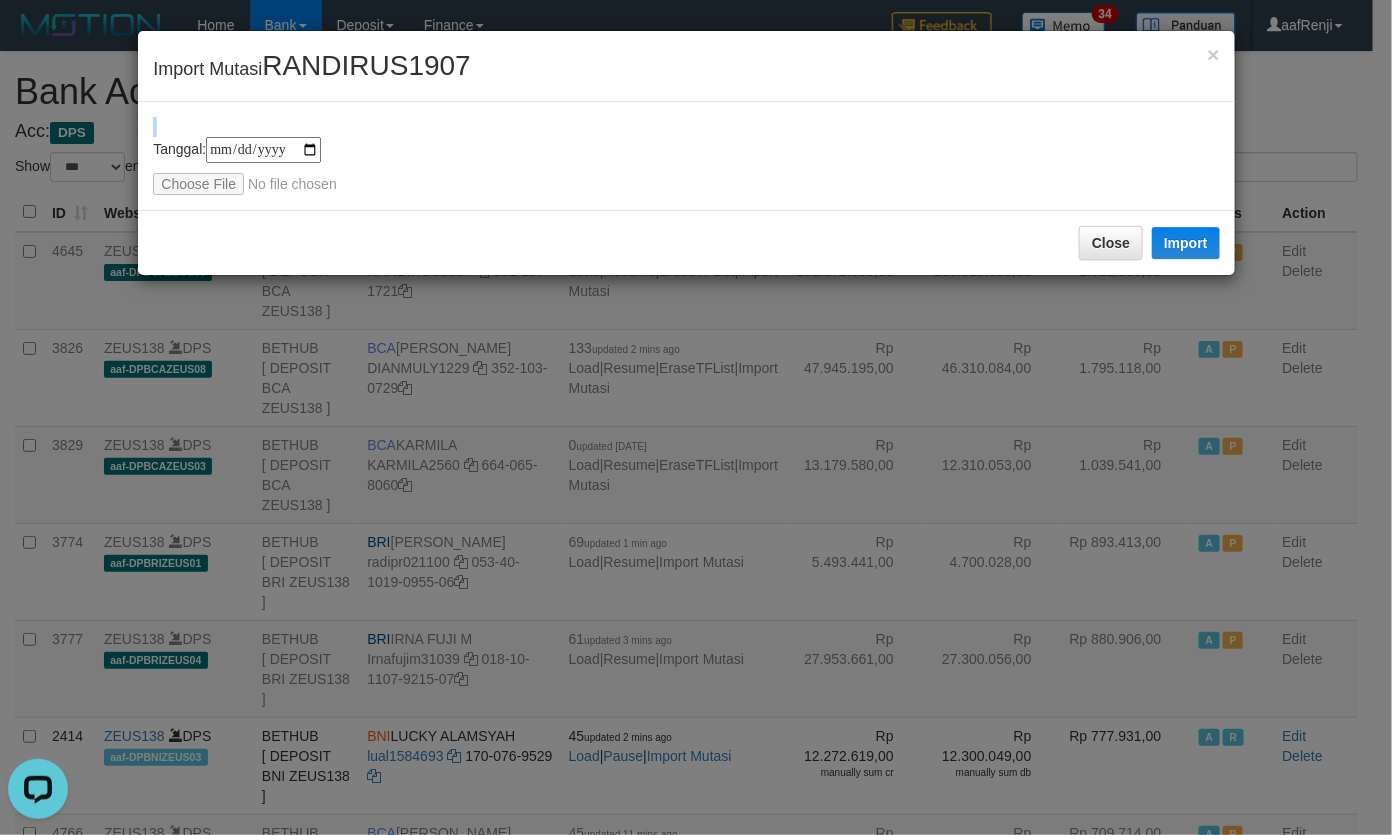 click on "**********" at bounding box center (686, 156) 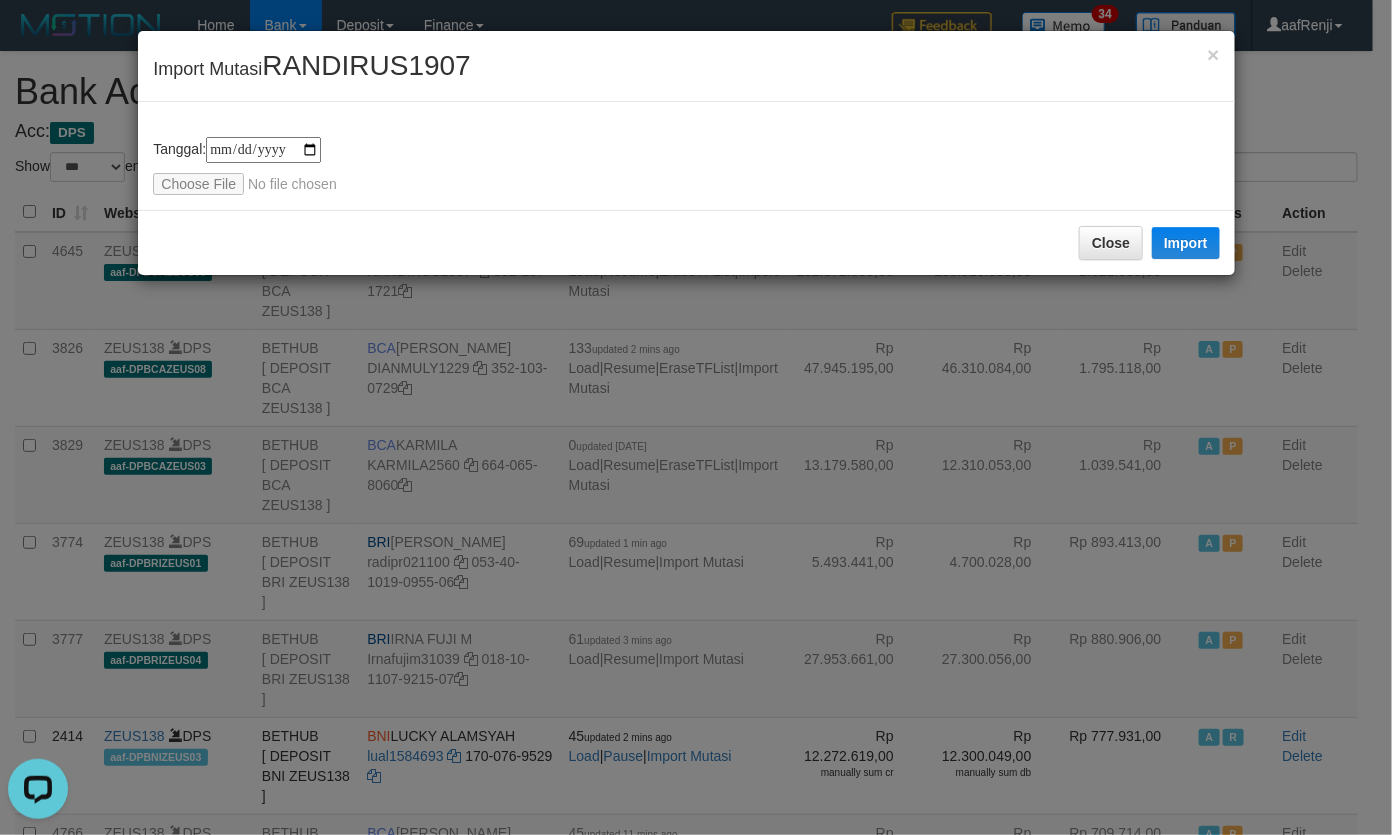 click on "**********" at bounding box center [686, 166] 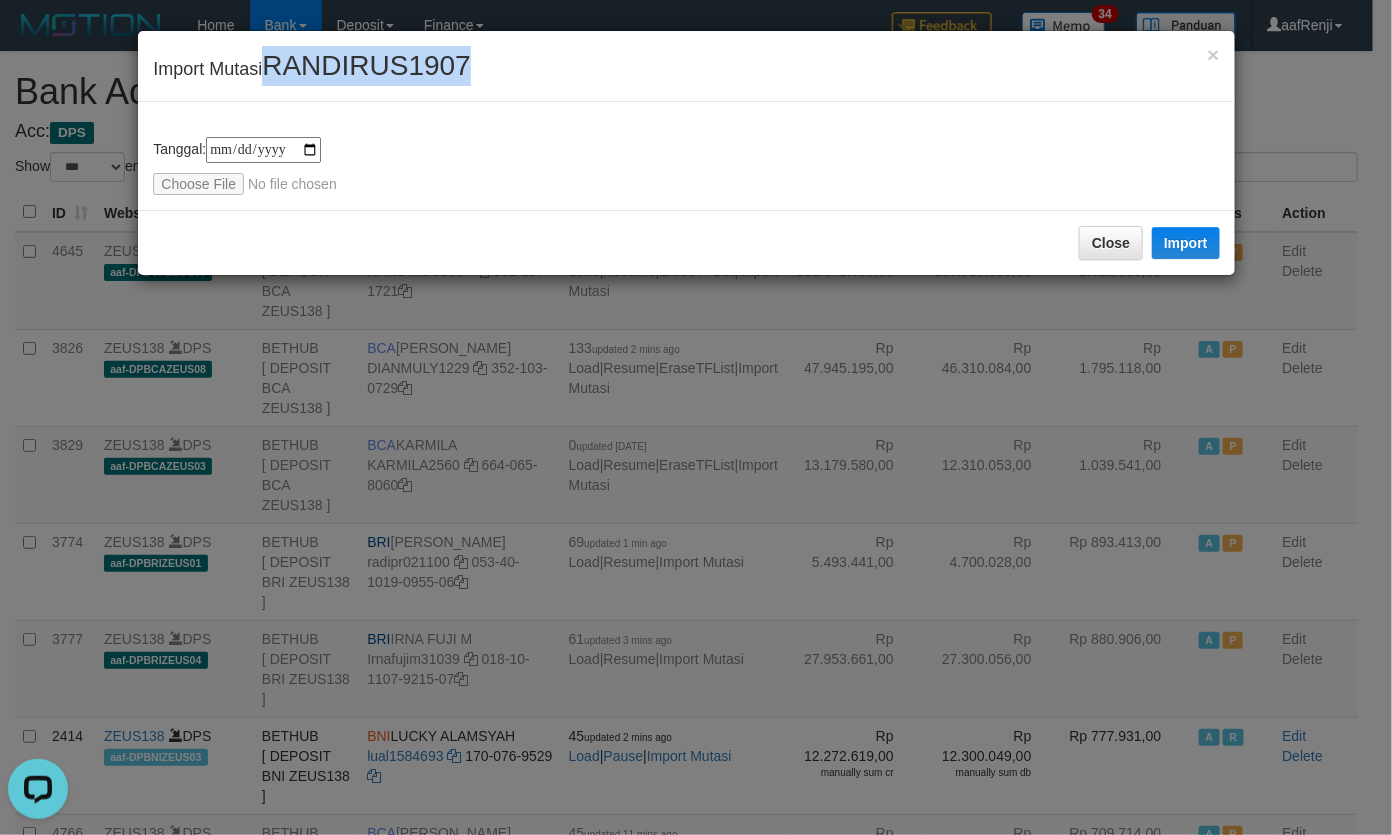 copy on "RANDIRUS1907" 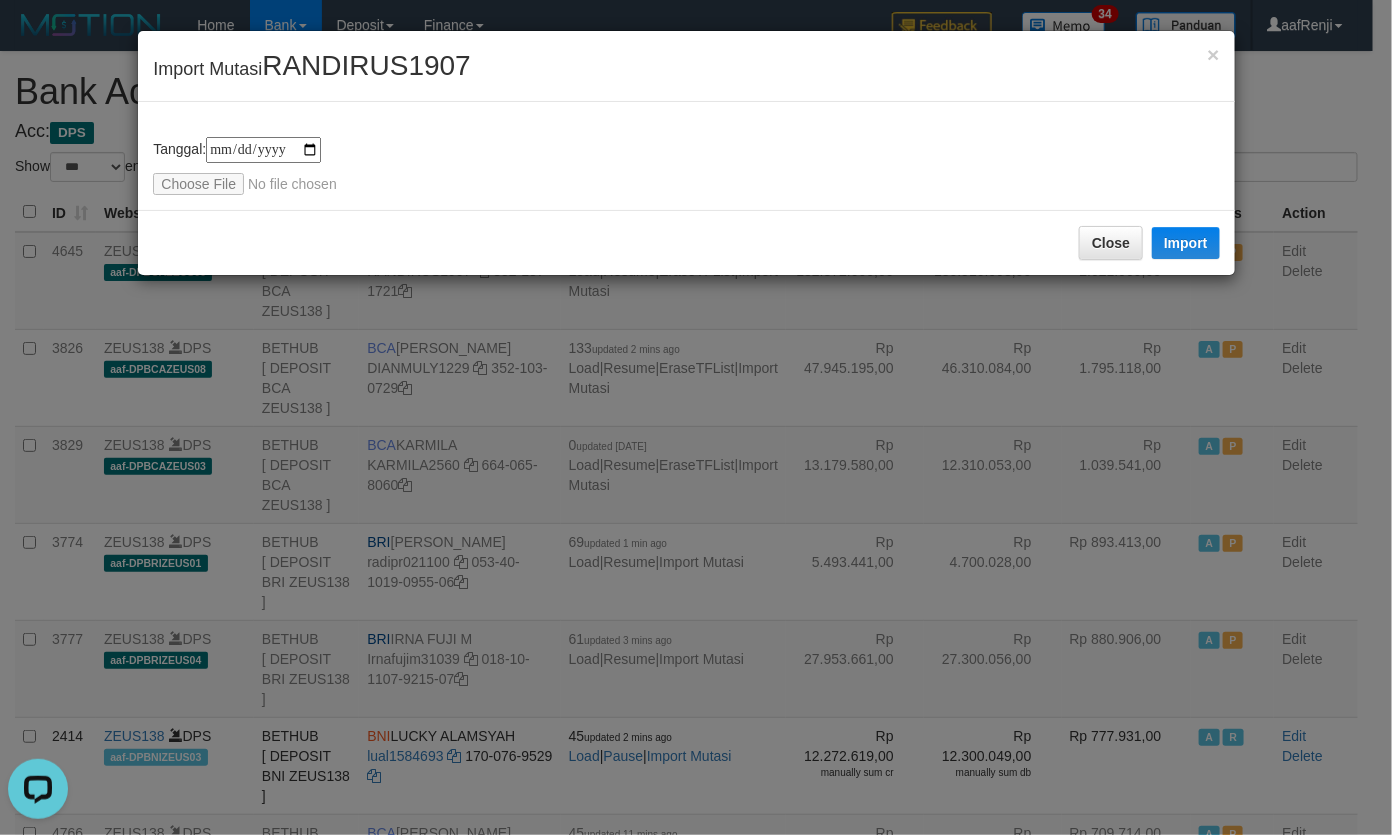 click on "**********" at bounding box center [686, 166] 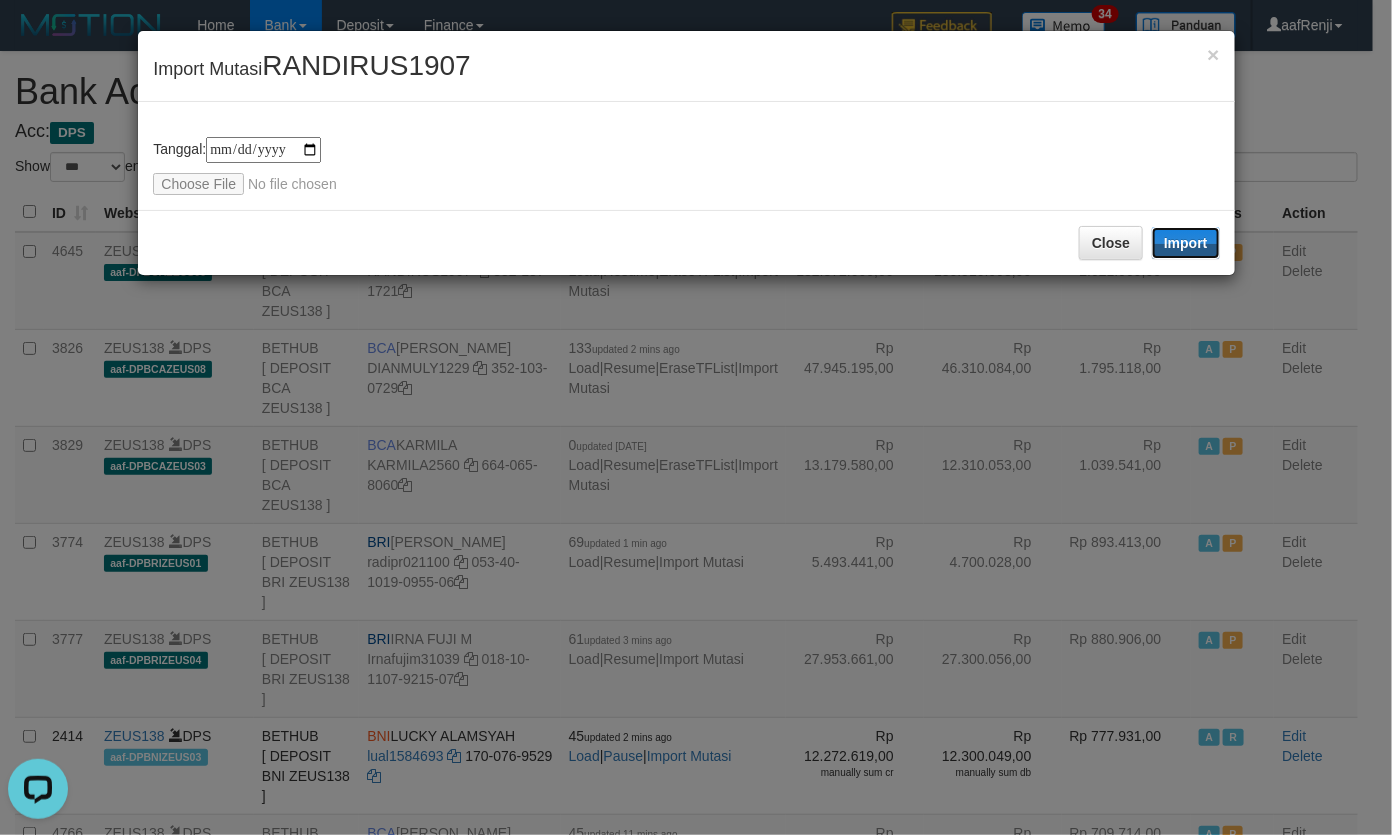 drag, startPoint x: 1170, startPoint y: 238, endPoint x: 368, endPoint y: 282, distance: 803.20605 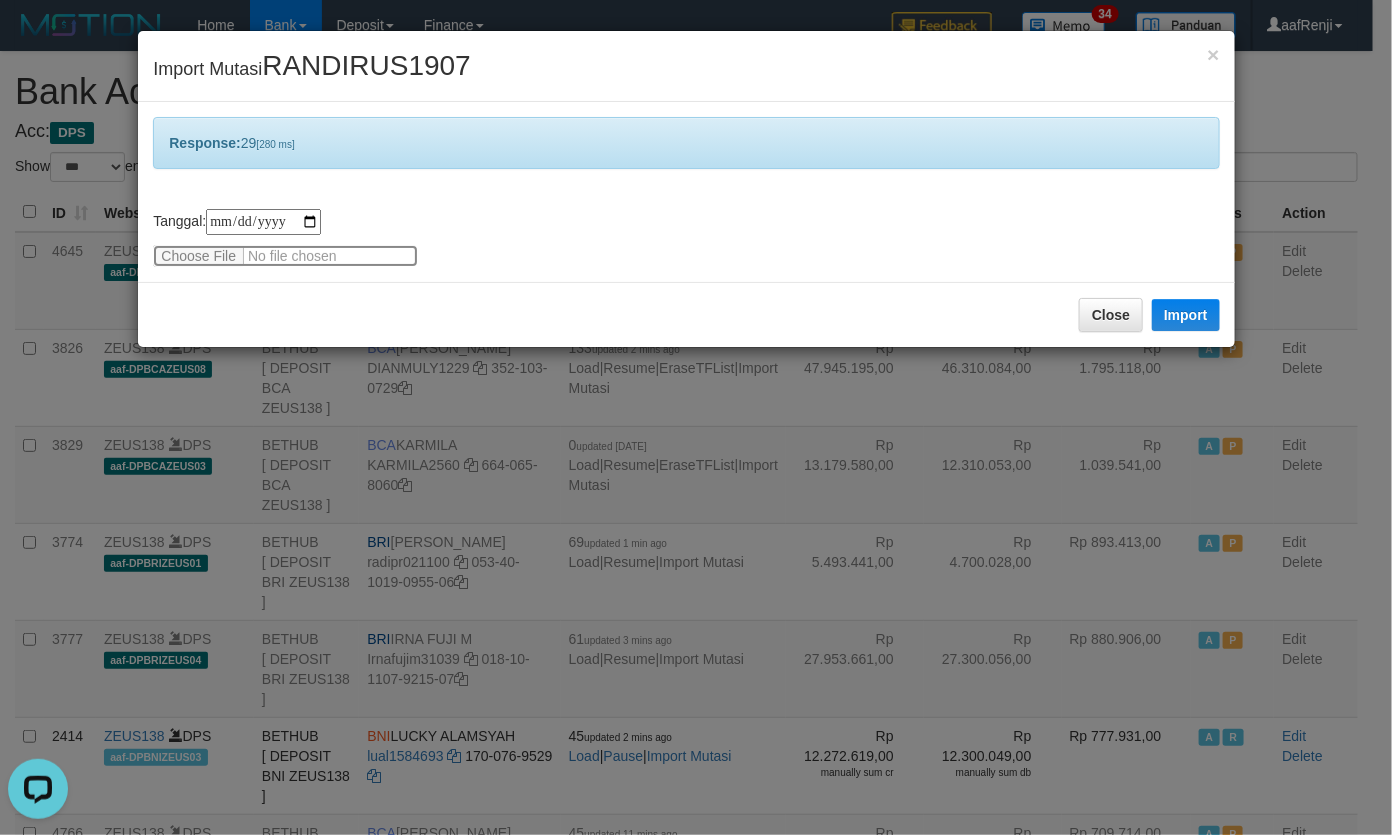 click at bounding box center [285, 256] 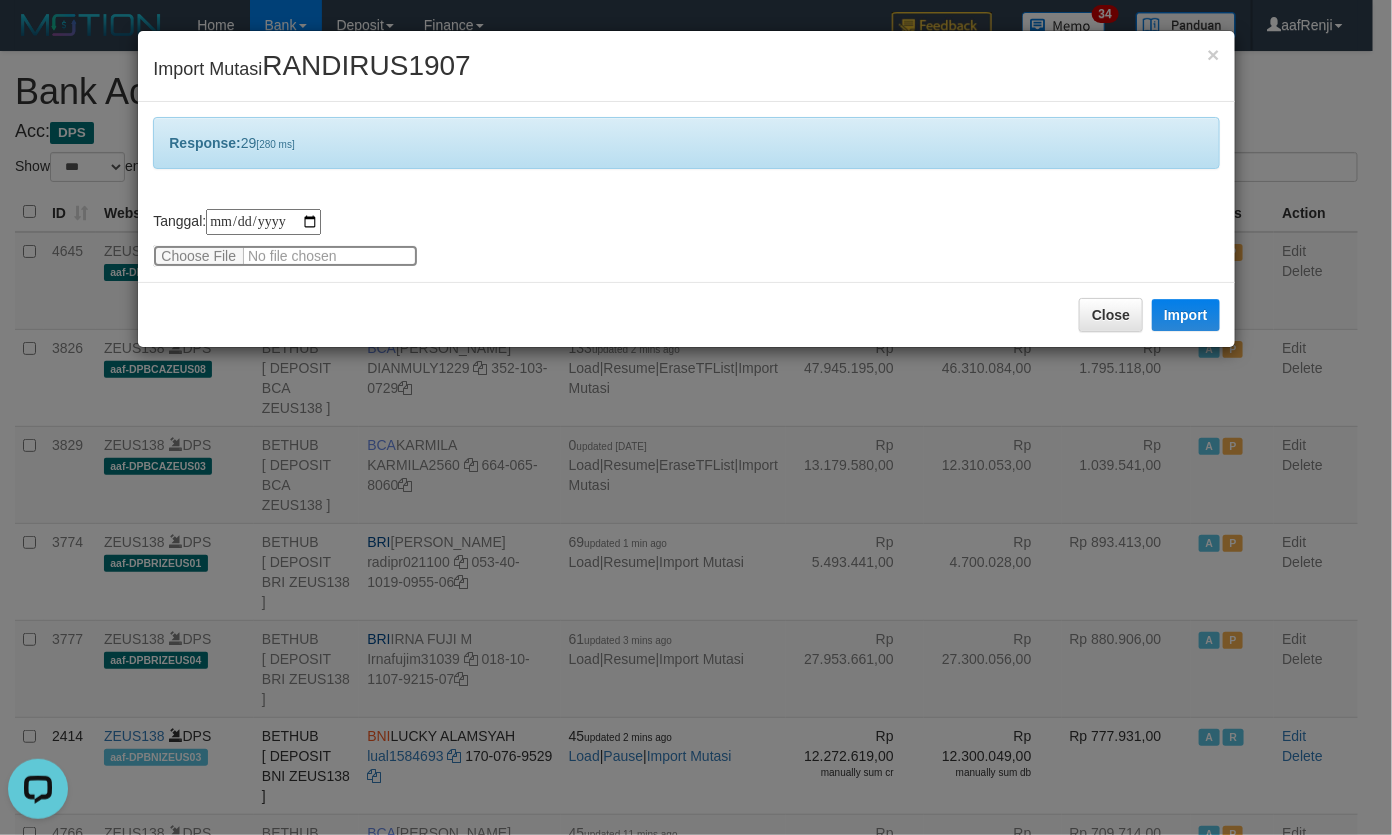 type 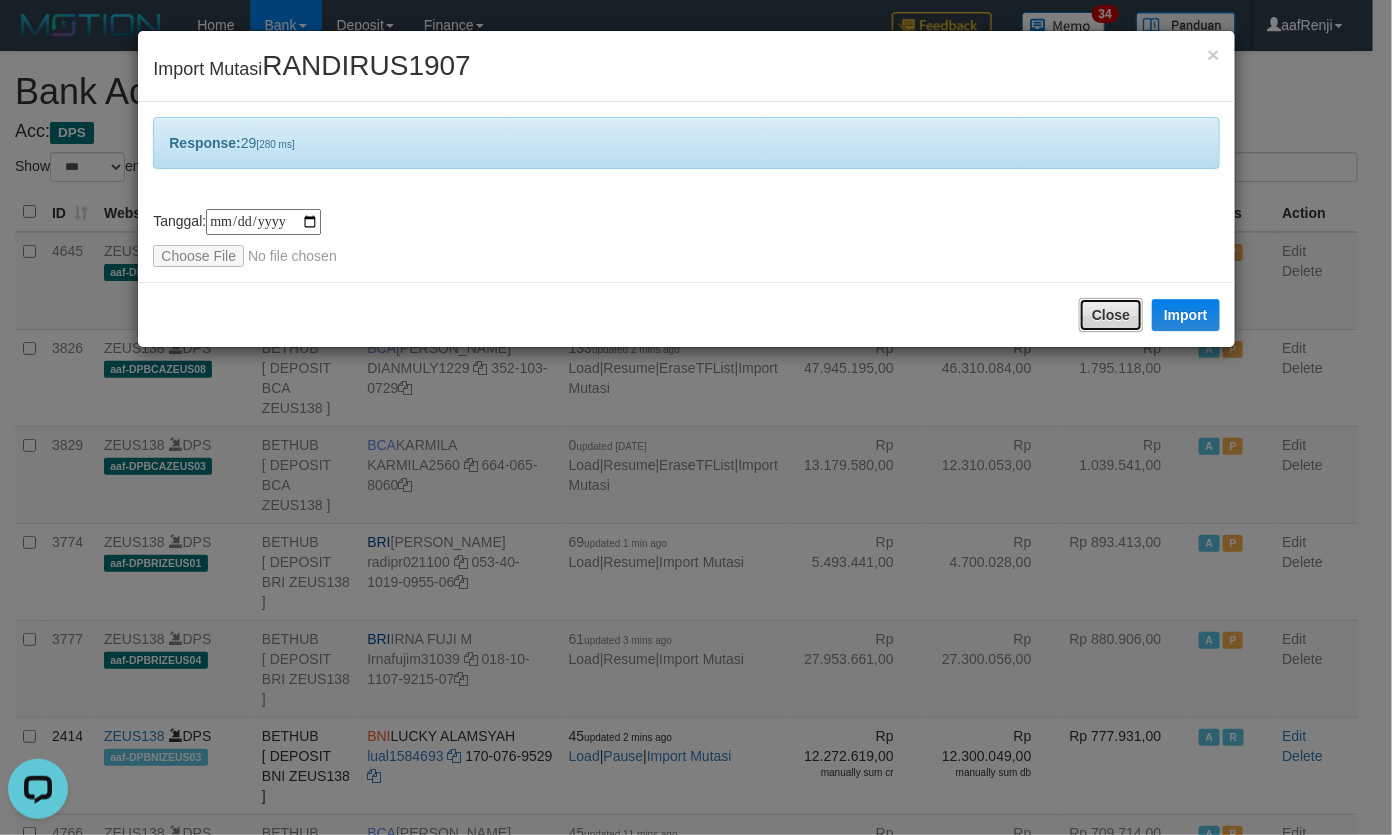 click on "Close" at bounding box center [1111, 315] 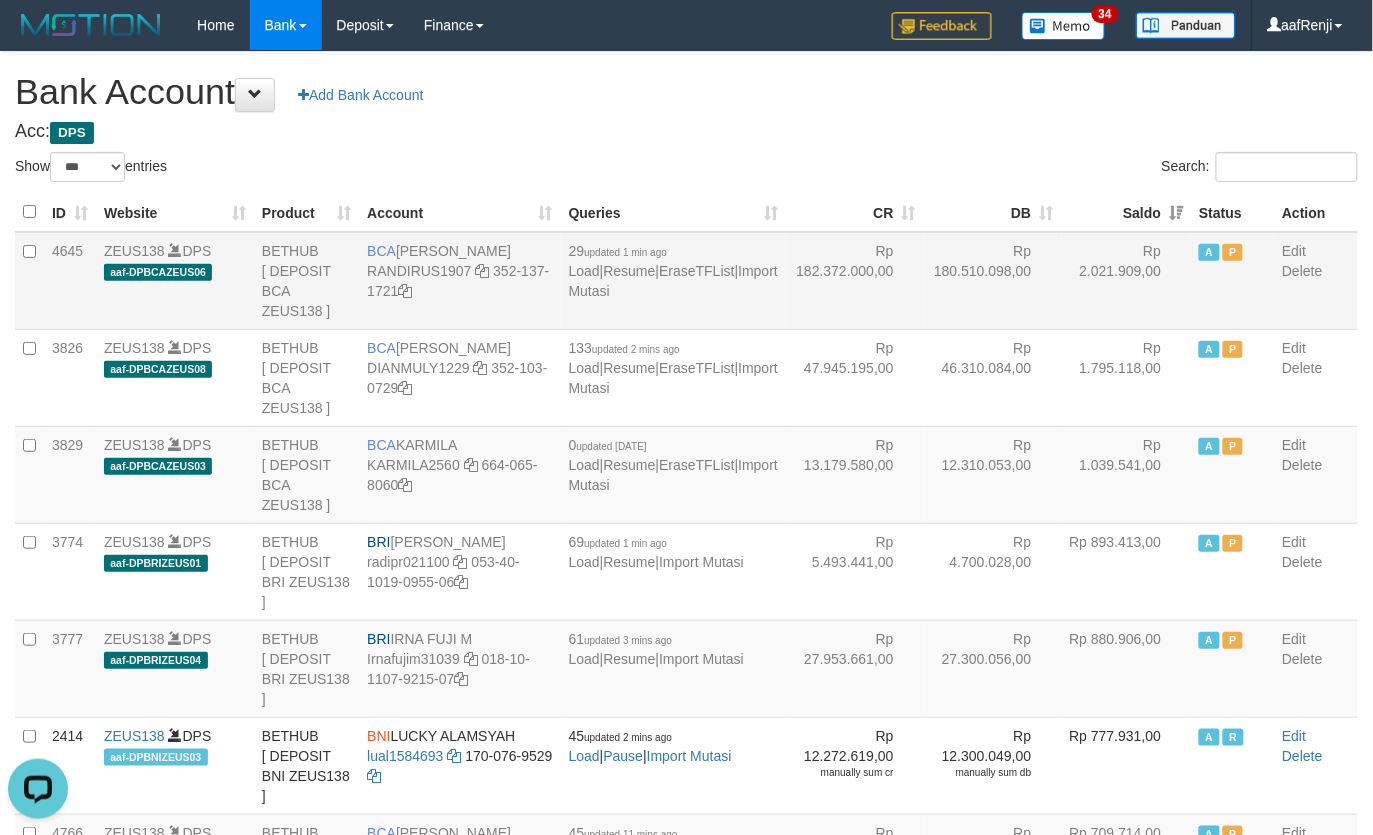 click on "Rp 180.510.098,00" at bounding box center (993, 281) 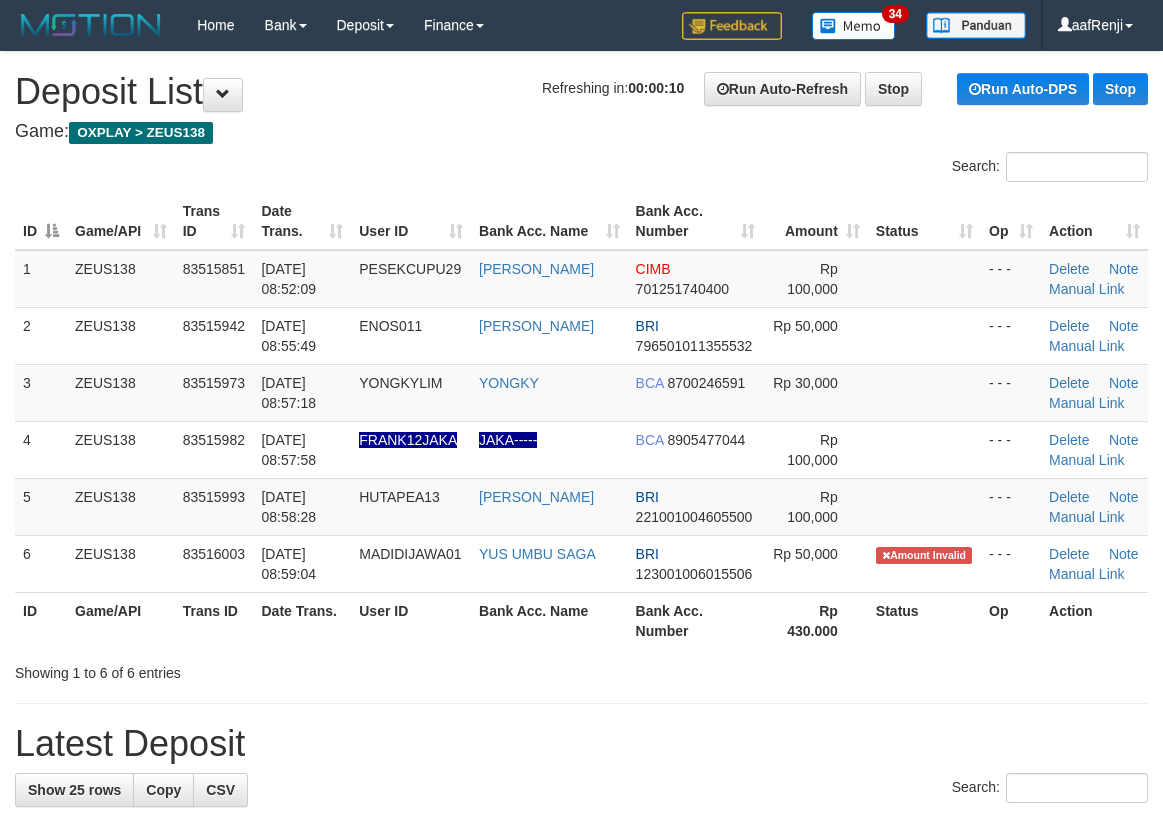 scroll, scrollTop: 0, scrollLeft: 0, axis: both 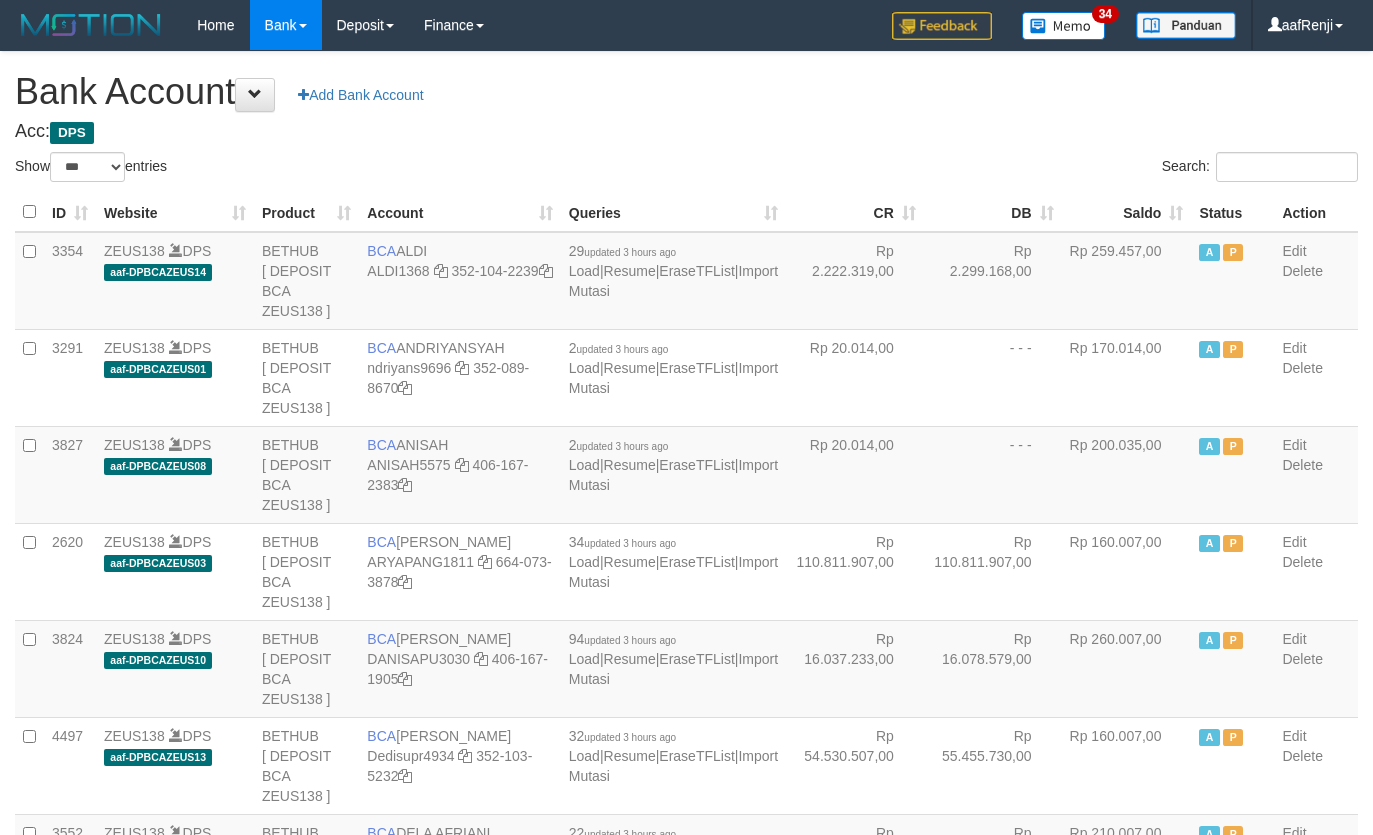 select on "***" 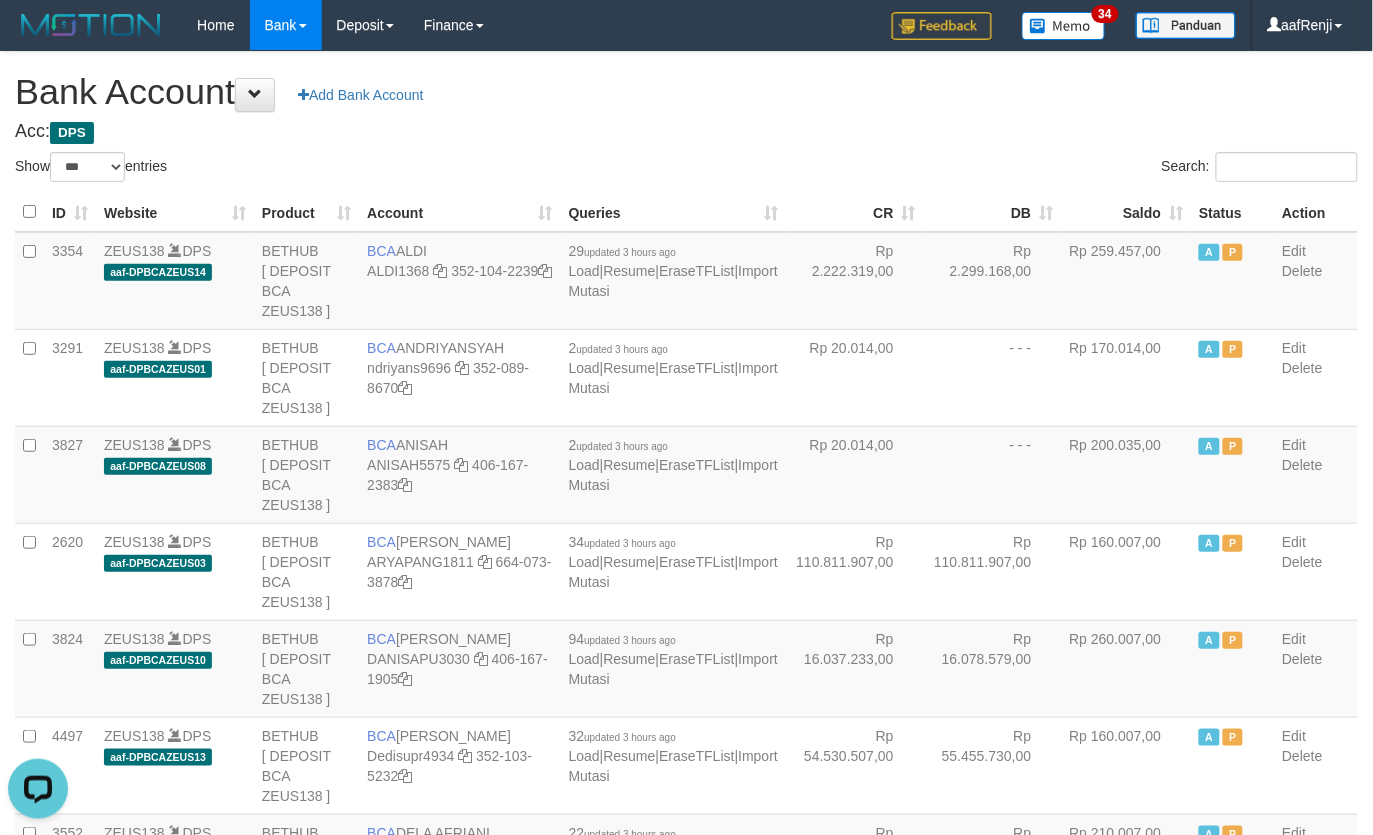 scroll, scrollTop: 0, scrollLeft: 0, axis: both 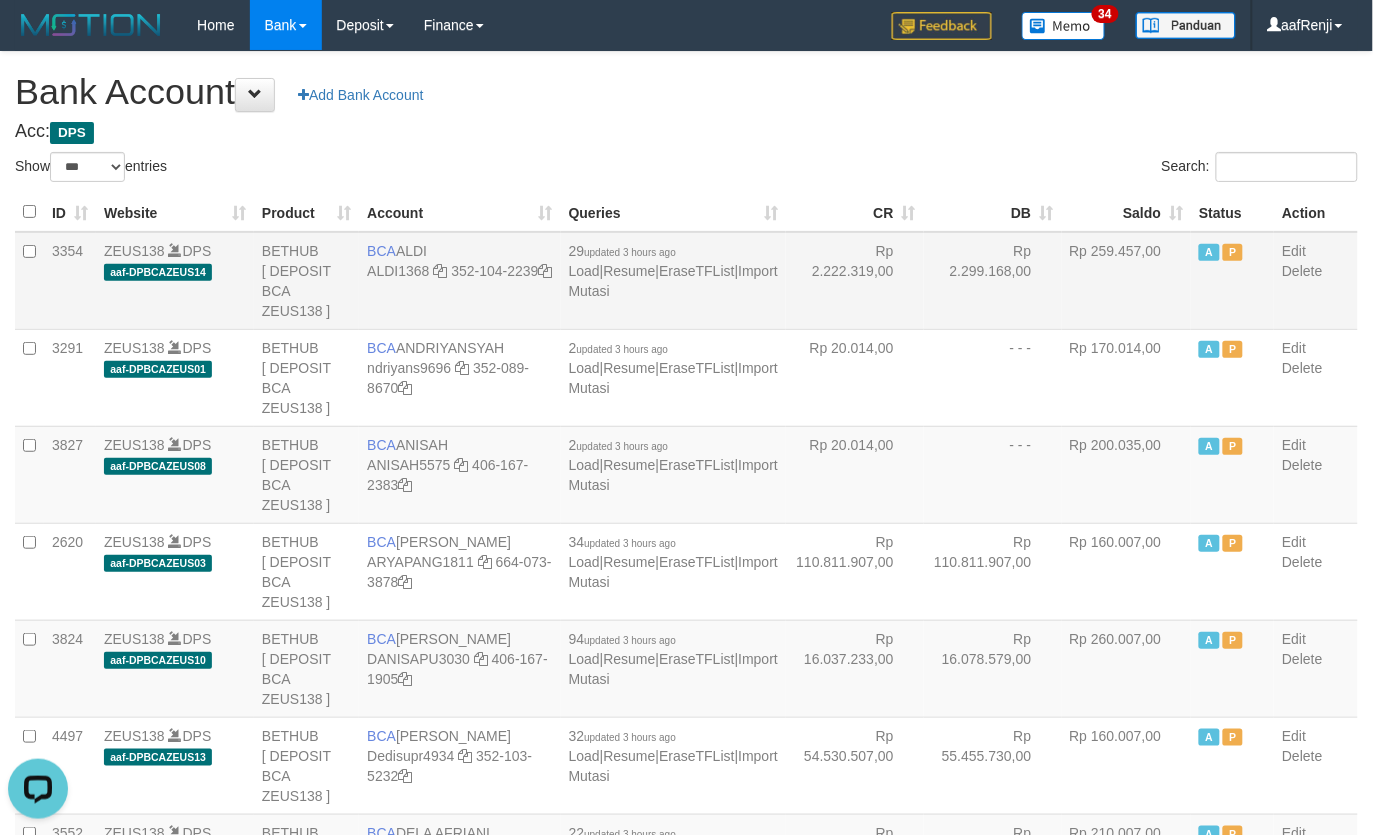 click on "Rp 2.299.168,00" at bounding box center (993, 281) 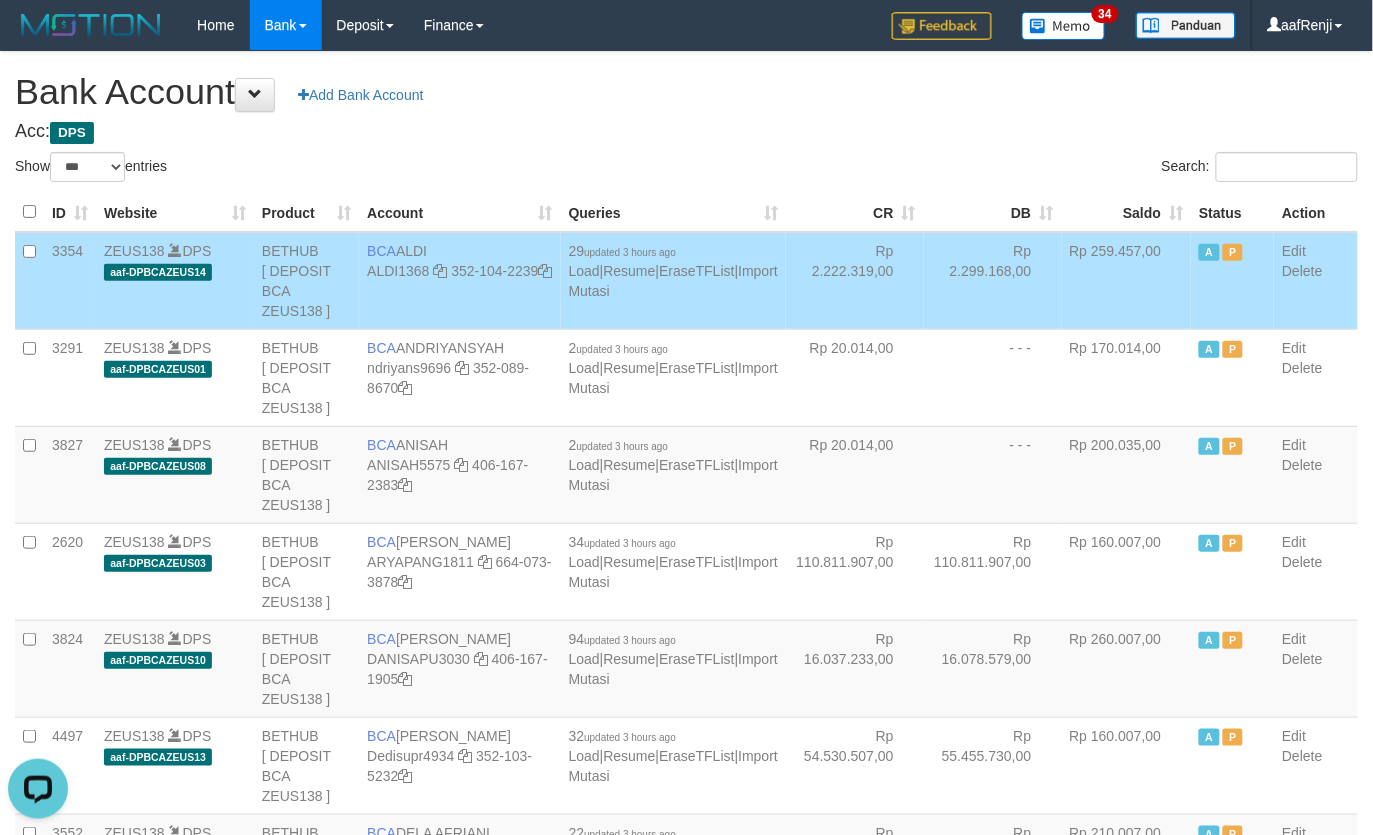 click on "3354
ZEUS138
DPS
aaf-DPBCAZEUS14
BETHUB
[ DEPOSIT BCA ZEUS138 ]
BCA
ALDI
ALDI1368
352-104-2239
29  updated 3 hours ago
Load
|
Resume
|
EraseTFList
|
Import Mutasi
Rp 2.222.319,00
Rp 2.299.168,00
Rp 259.457,00
A
P
Edit
Delete" at bounding box center (686, 281) 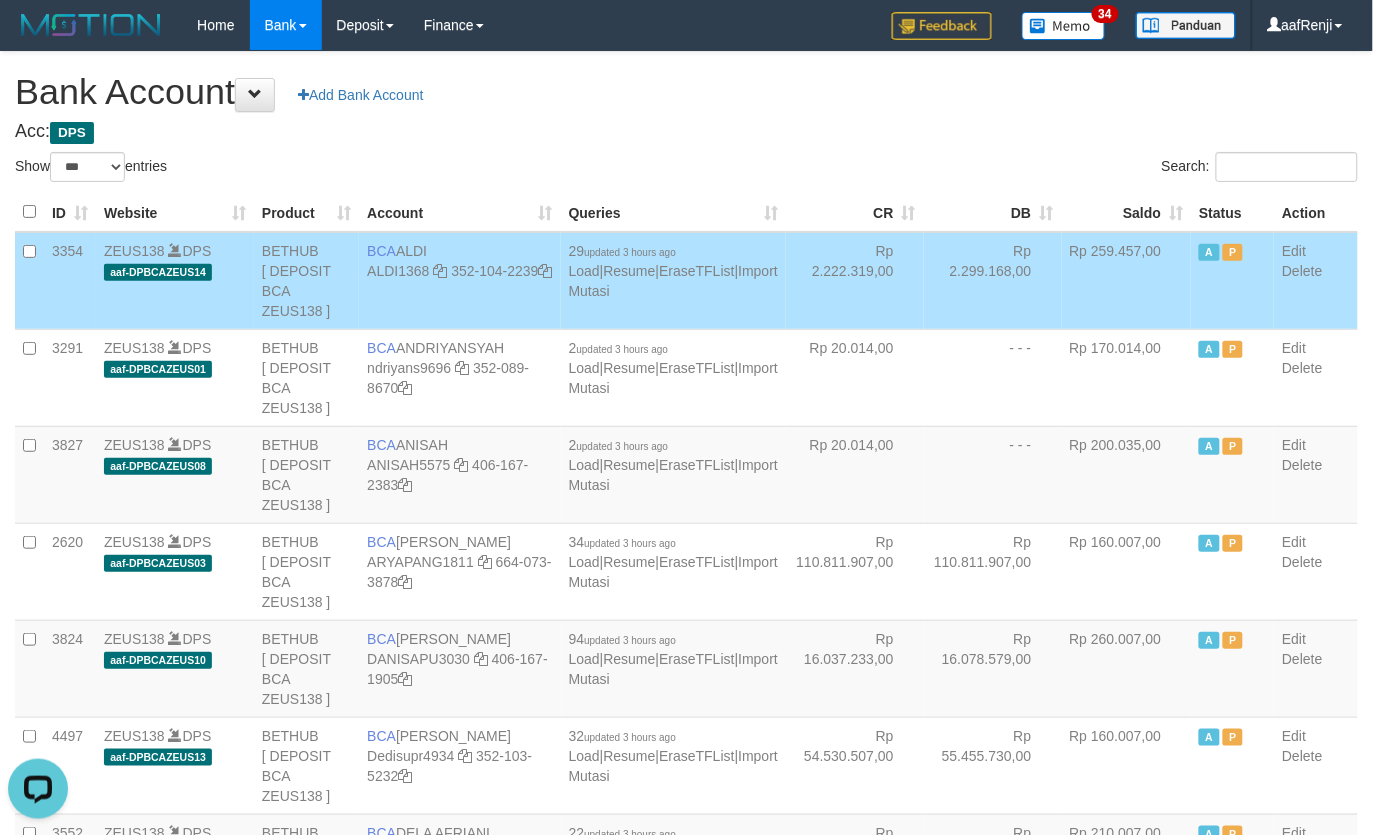 scroll, scrollTop: 1603, scrollLeft: 0, axis: vertical 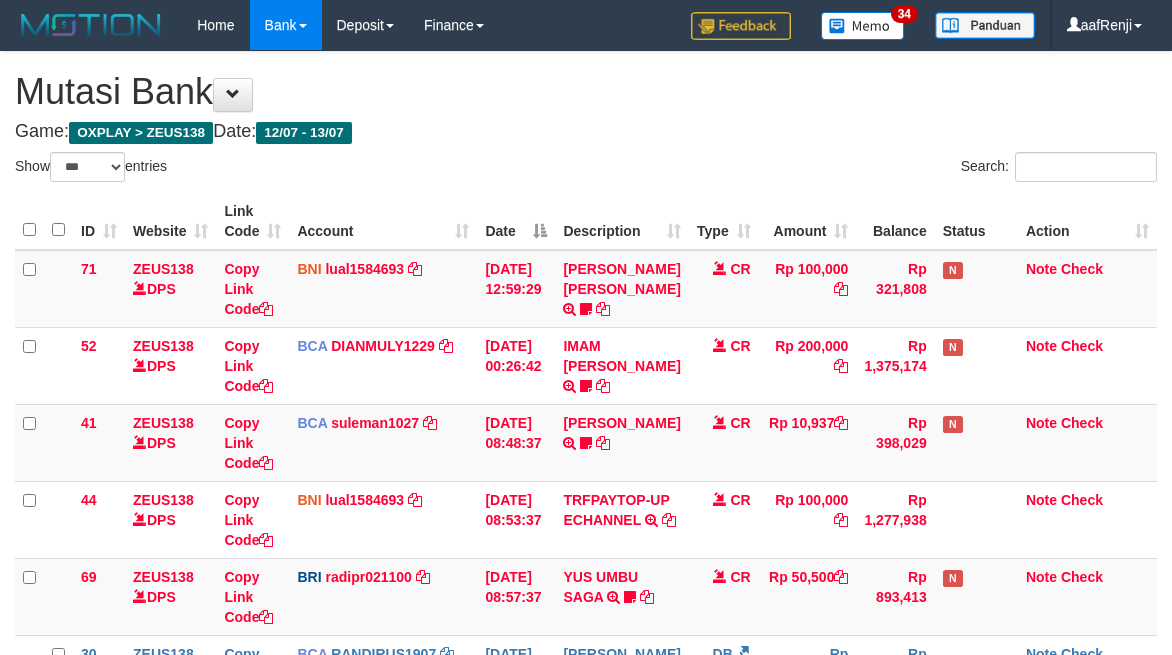 select on "***" 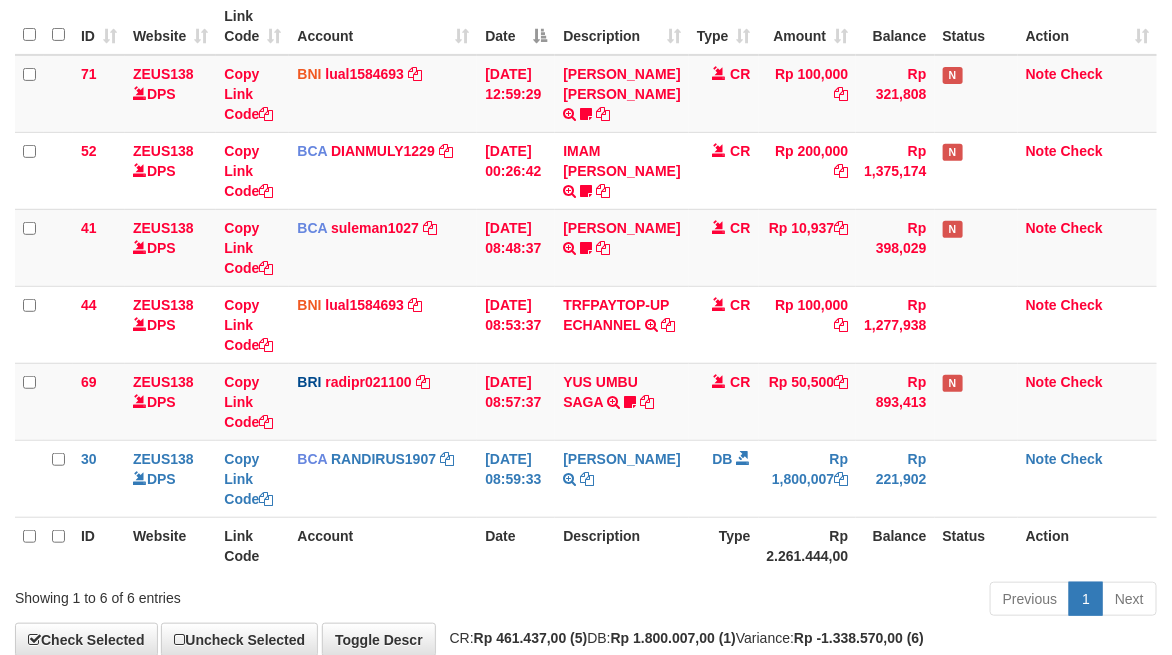 scroll, scrollTop: 235, scrollLeft: 0, axis: vertical 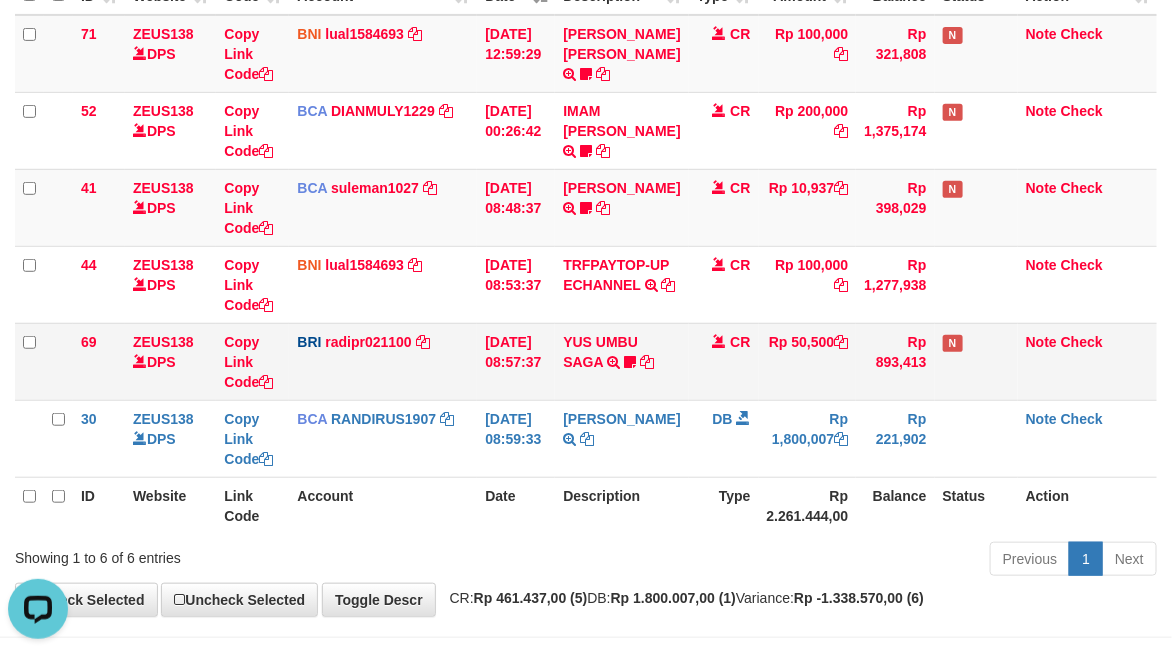 click on "13/07/2025 08:57:37" at bounding box center [516, 361] 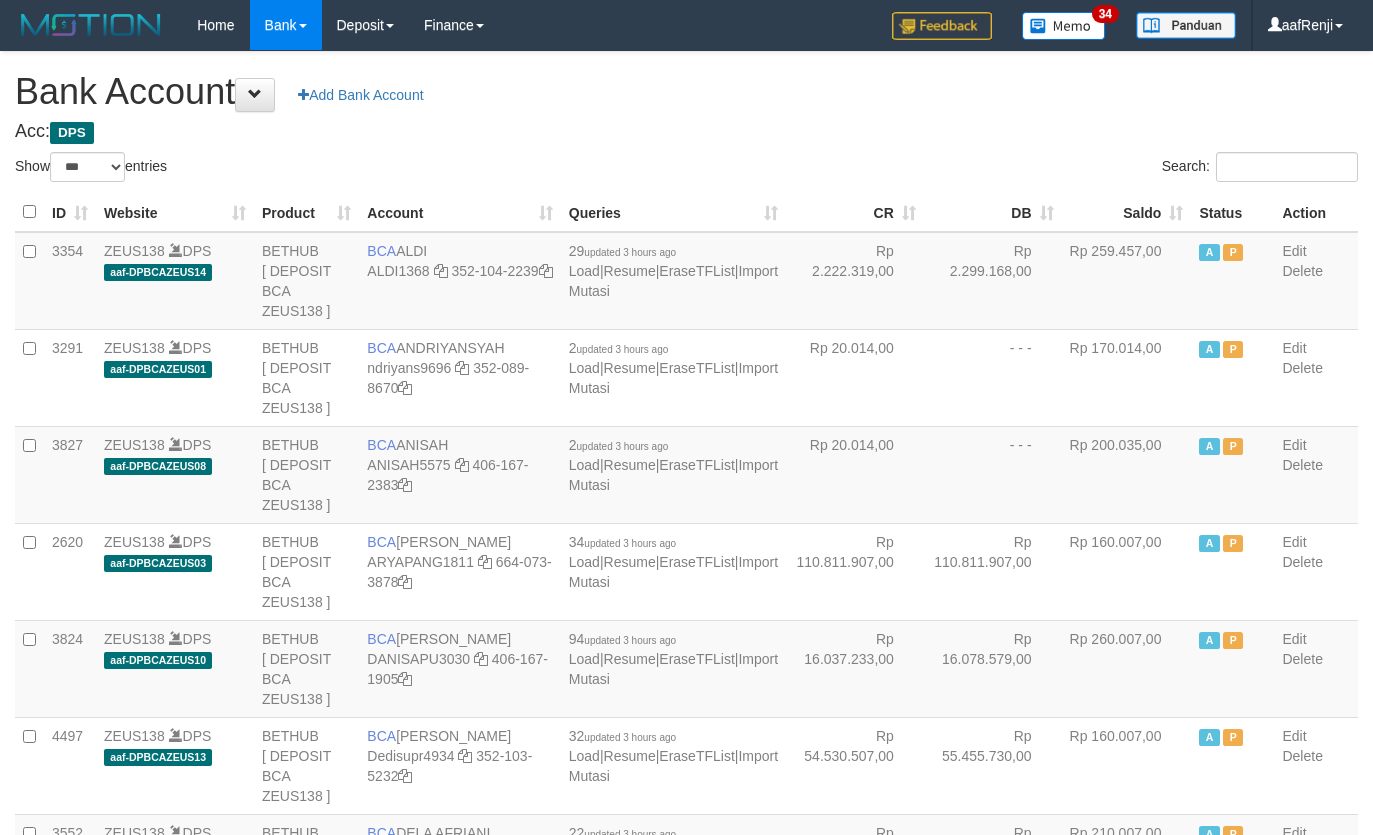 select on "***" 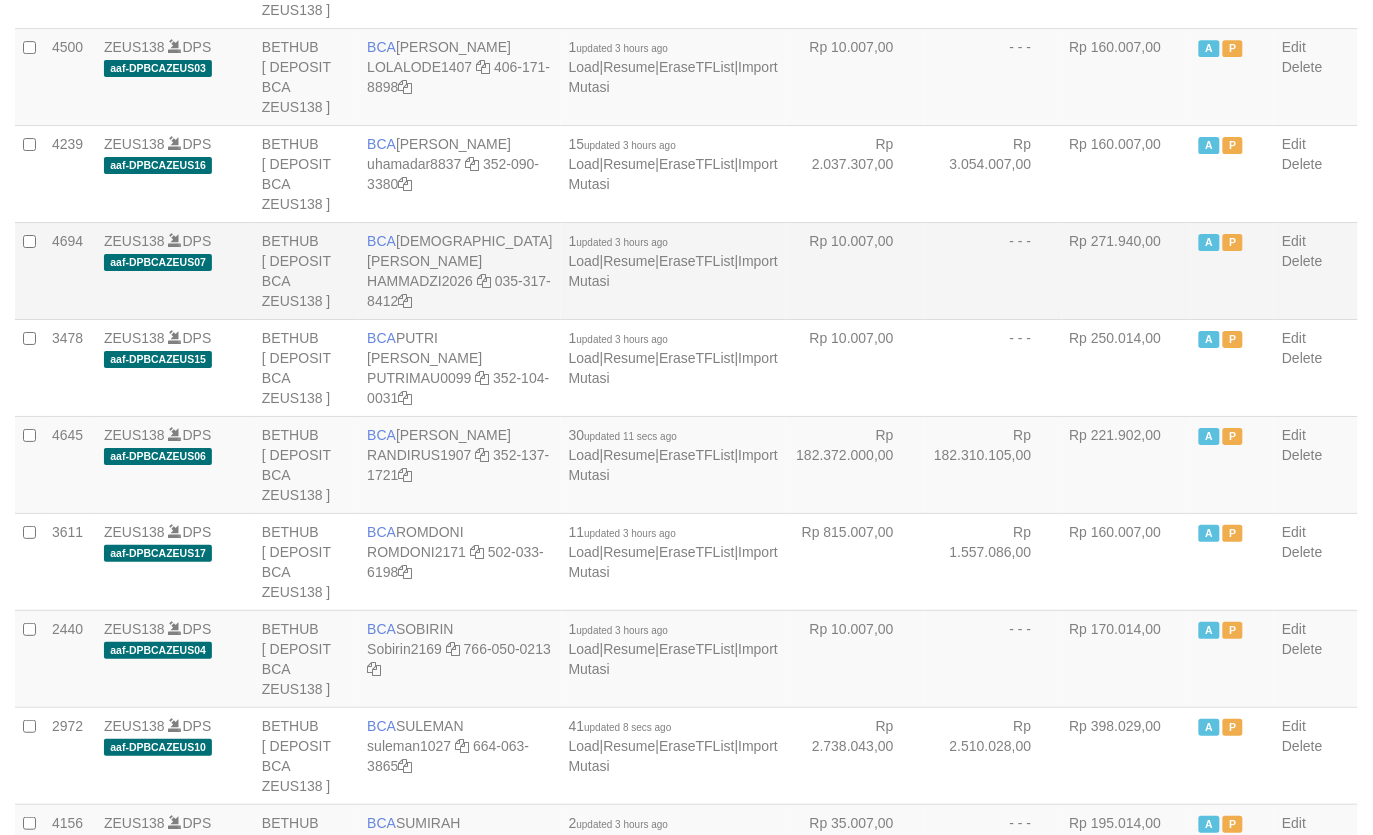 scroll, scrollTop: 1603, scrollLeft: 0, axis: vertical 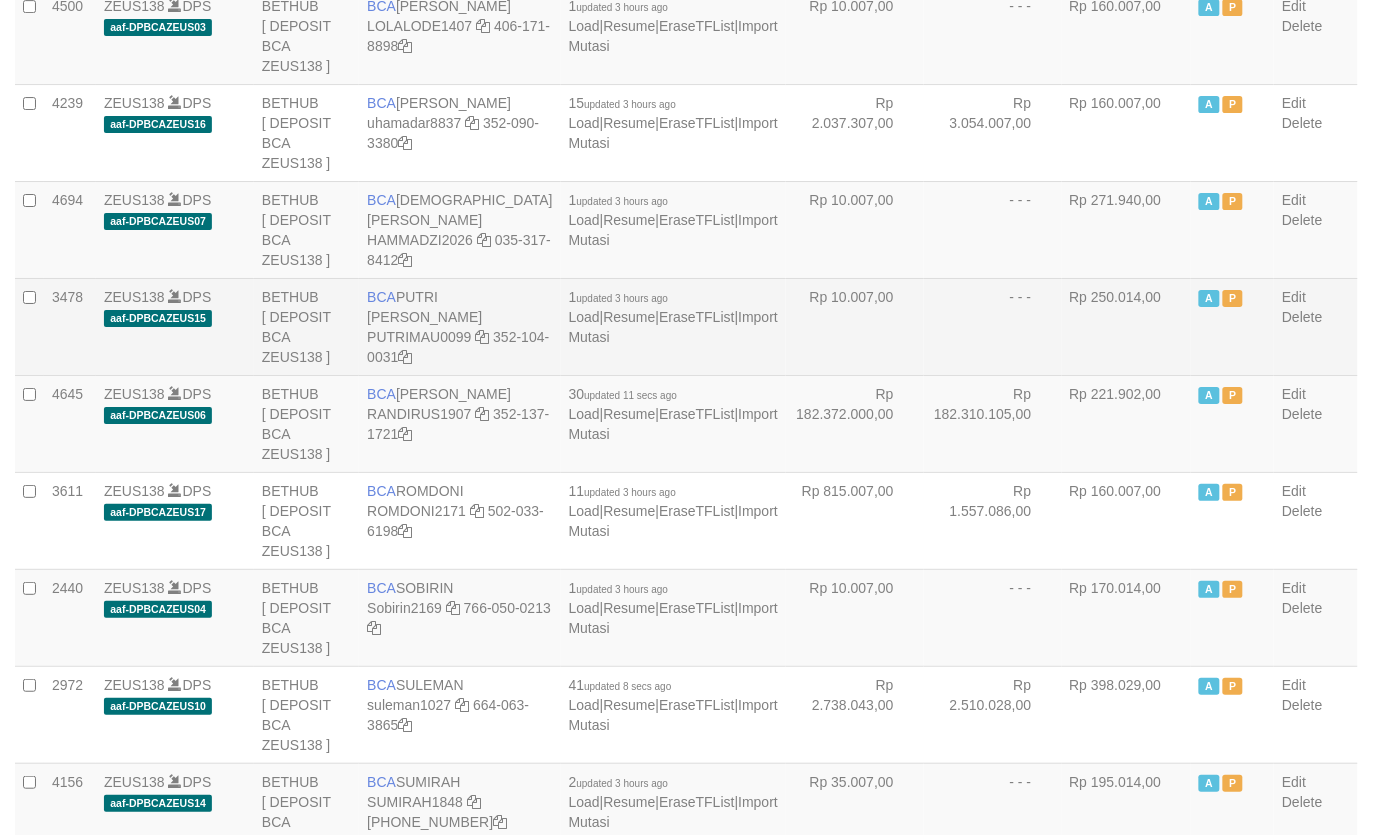 click on "Rp 10.007,00" at bounding box center (855, 326) 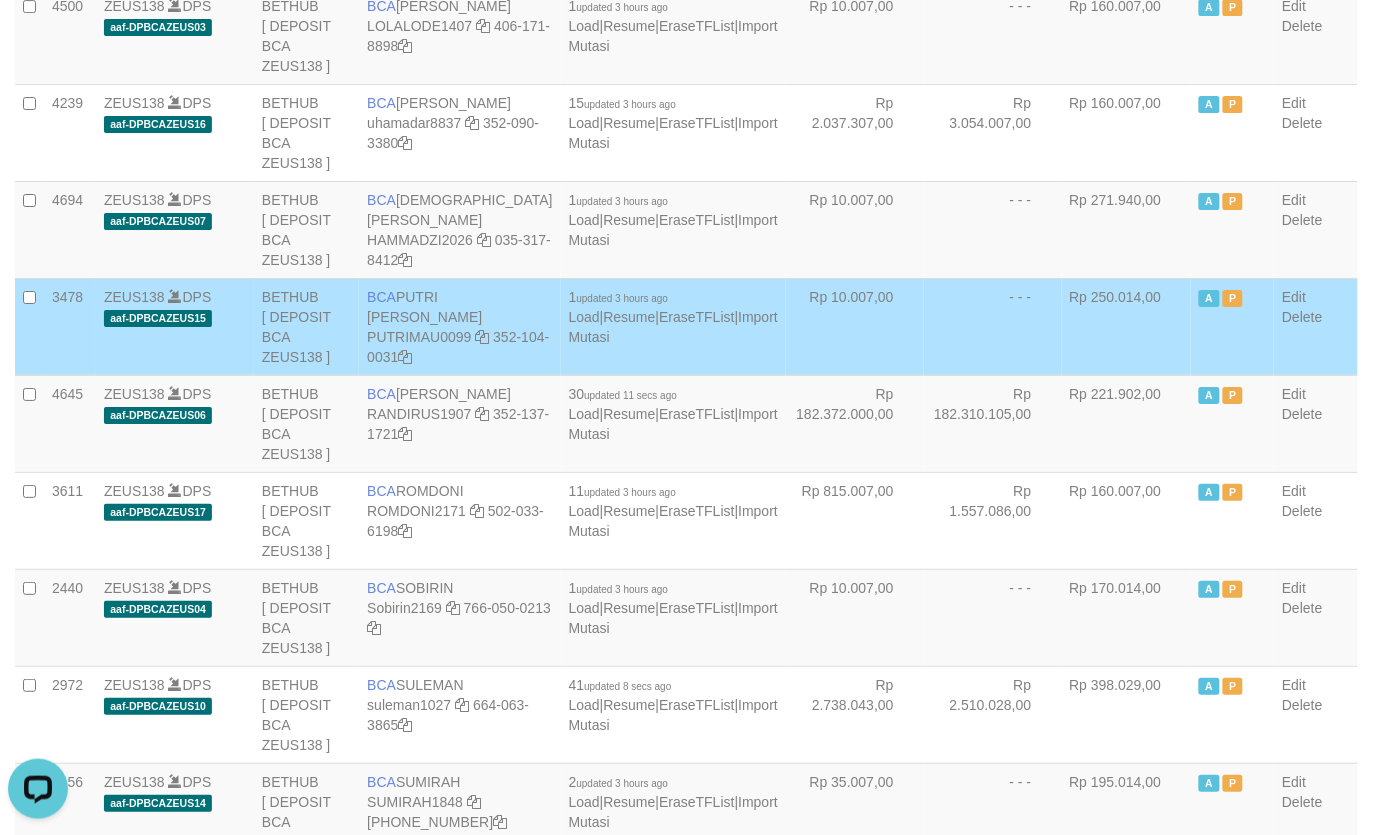 scroll, scrollTop: 0, scrollLeft: 0, axis: both 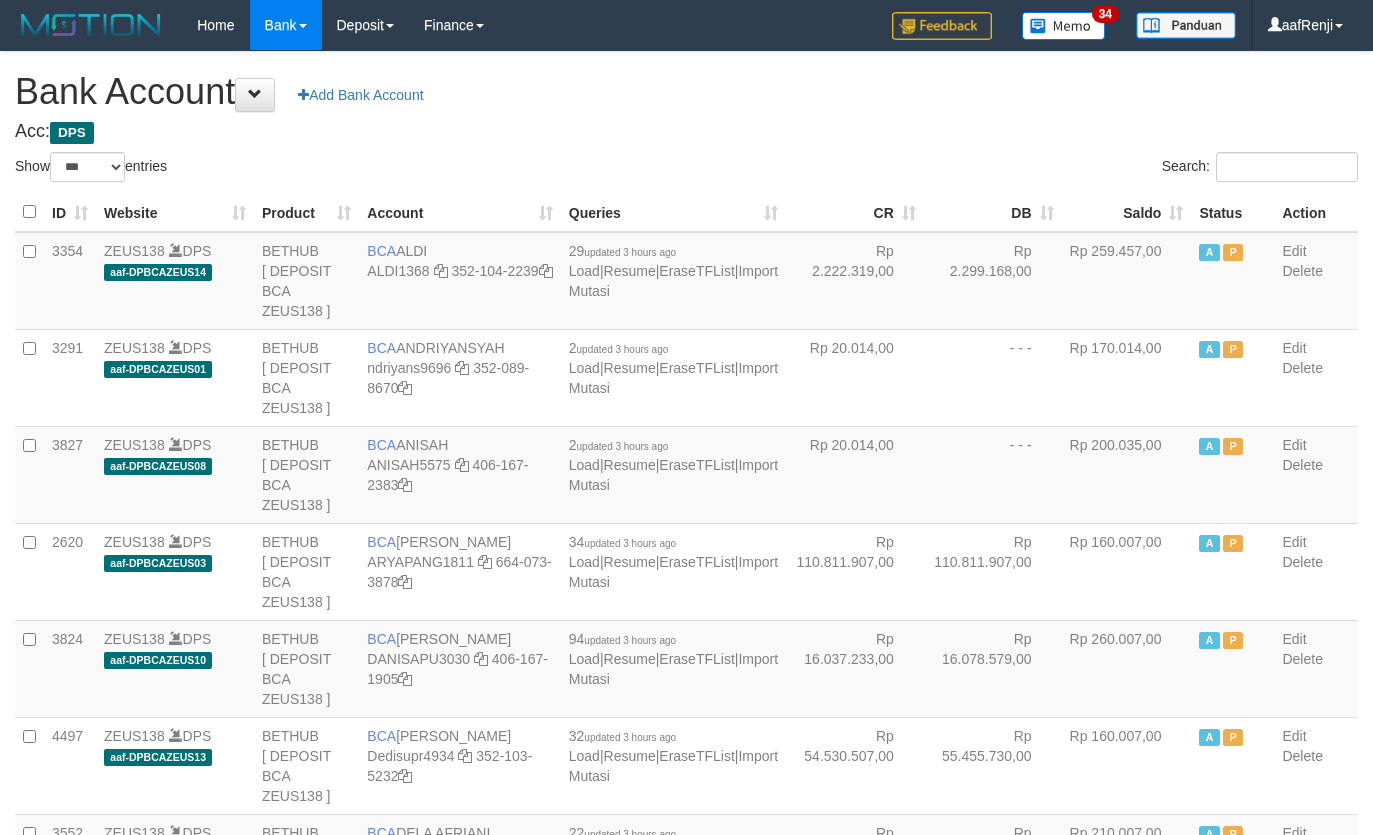 select on "***" 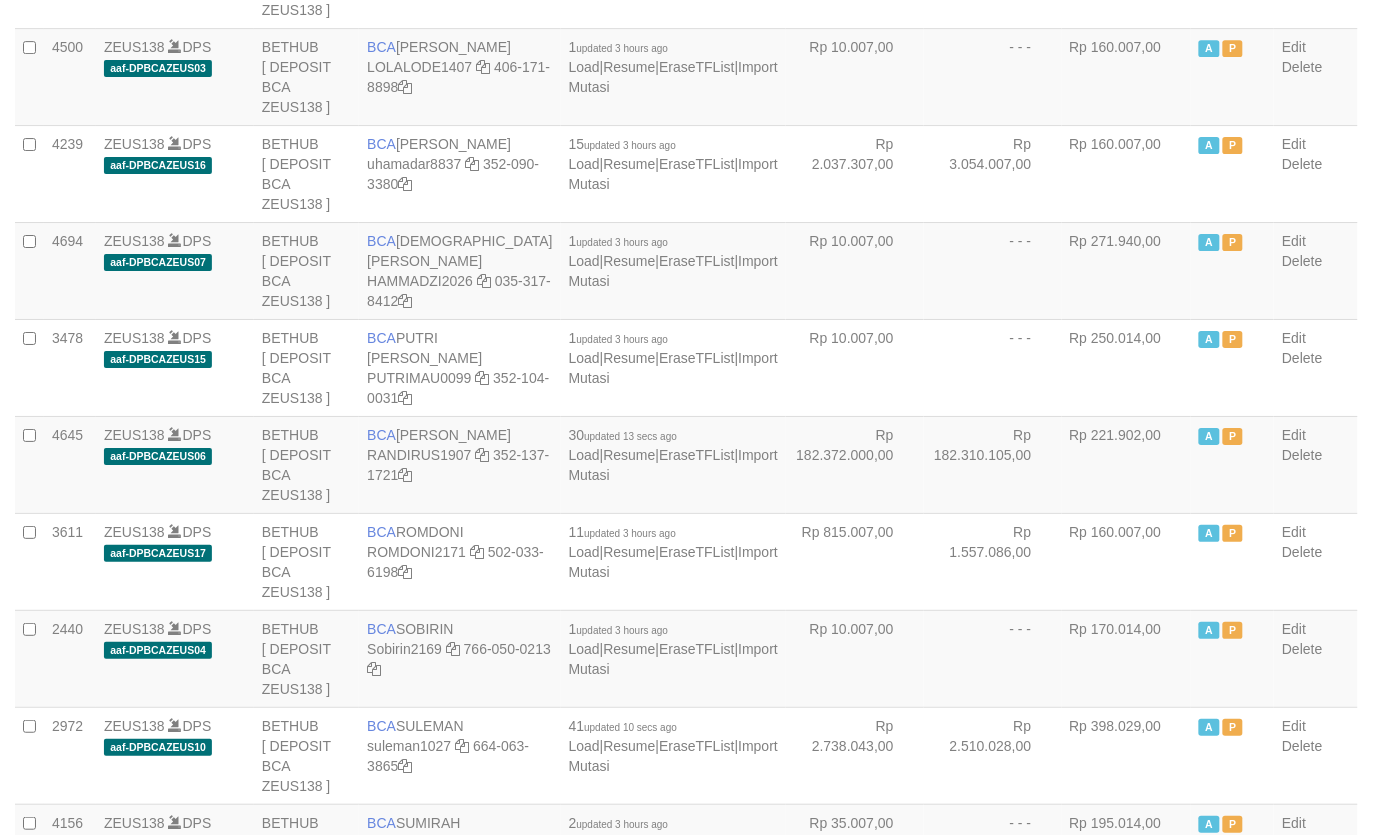 scroll, scrollTop: 1603, scrollLeft: 0, axis: vertical 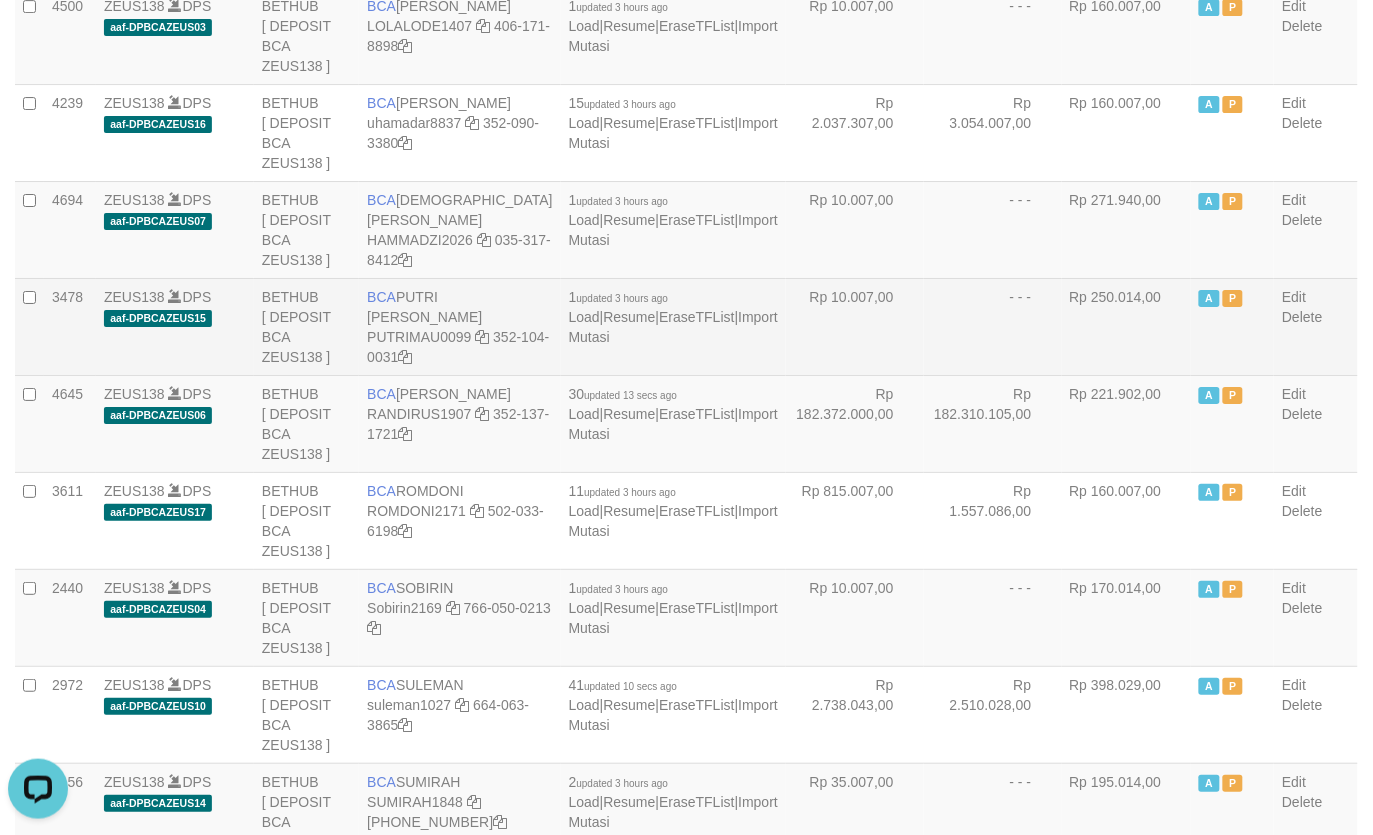 click on "- - -" at bounding box center (993, 326) 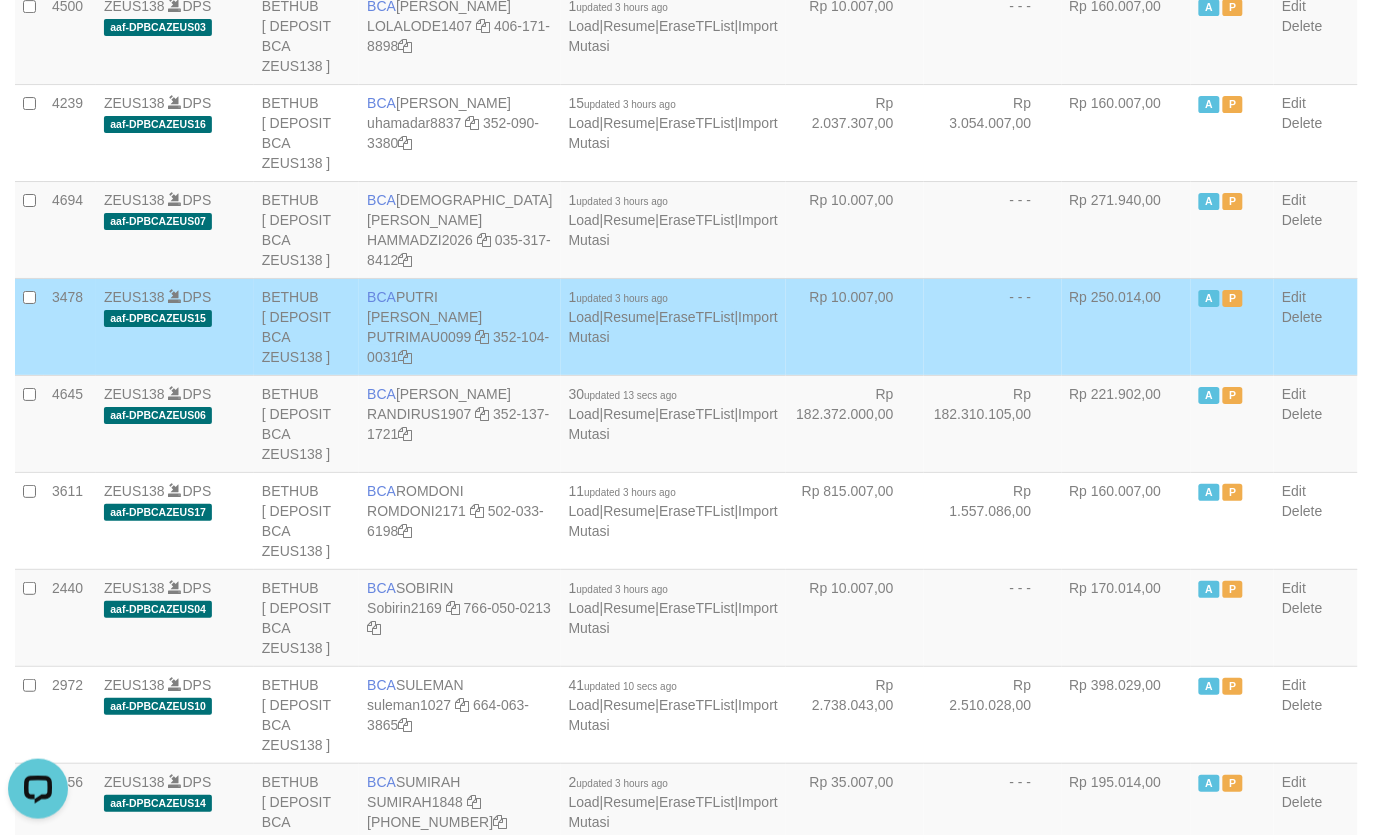 click on "- - -" at bounding box center (993, 326) 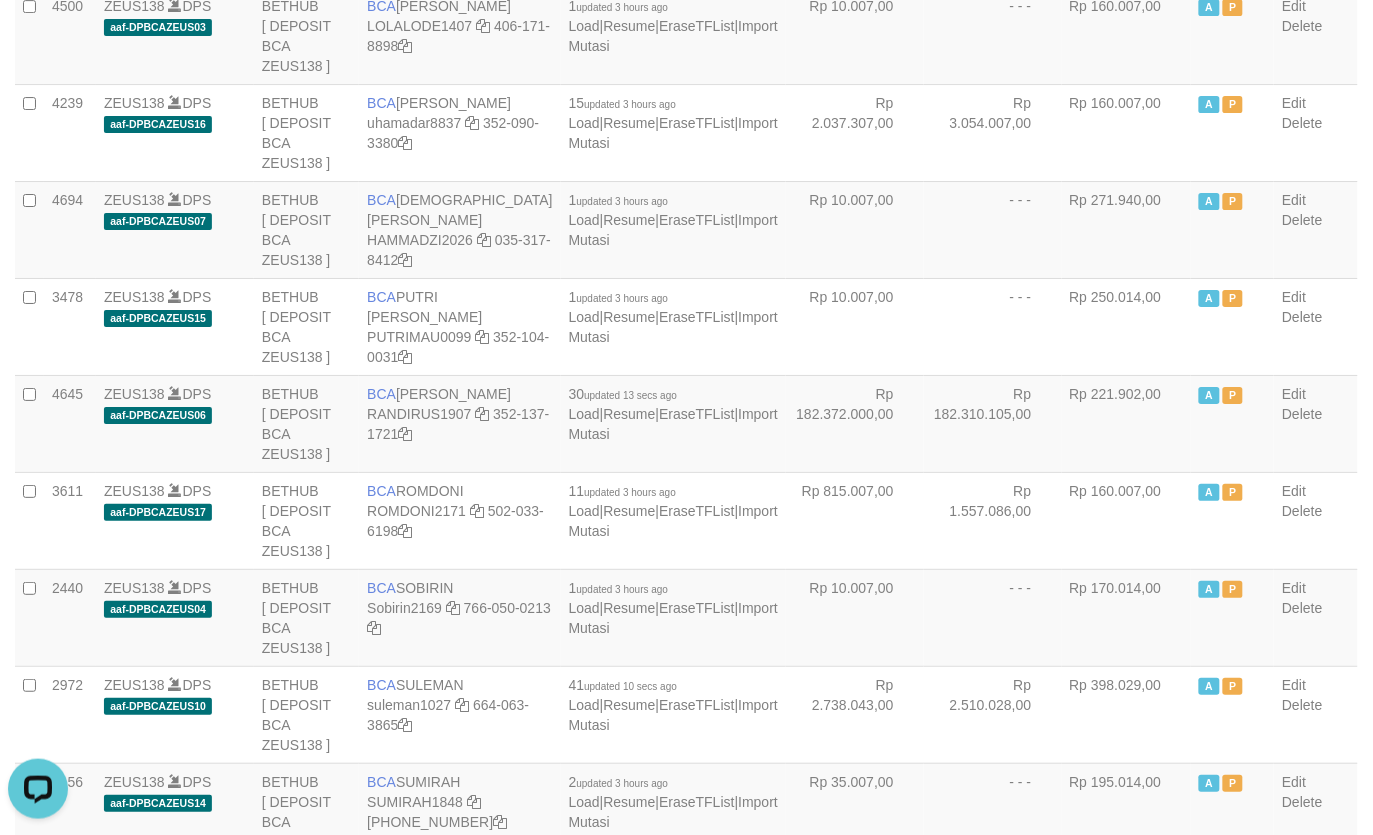 scroll, scrollTop: 2468, scrollLeft: 0, axis: vertical 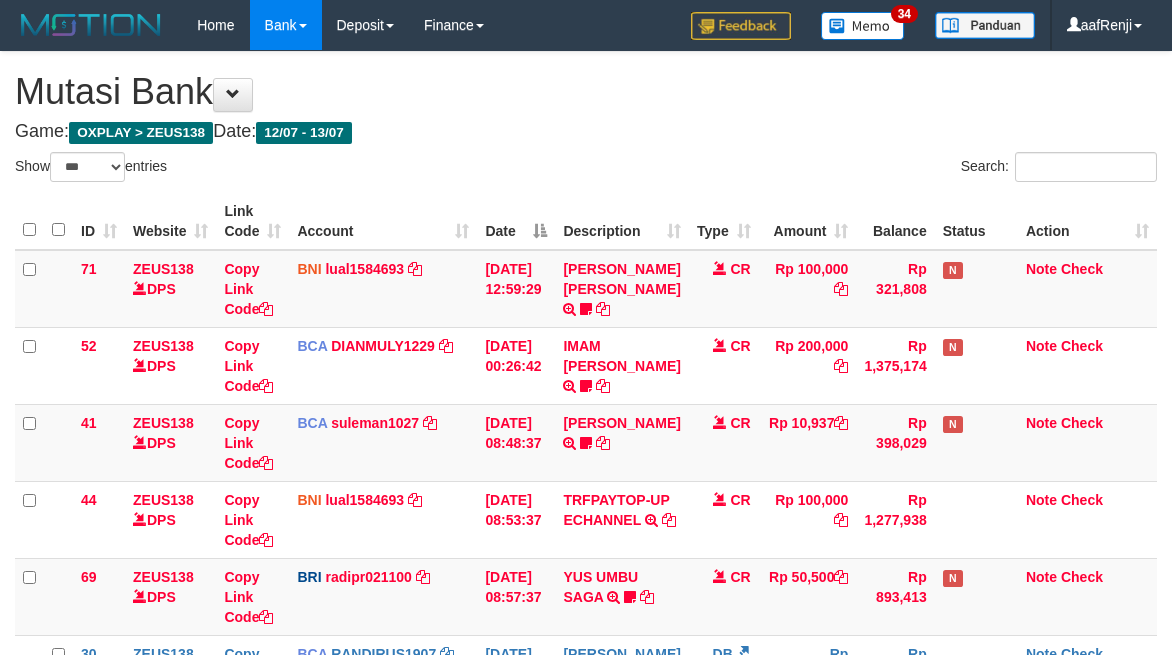 select on "***" 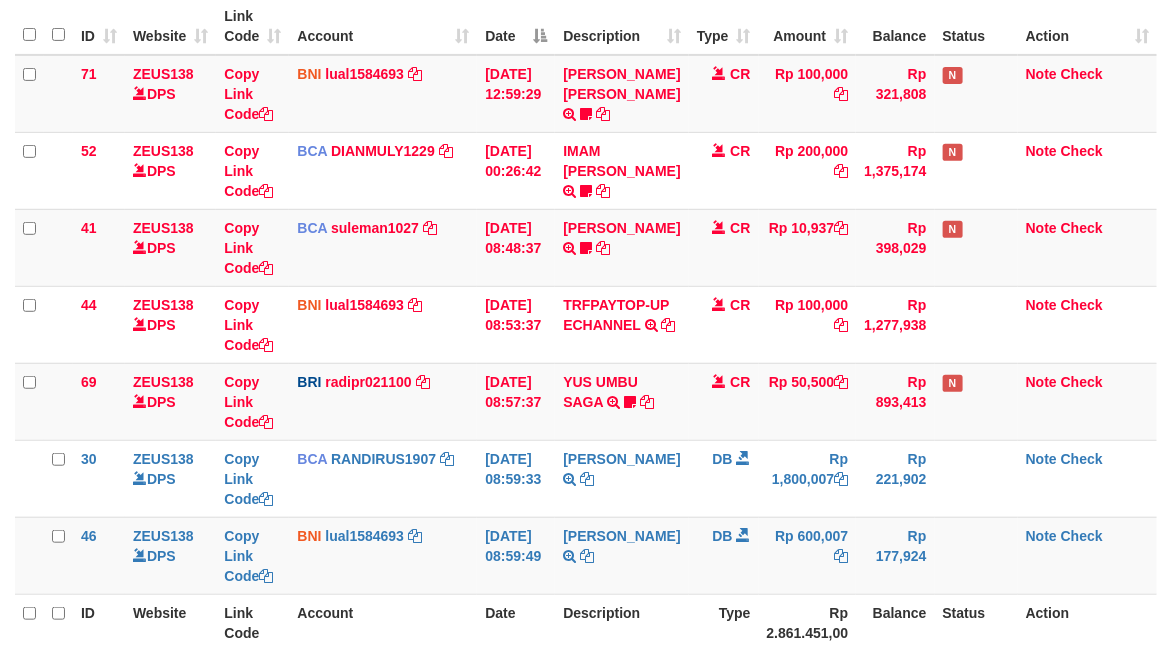 scroll, scrollTop: 235, scrollLeft: 0, axis: vertical 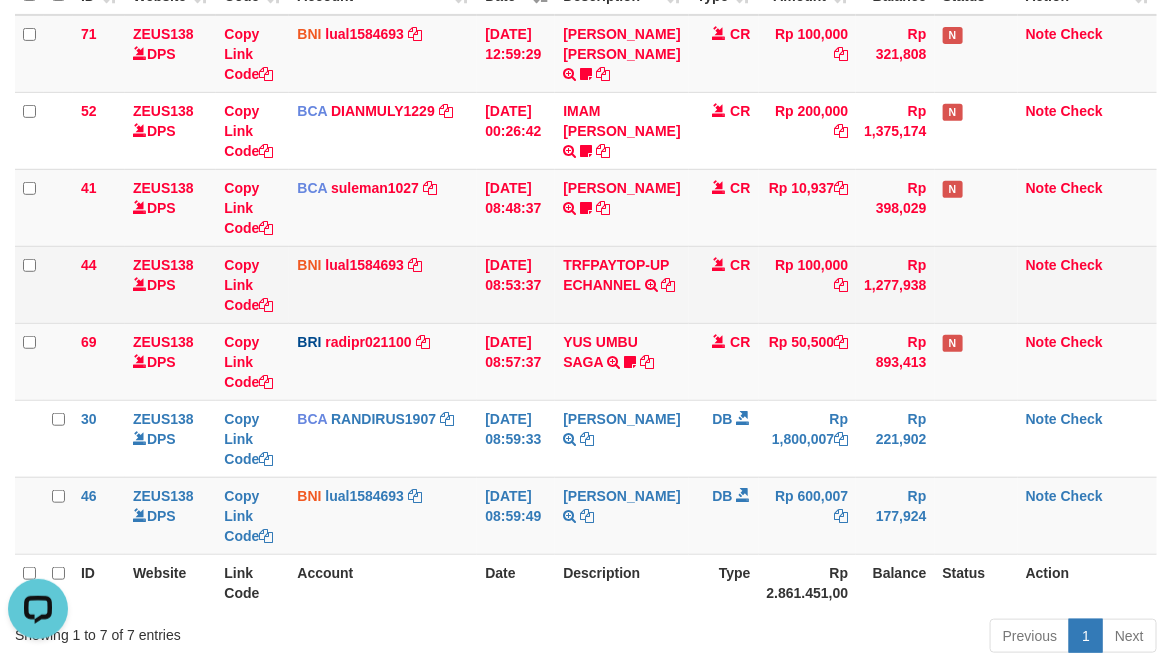 drag, startPoint x: 447, startPoint y: 293, endPoint x: 441, endPoint y: 306, distance: 14.3178215 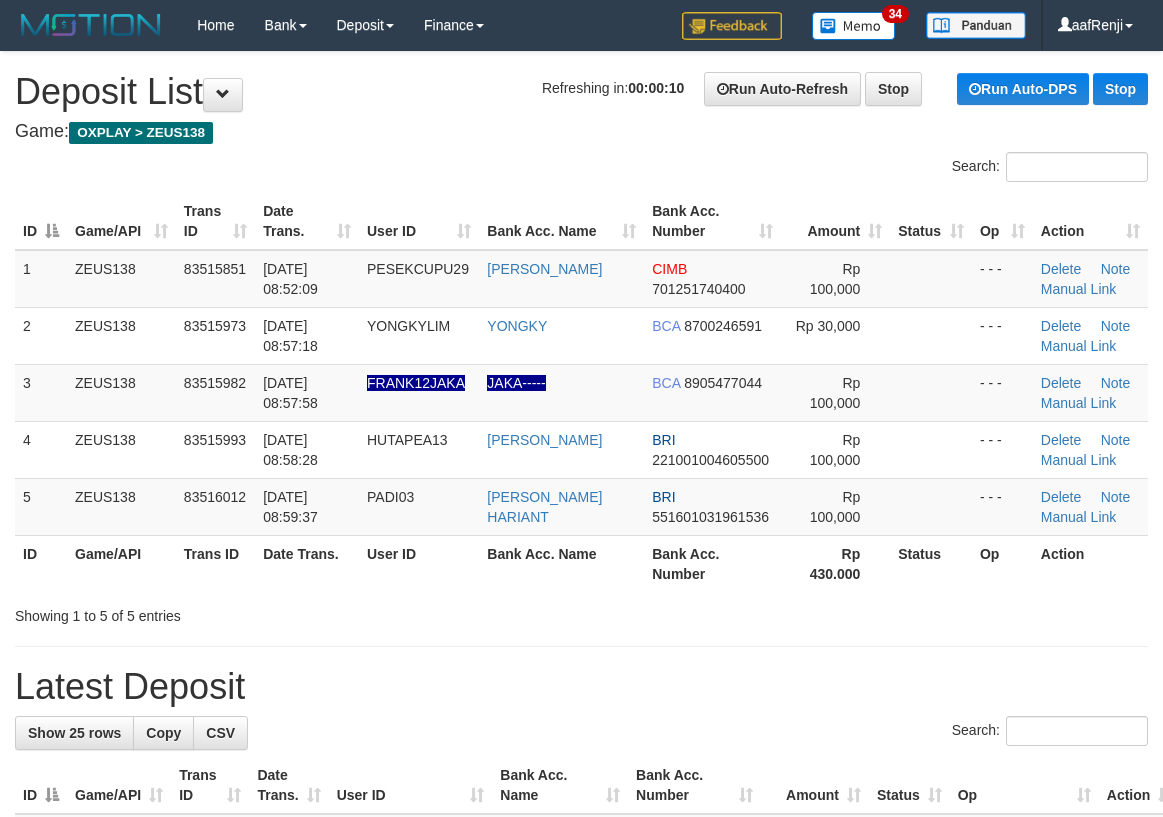 scroll, scrollTop: 0, scrollLeft: 0, axis: both 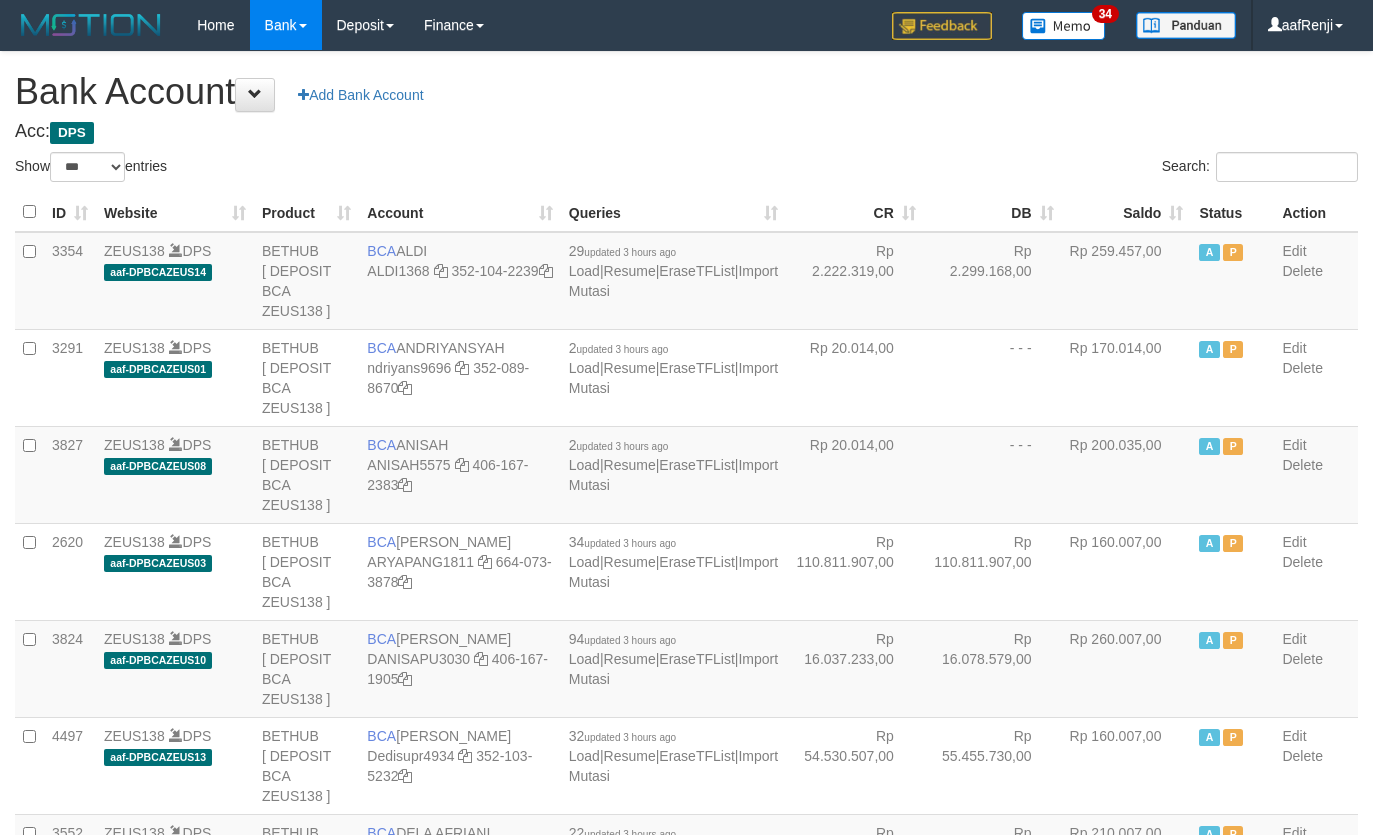 select on "***" 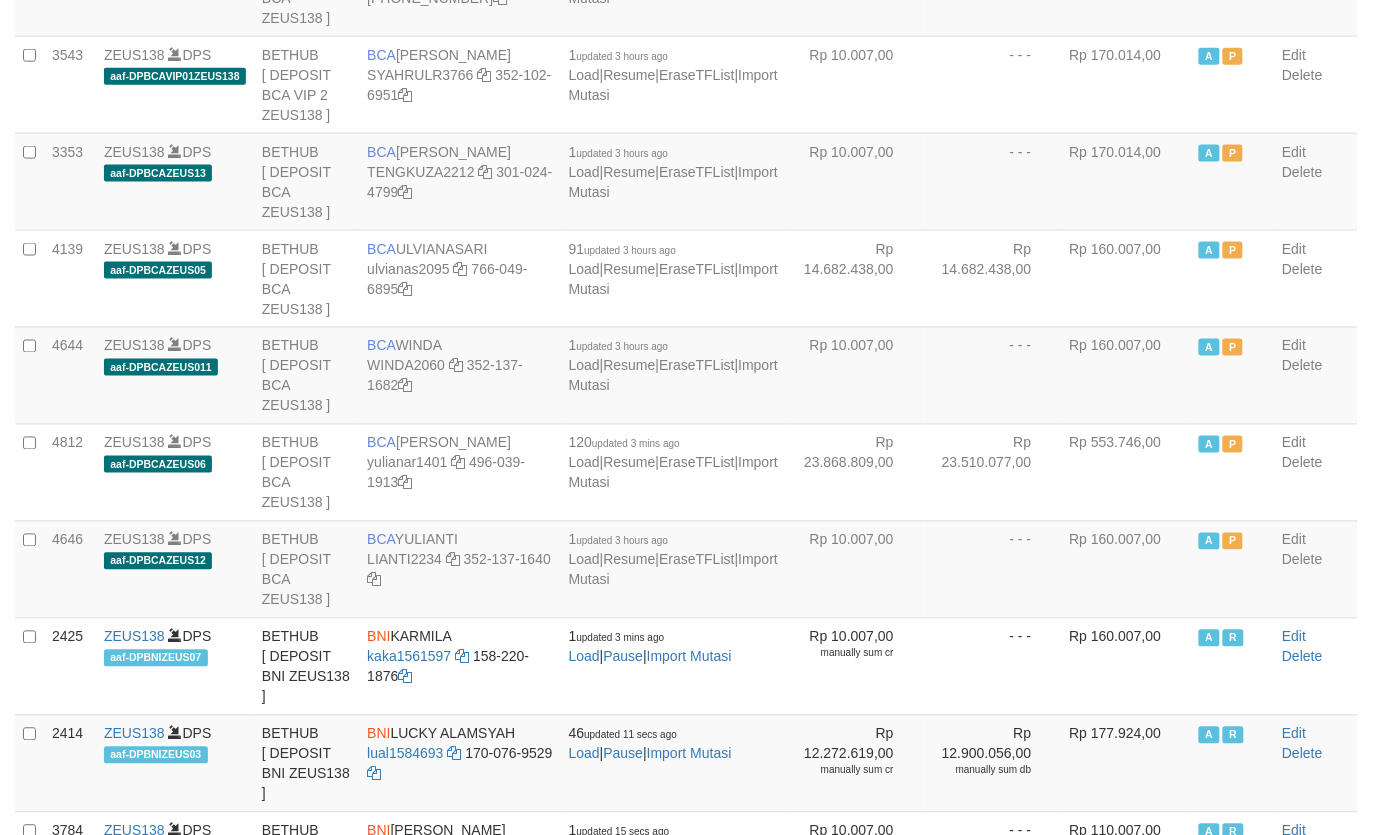 scroll, scrollTop: 2468, scrollLeft: 0, axis: vertical 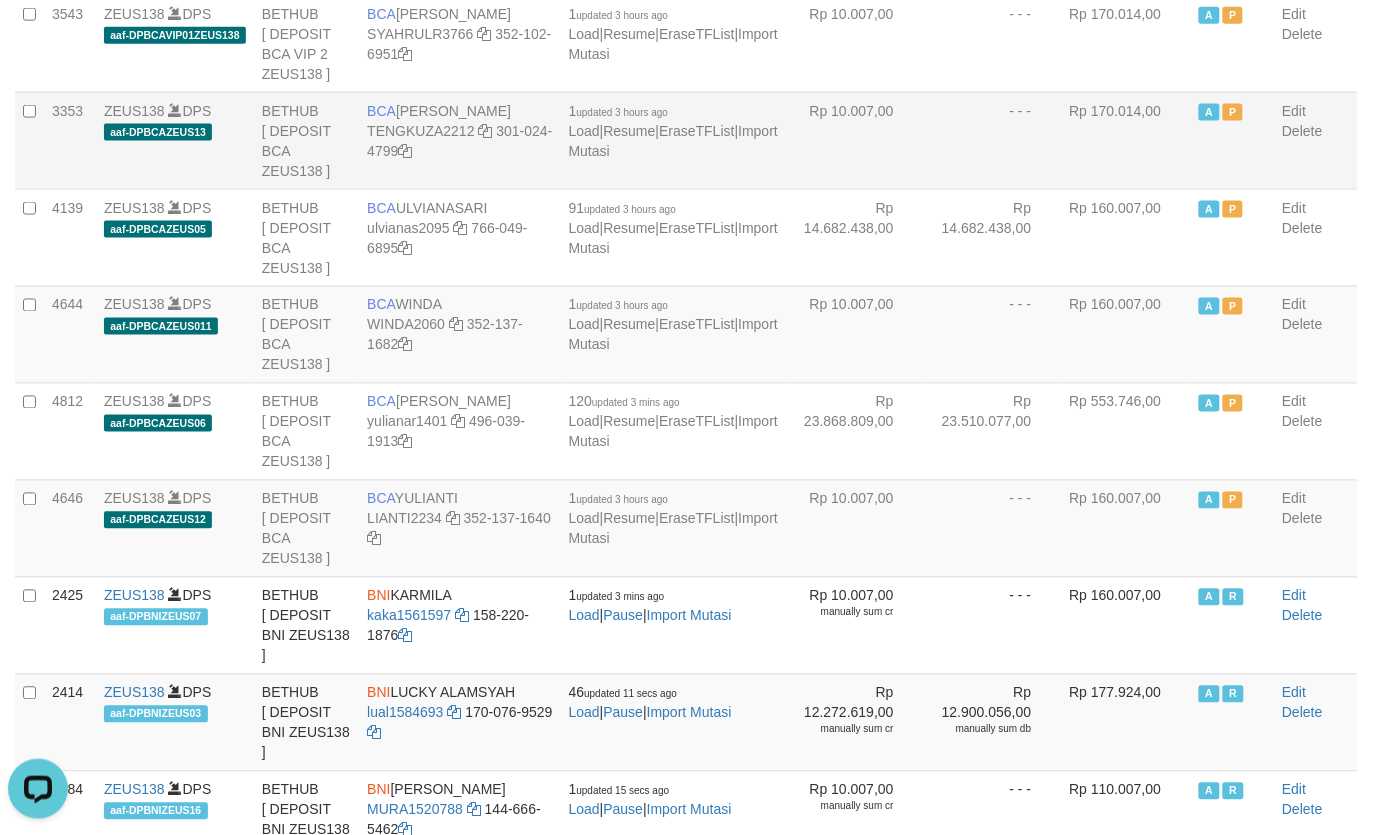 click on "- - -" at bounding box center [993, 140] 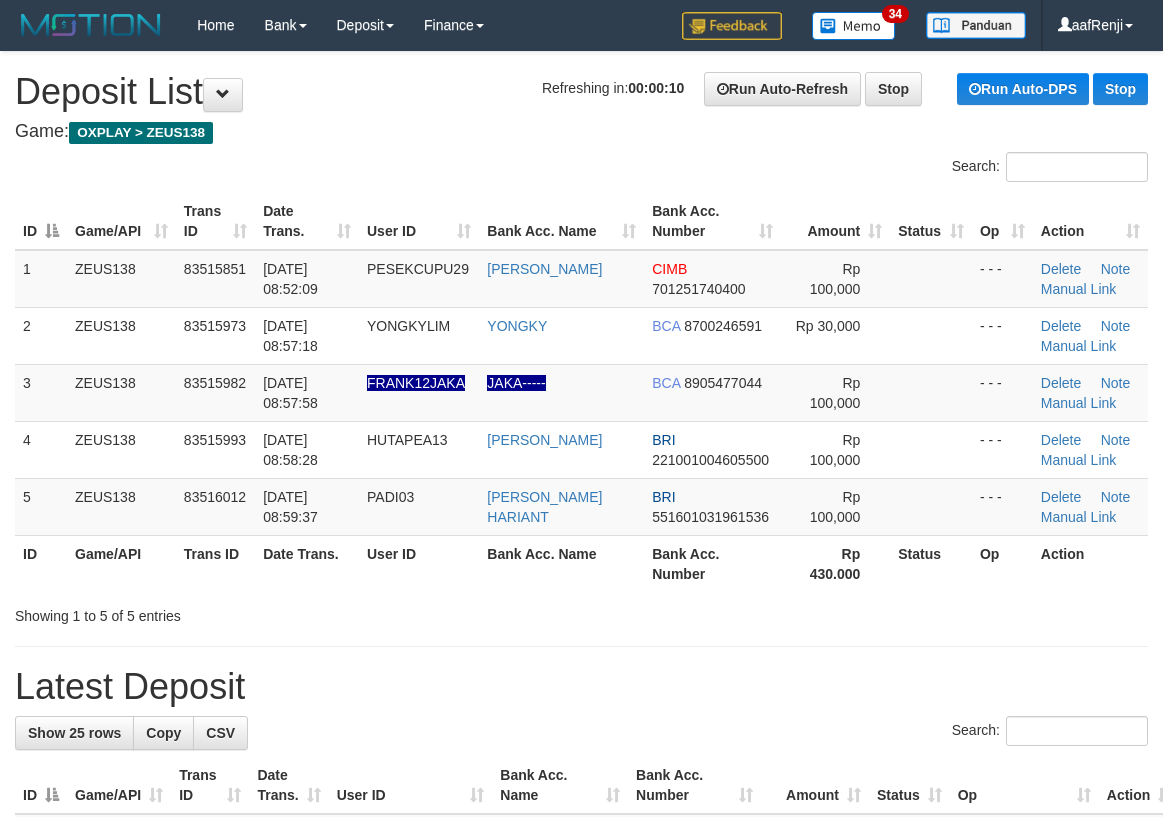 scroll, scrollTop: 0, scrollLeft: 0, axis: both 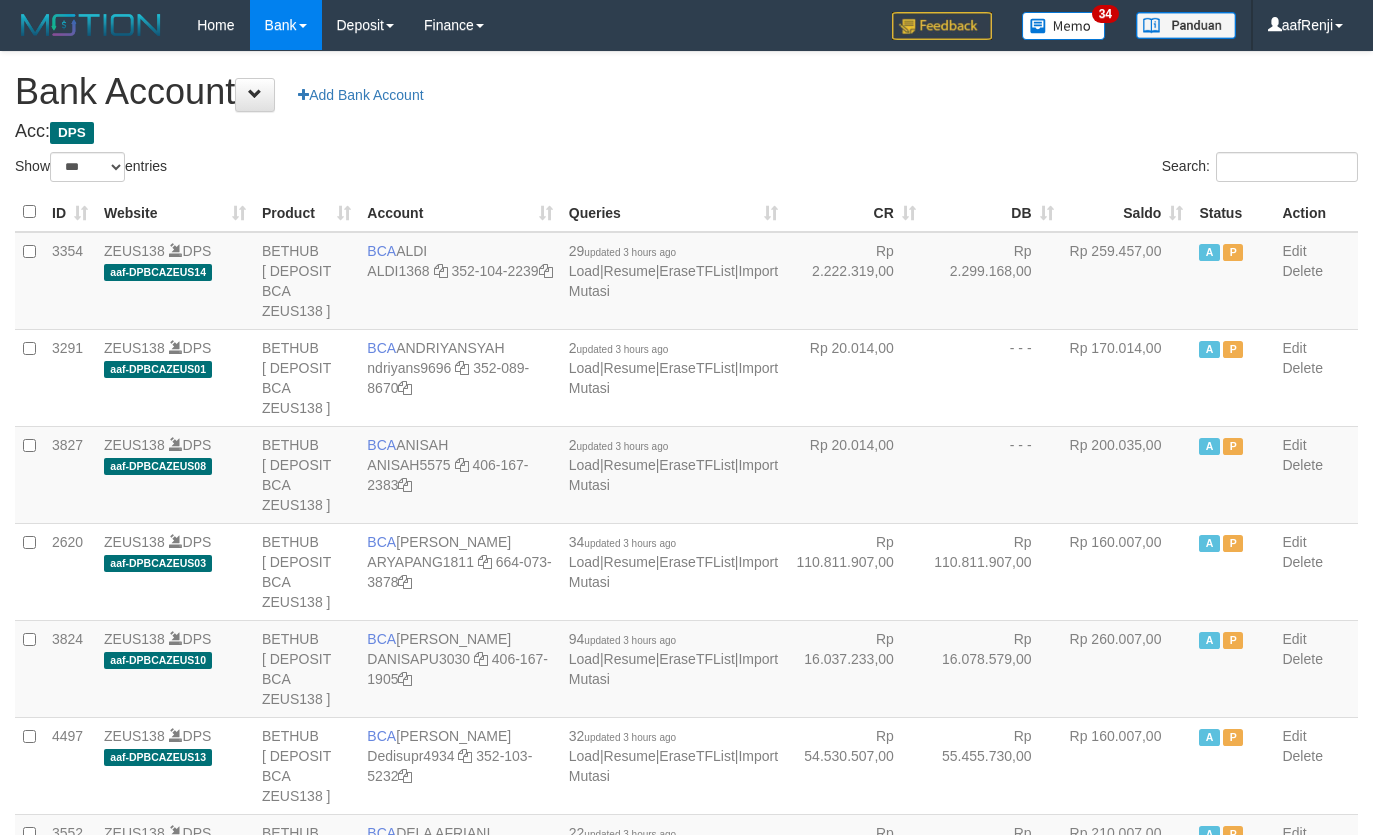 select on "***" 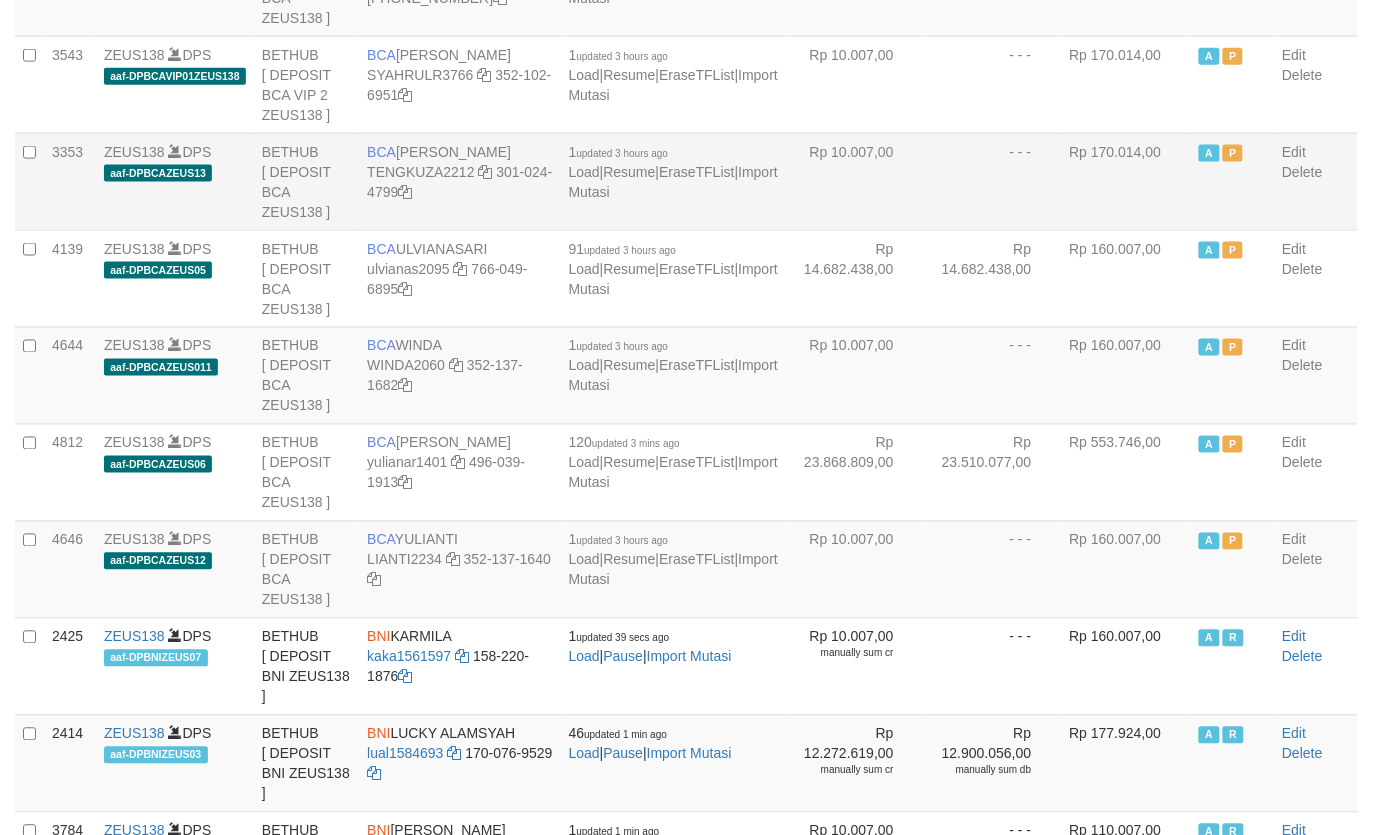 scroll, scrollTop: 2468, scrollLeft: 0, axis: vertical 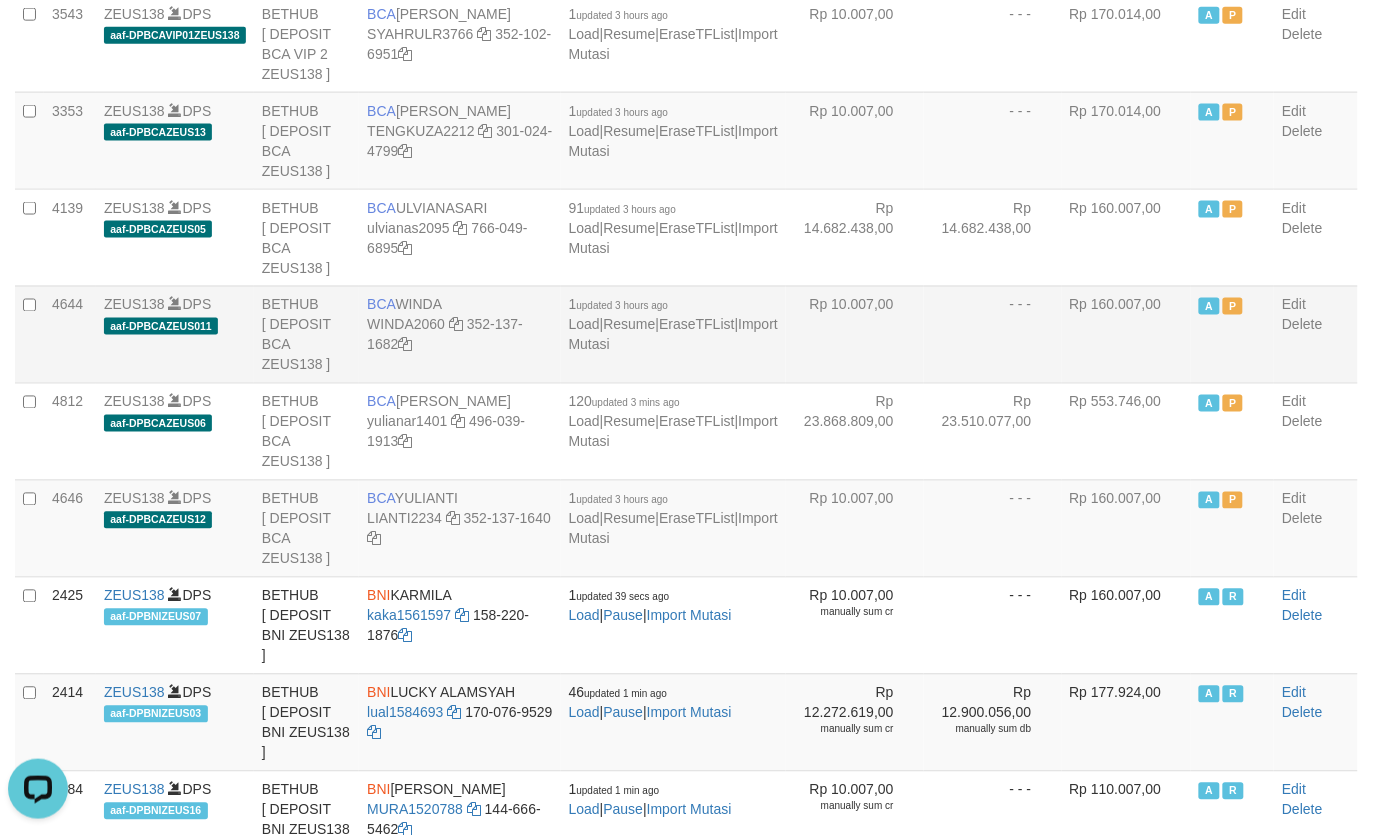click on "Rp 160.007,00" at bounding box center (1127, 334) 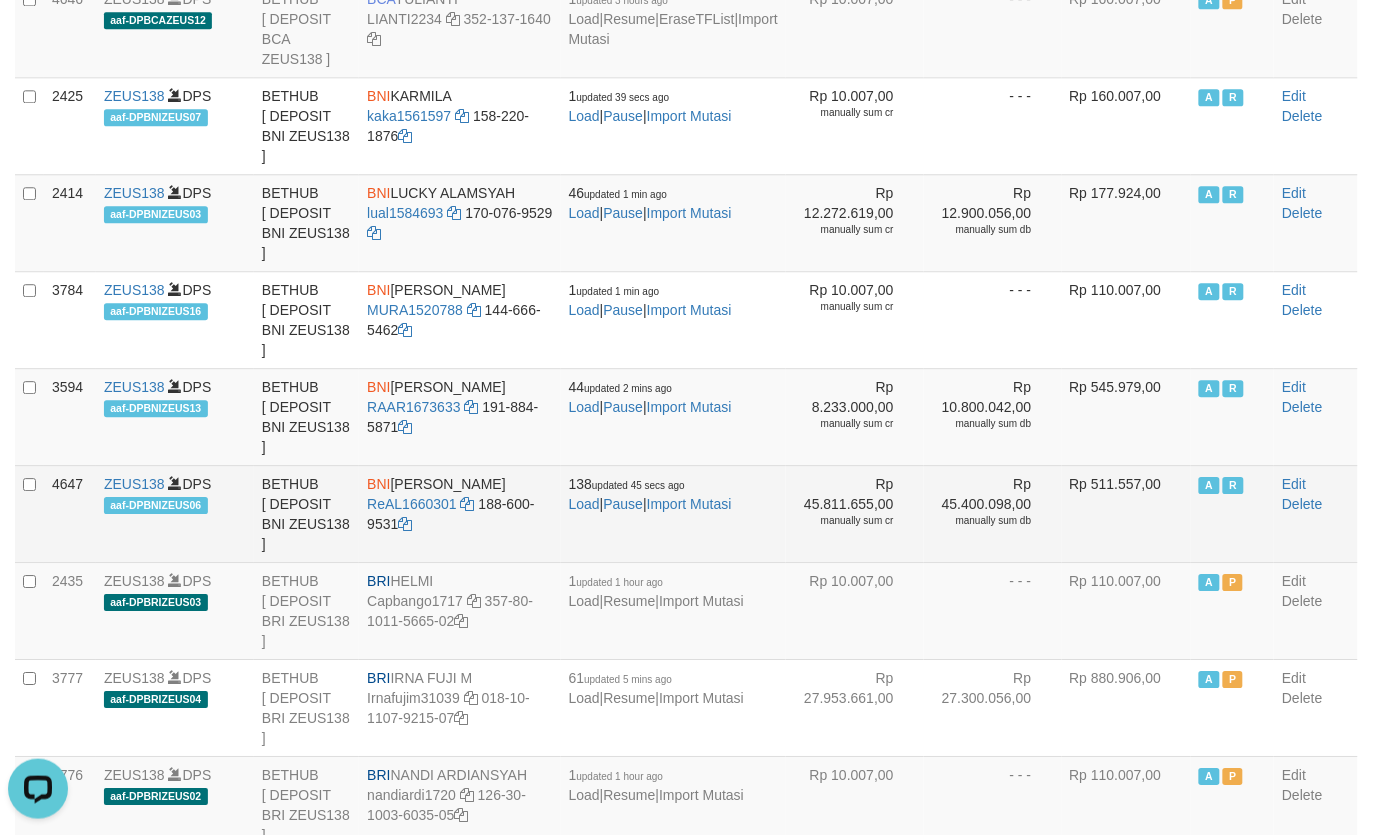 click on "Rp 8.233.000,00
manually sum cr" at bounding box center (855, 416) 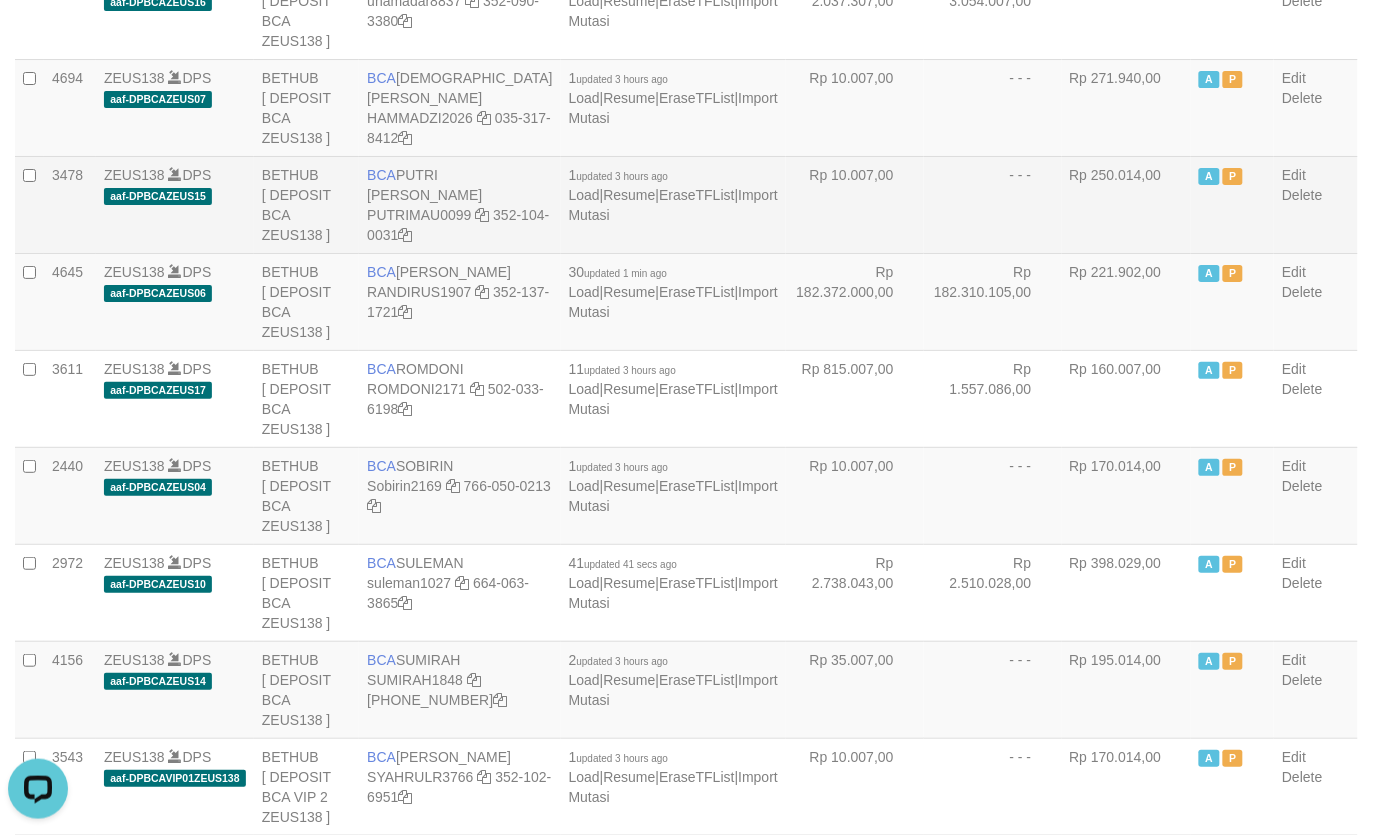 scroll, scrollTop: 1718, scrollLeft: 0, axis: vertical 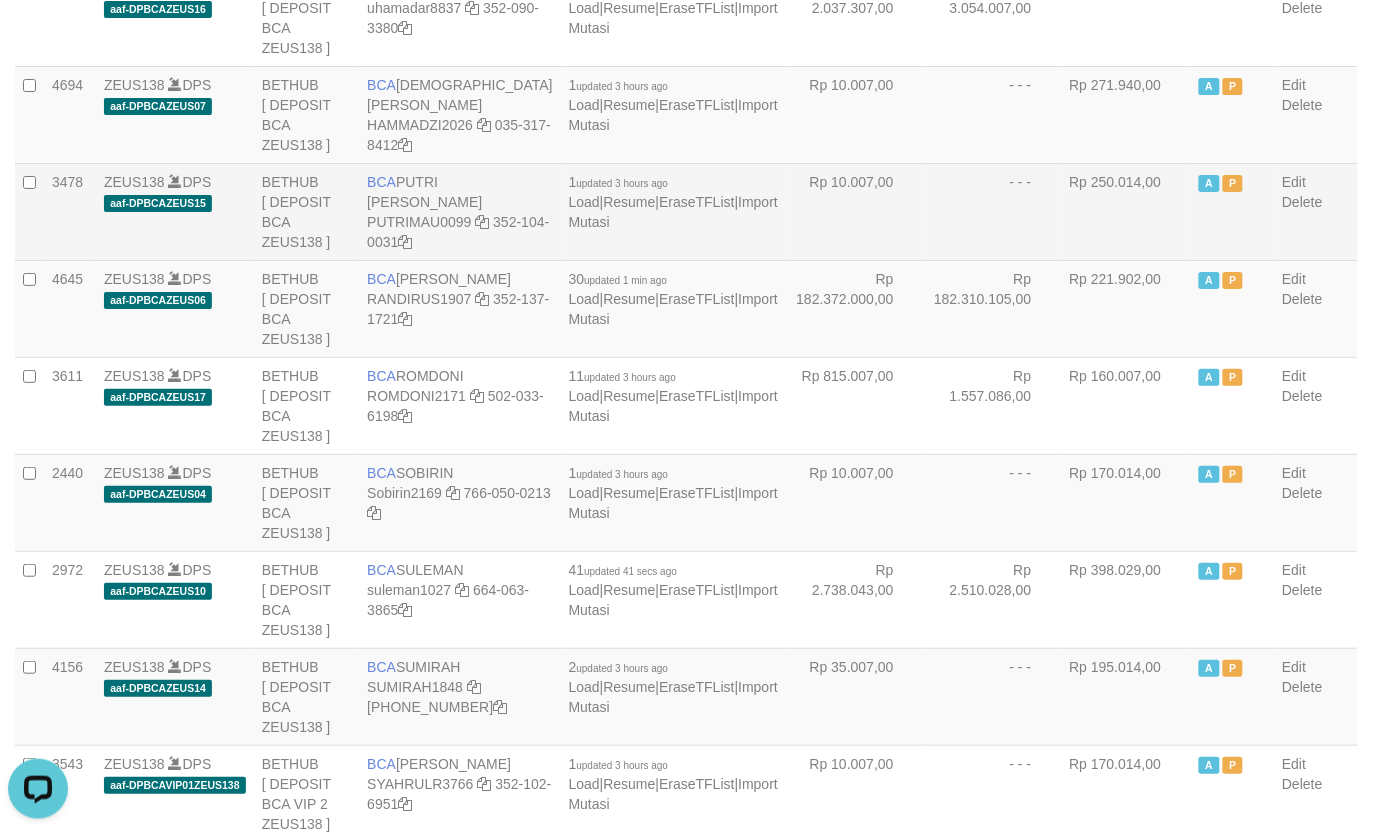 click on "Rp 10.007,00" at bounding box center (855, 211) 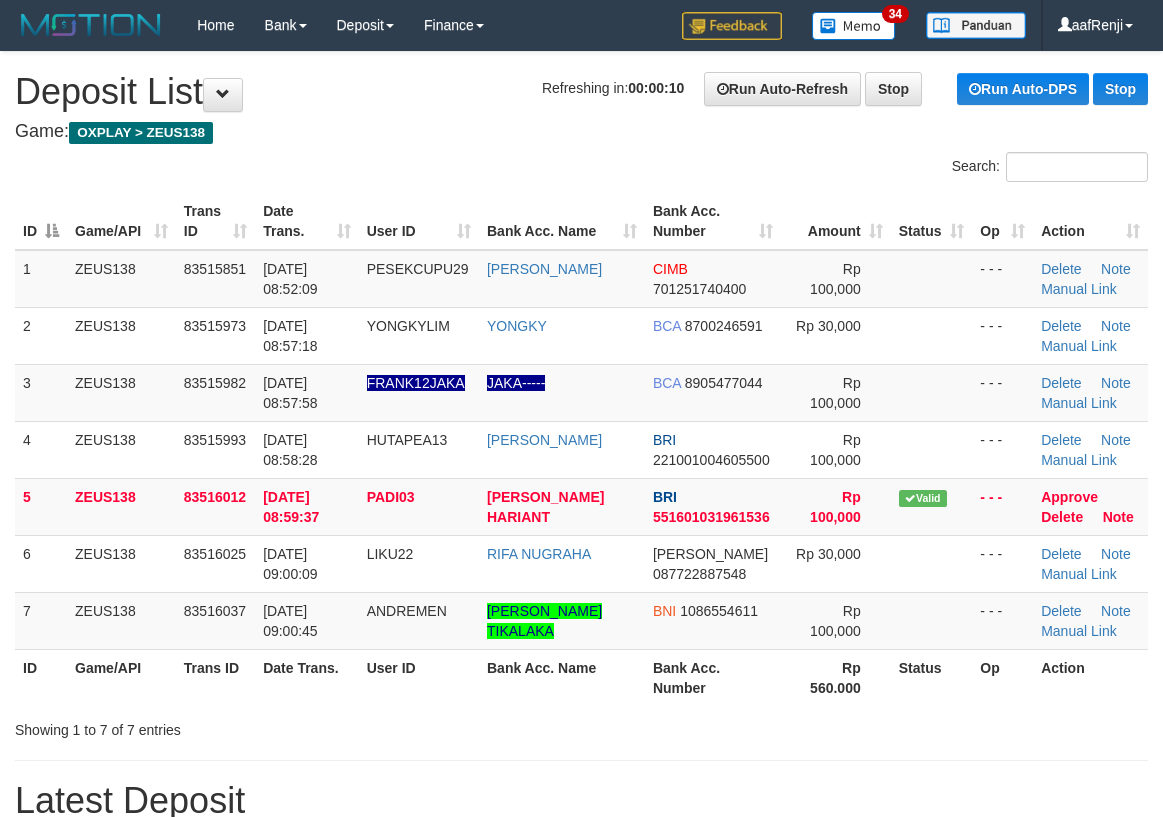 scroll, scrollTop: 0, scrollLeft: 0, axis: both 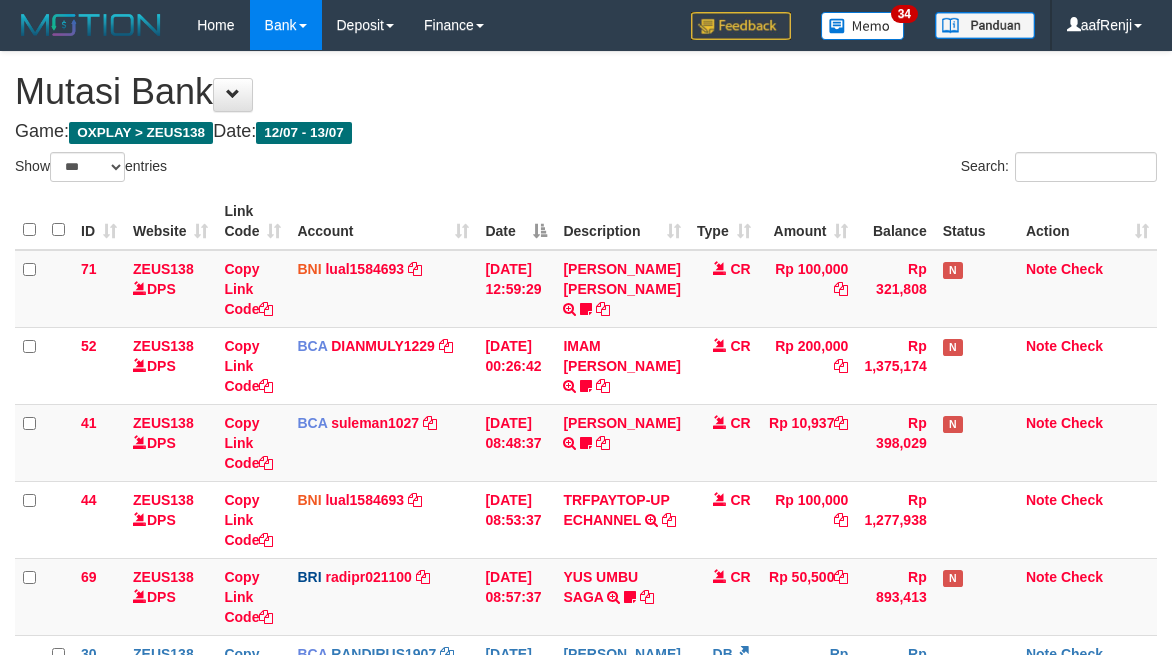 select on "***" 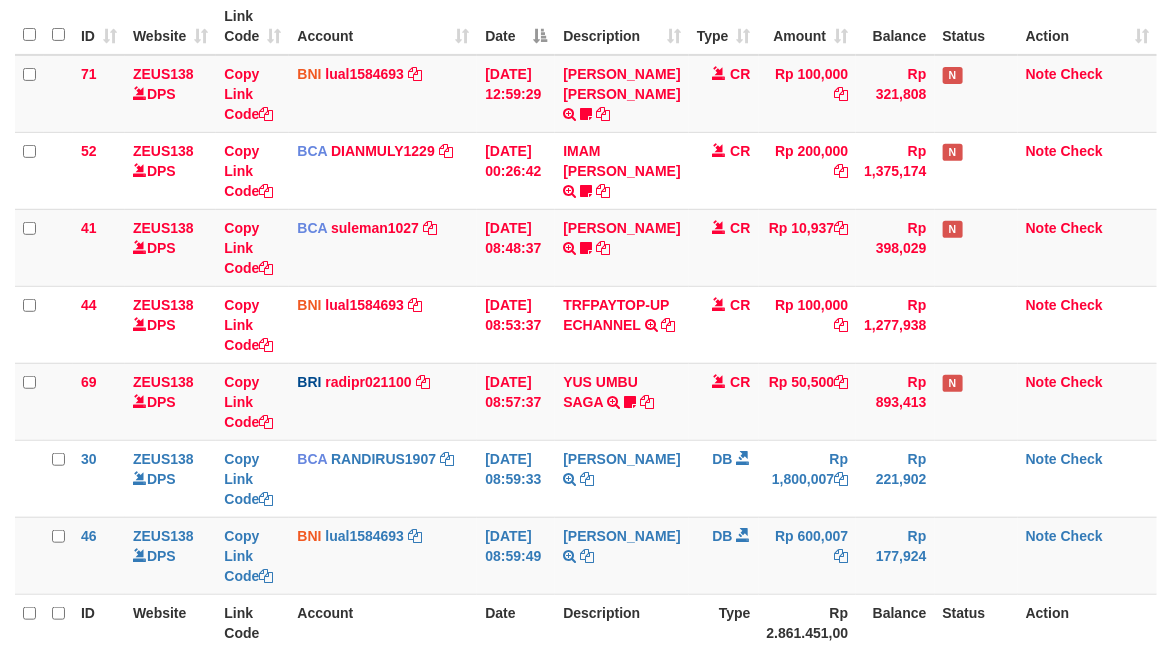 scroll, scrollTop: 235, scrollLeft: 0, axis: vertical 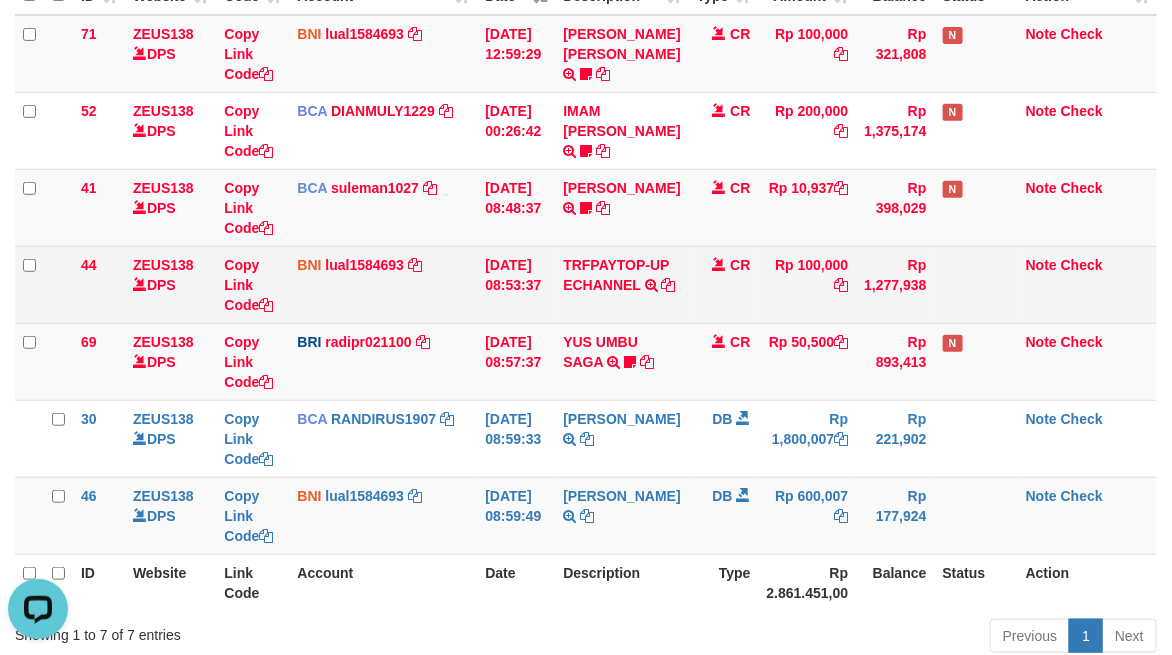 drag, startPoint x: 365, startPoint y: 333, endPoint x: 325, endPoint y: 347, distance: 42.379242 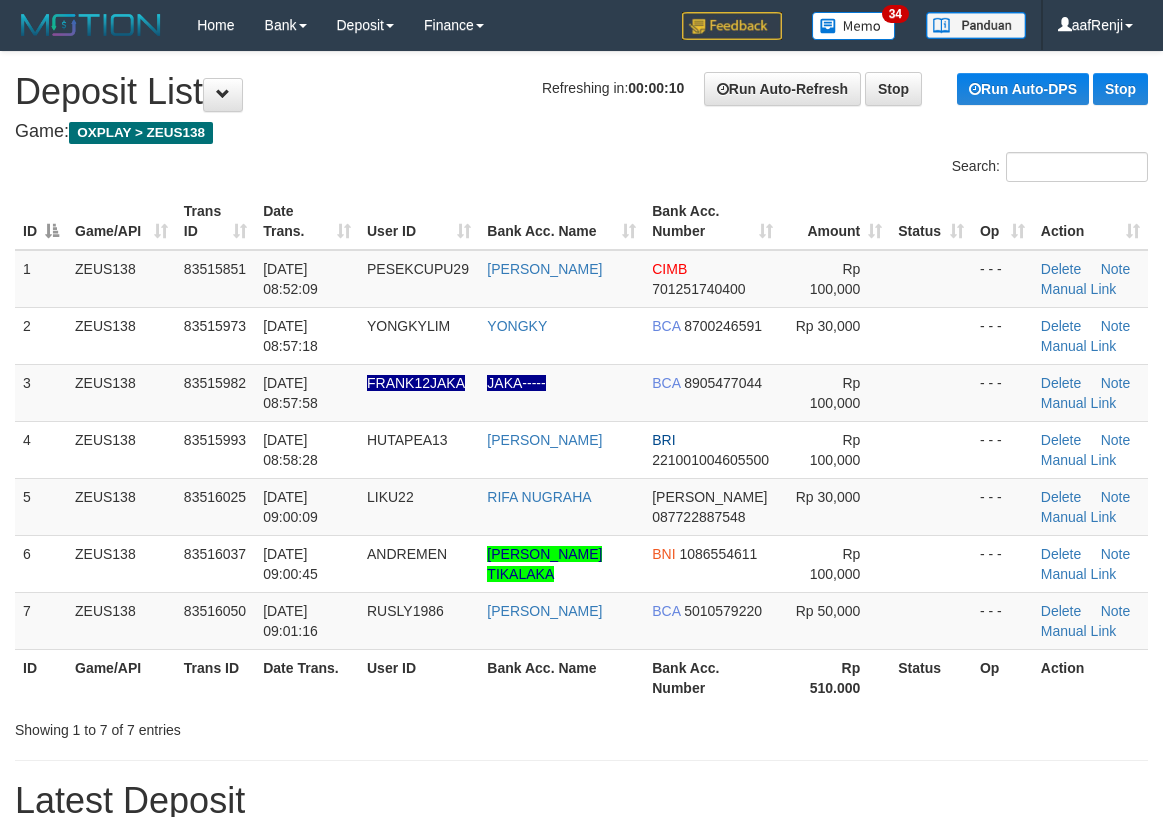 scroll, scrollTop: 0, scrollLeft: 0, axis: both 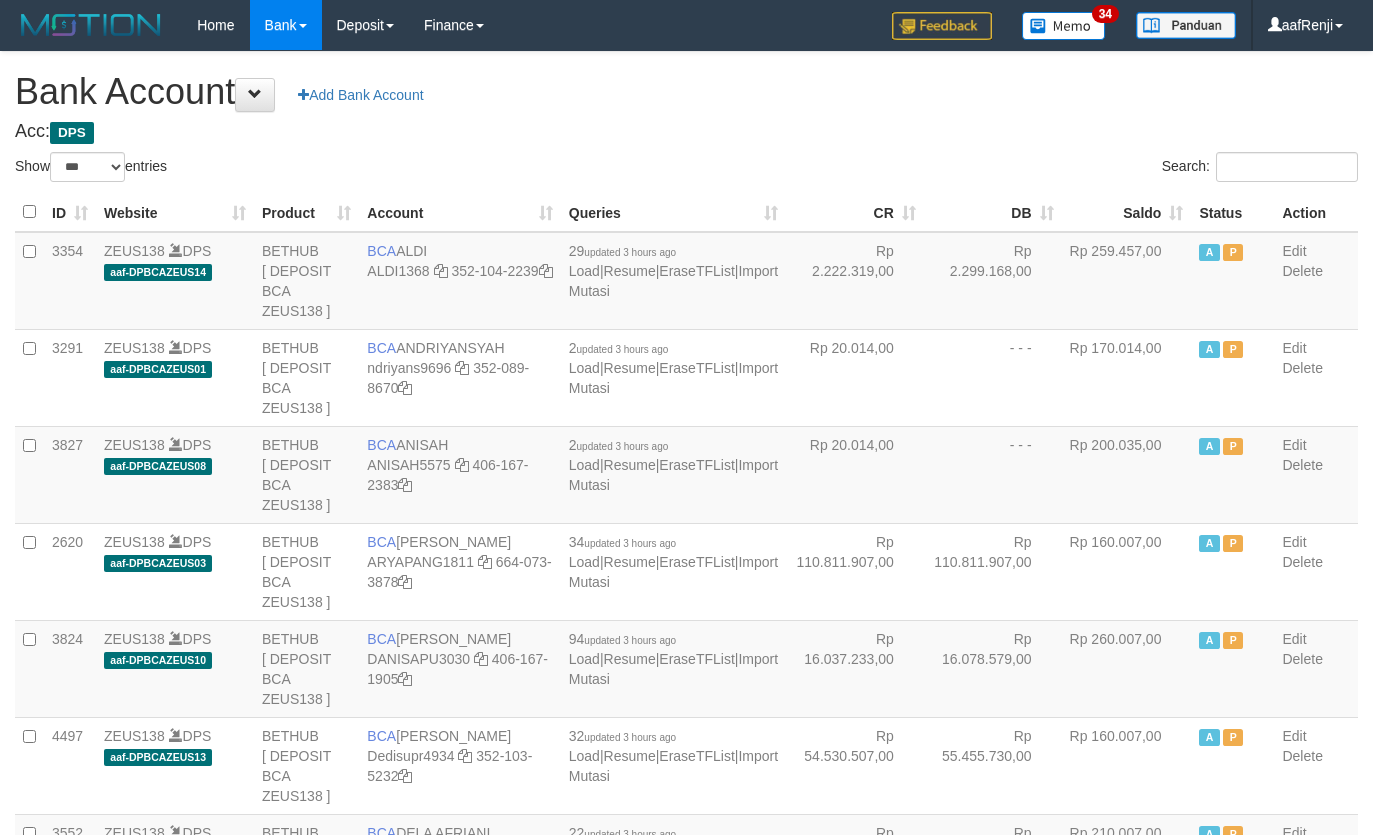 select on "***" 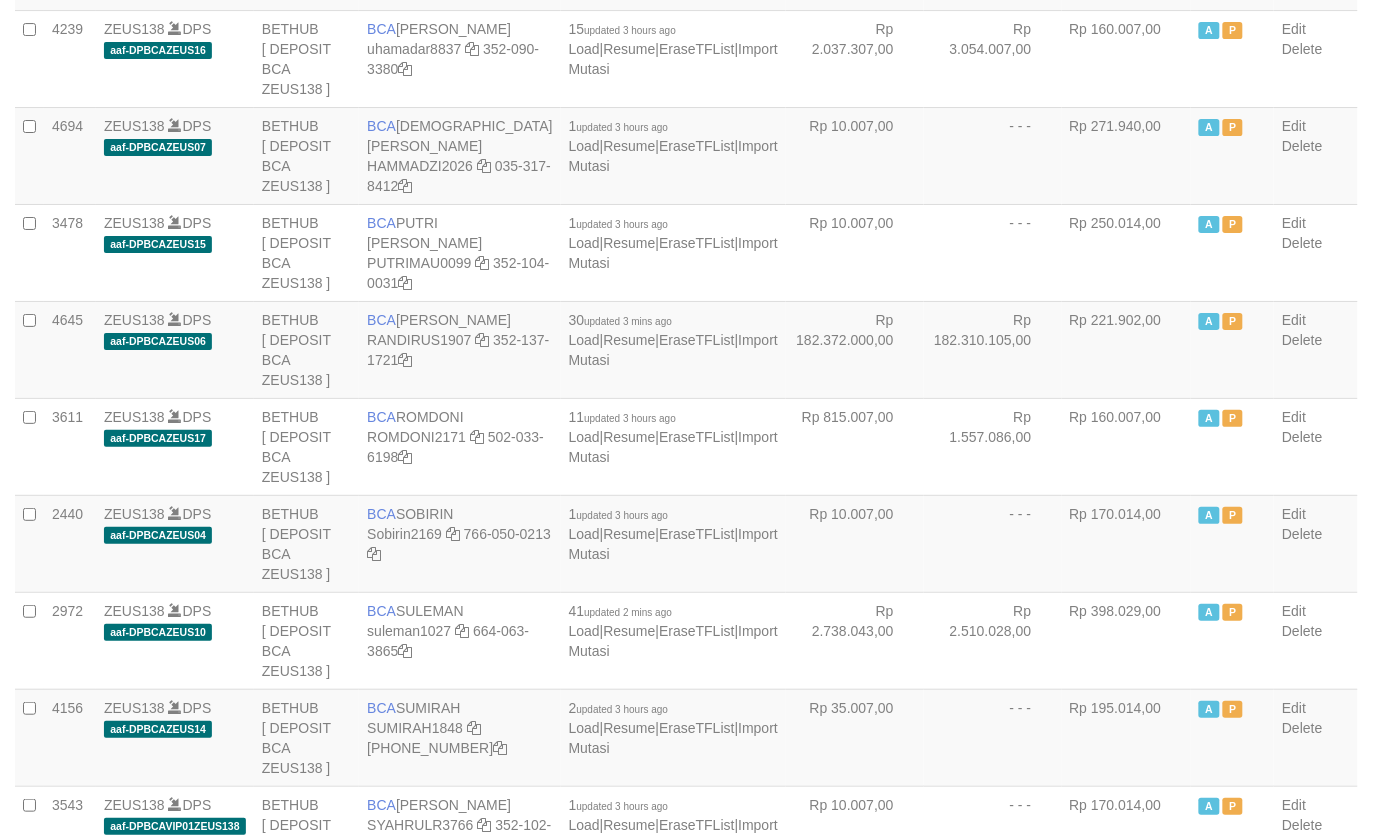 scroll, scrollTop: 1718, scrollLeft: 0, axis: vertical 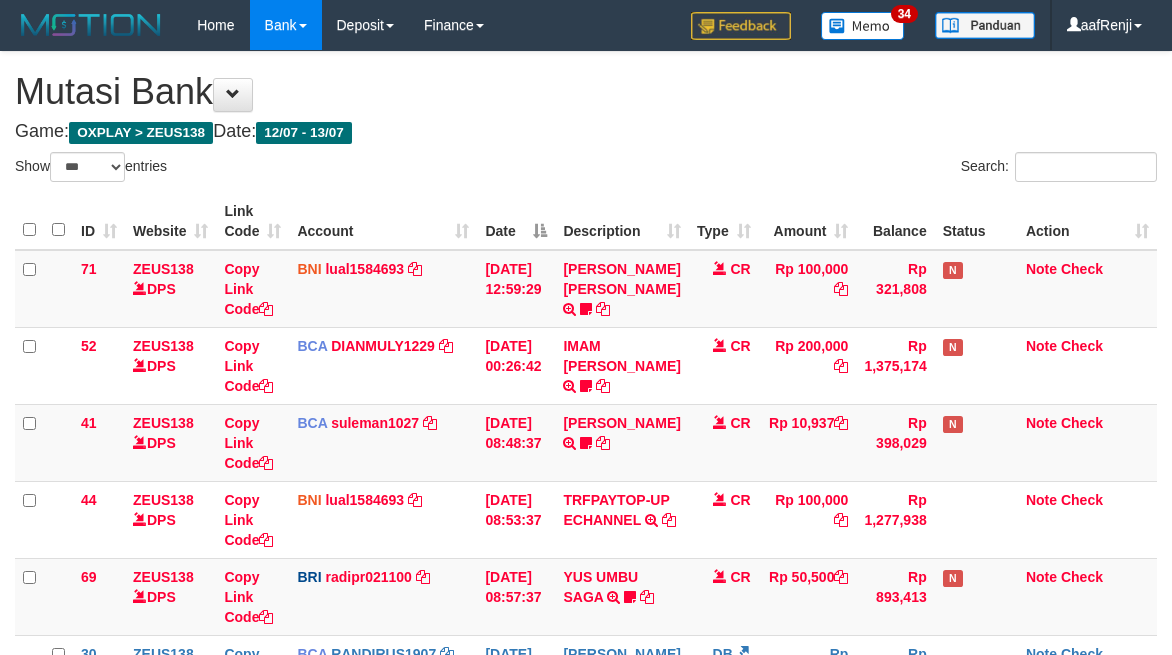 select on "***" 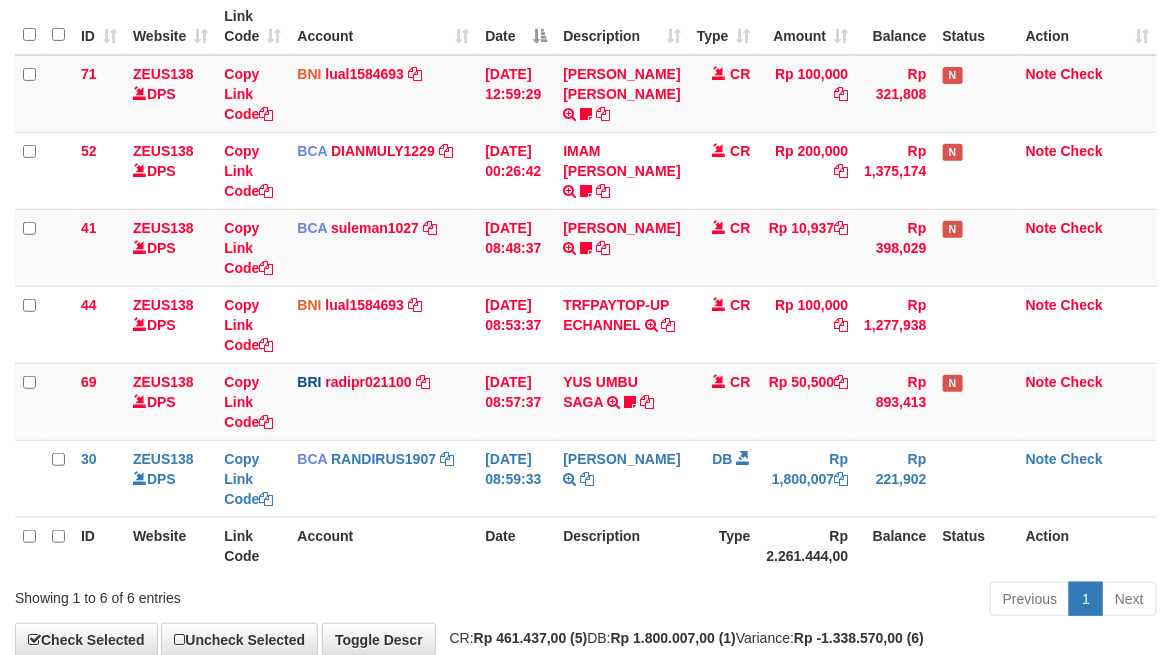 scroll, scrollTop: 235, scrollLeft: 0, axis: vertical 